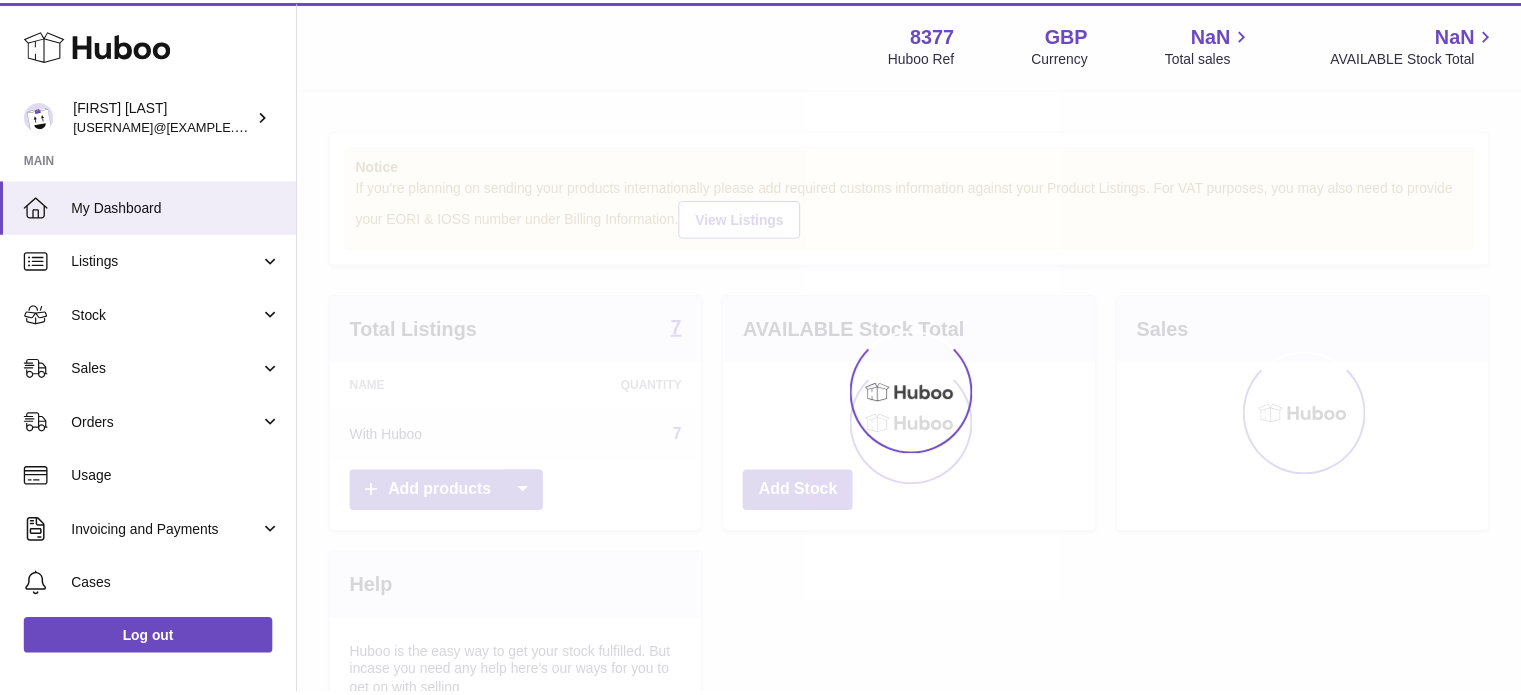 scroll, scrollTop: 0, scrollLeft: 0, axis: both 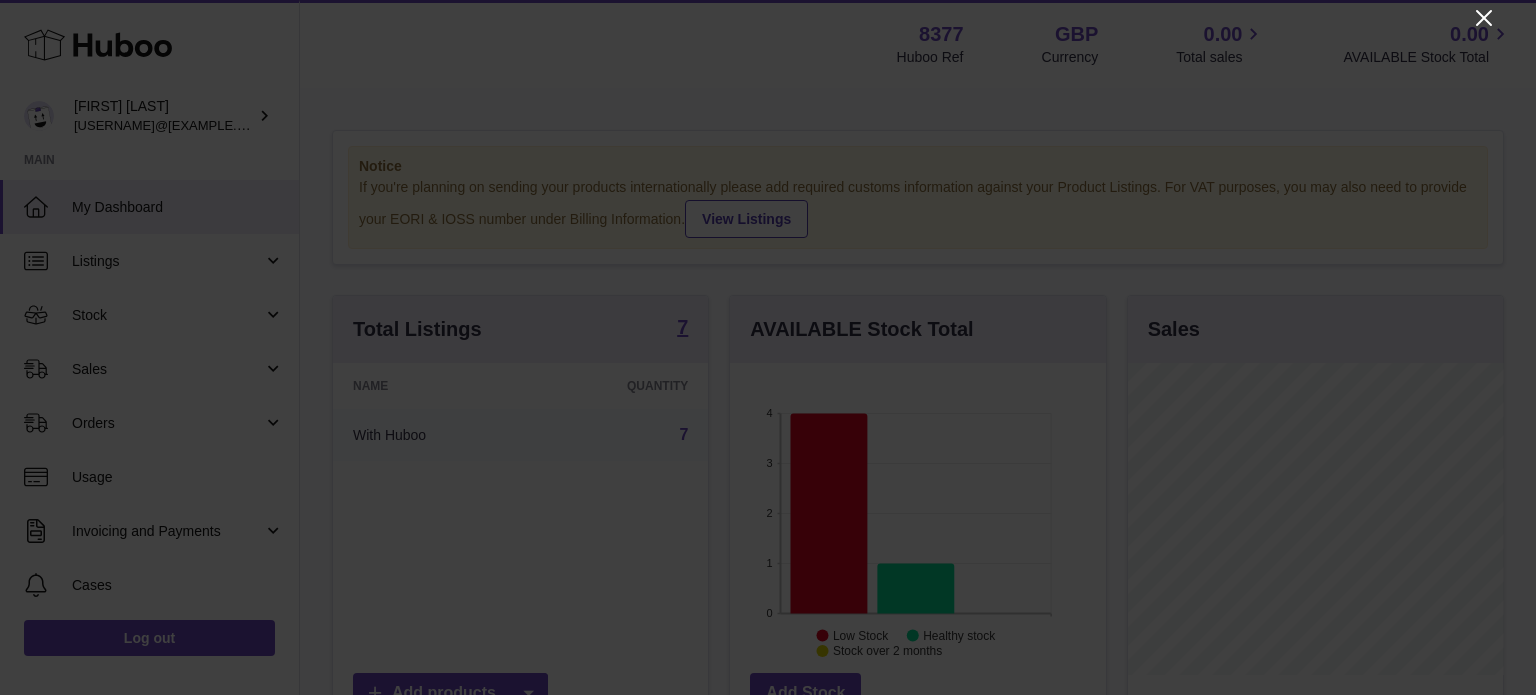 click 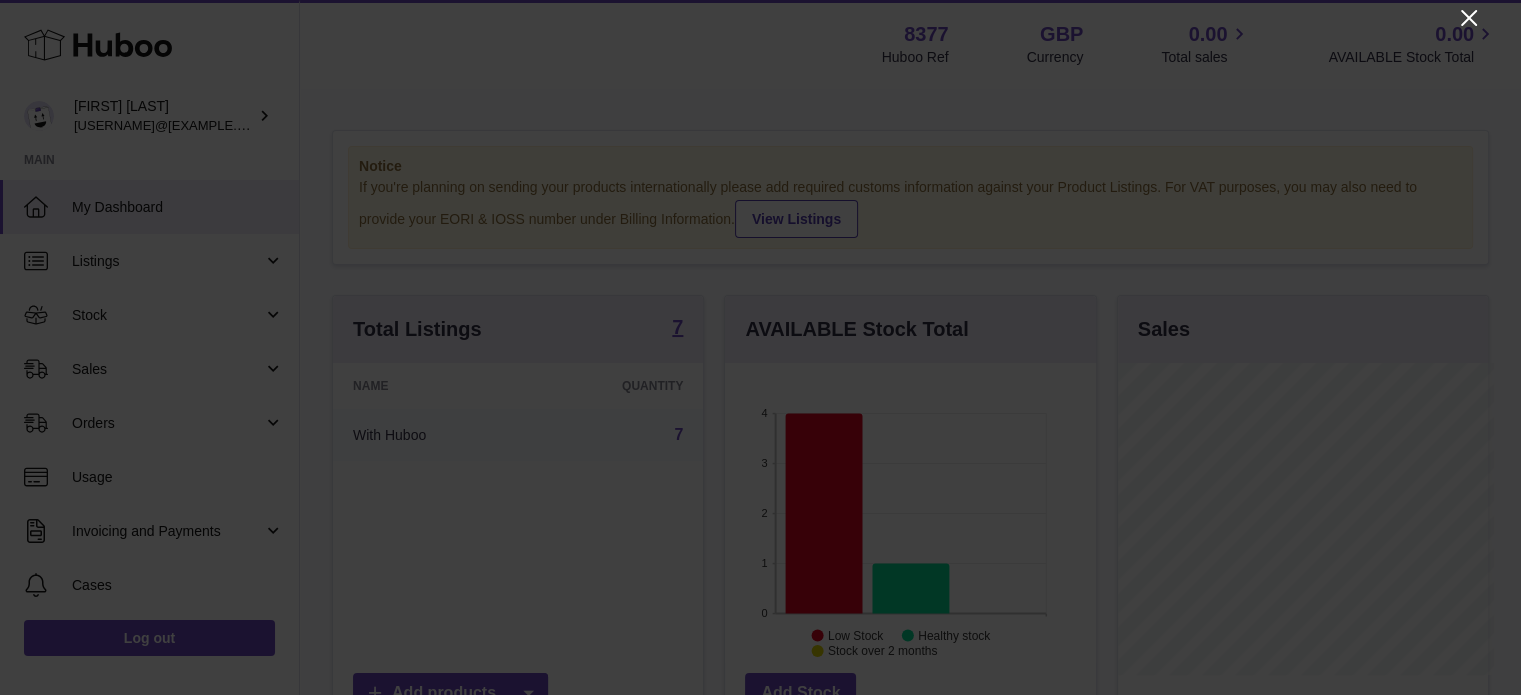 scroll, scrollTop: 312, scrollLeft: 371, axis: both 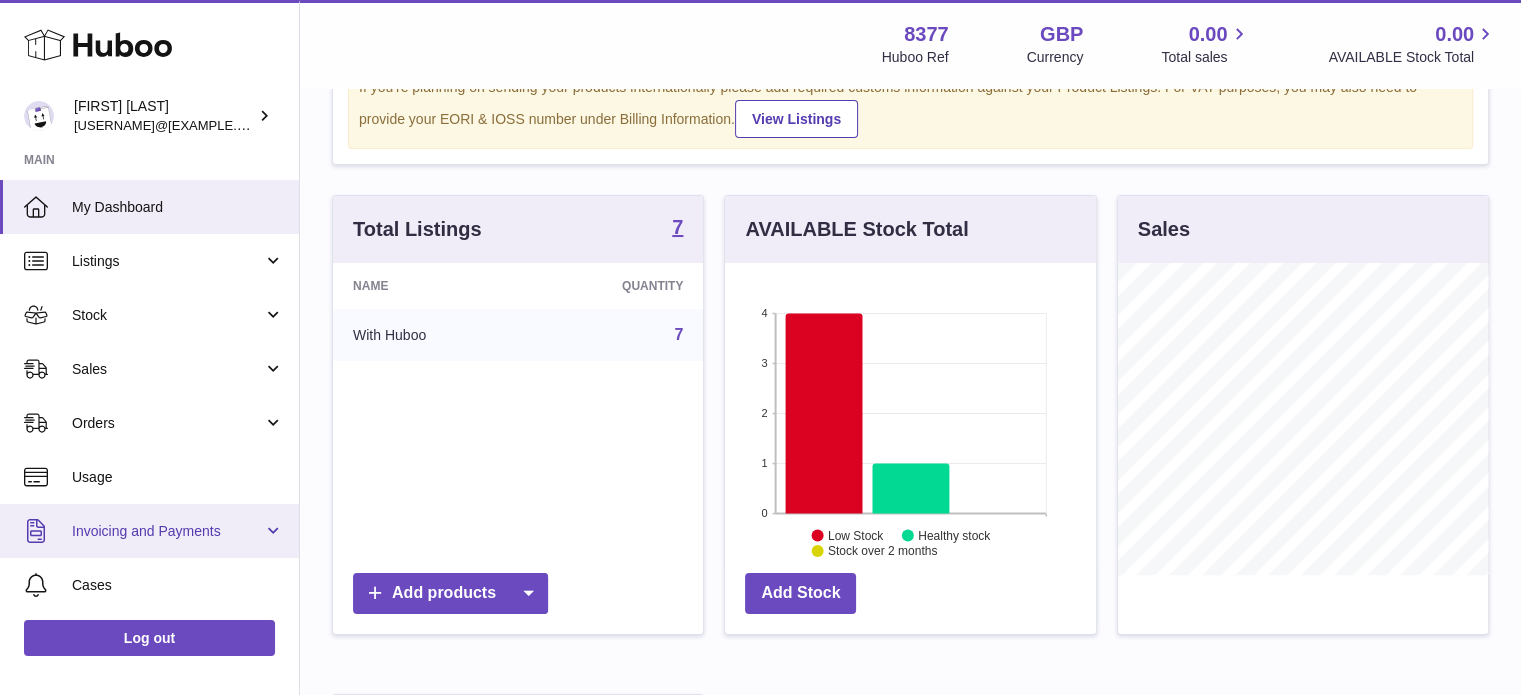 click on "Invoicing and Payments" at bounding box center (167, 531) 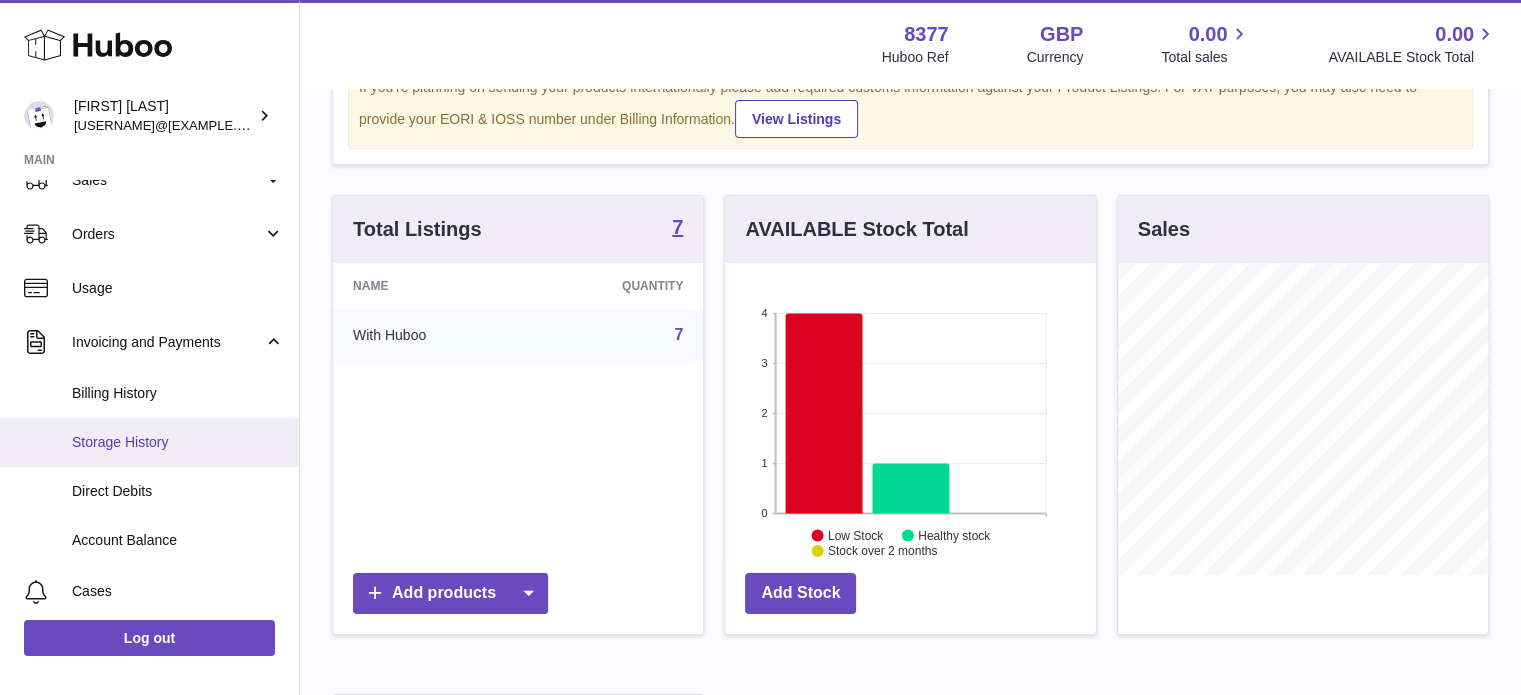 scroll, scrollTop: 200, scrollLeft: 0, axis: vertical 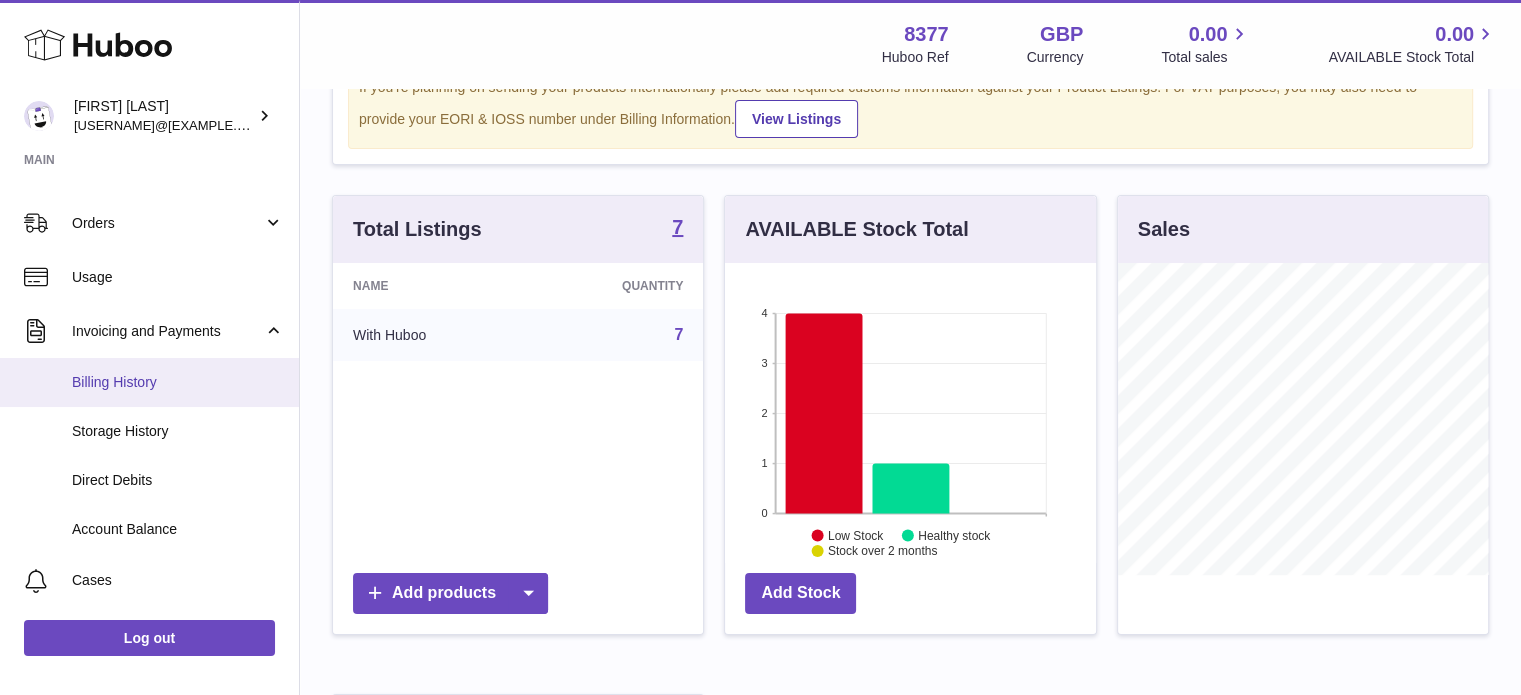 click on "Billing History" at bounding box center [178, 382] 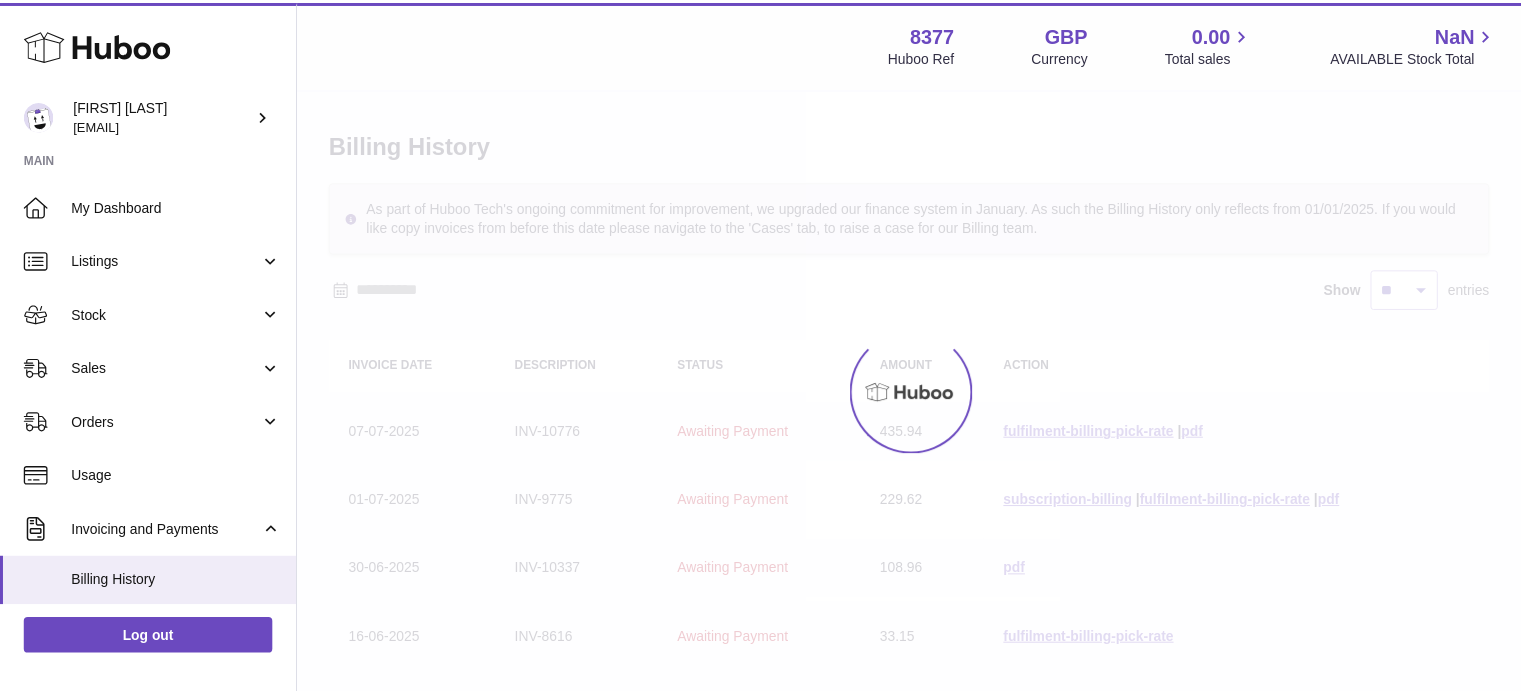 scroll, scrollTop: 0, scrollLeft: 0, axis: both 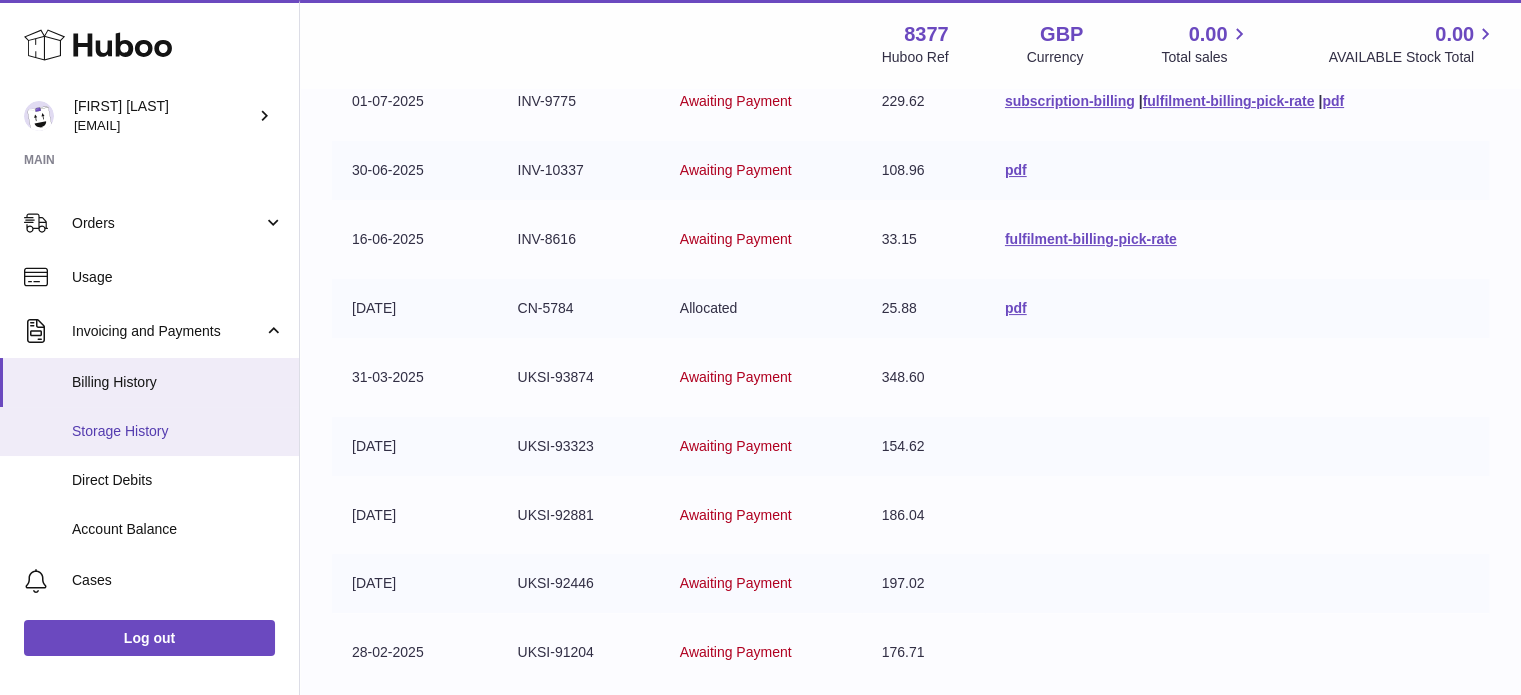 click on "Storage History" at bounding box center (178, 431) 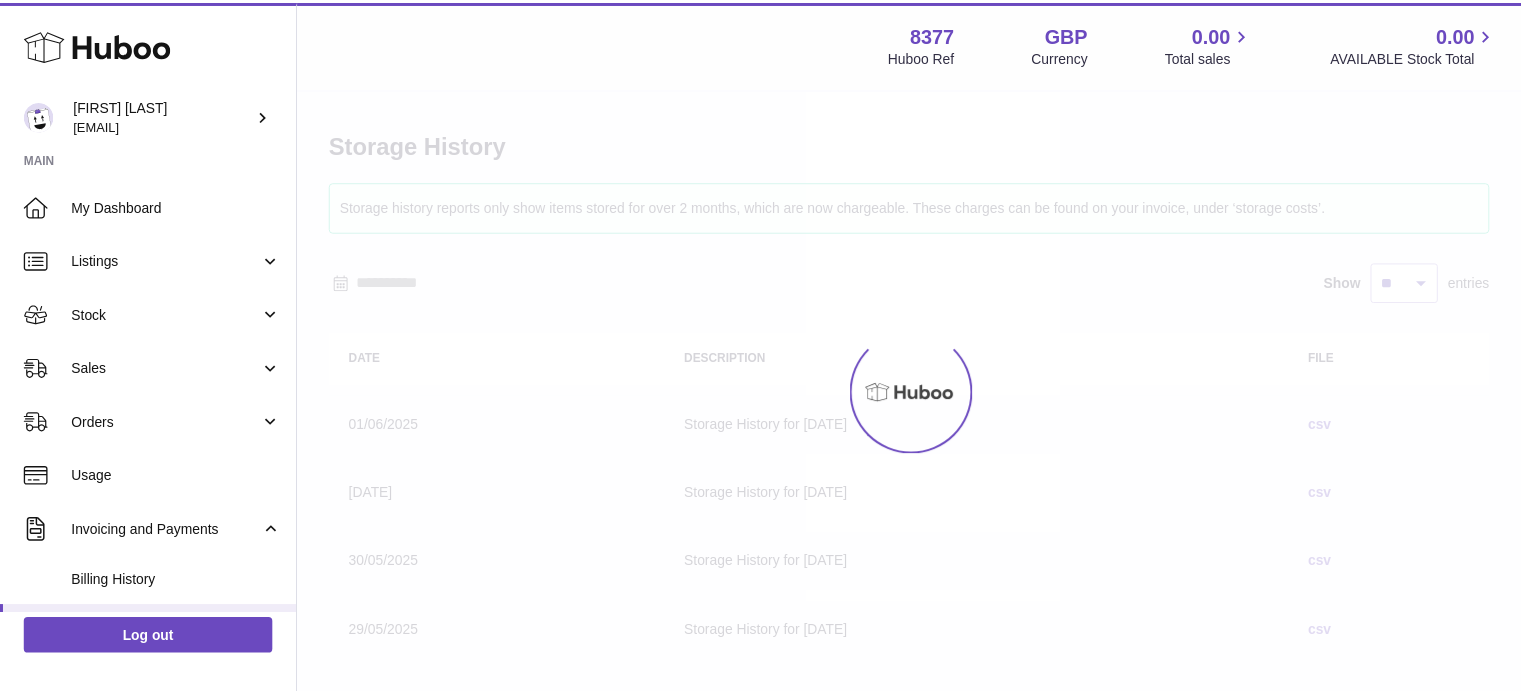 scroll, scrollTop: 0, scrollLeft: 0, axis: both 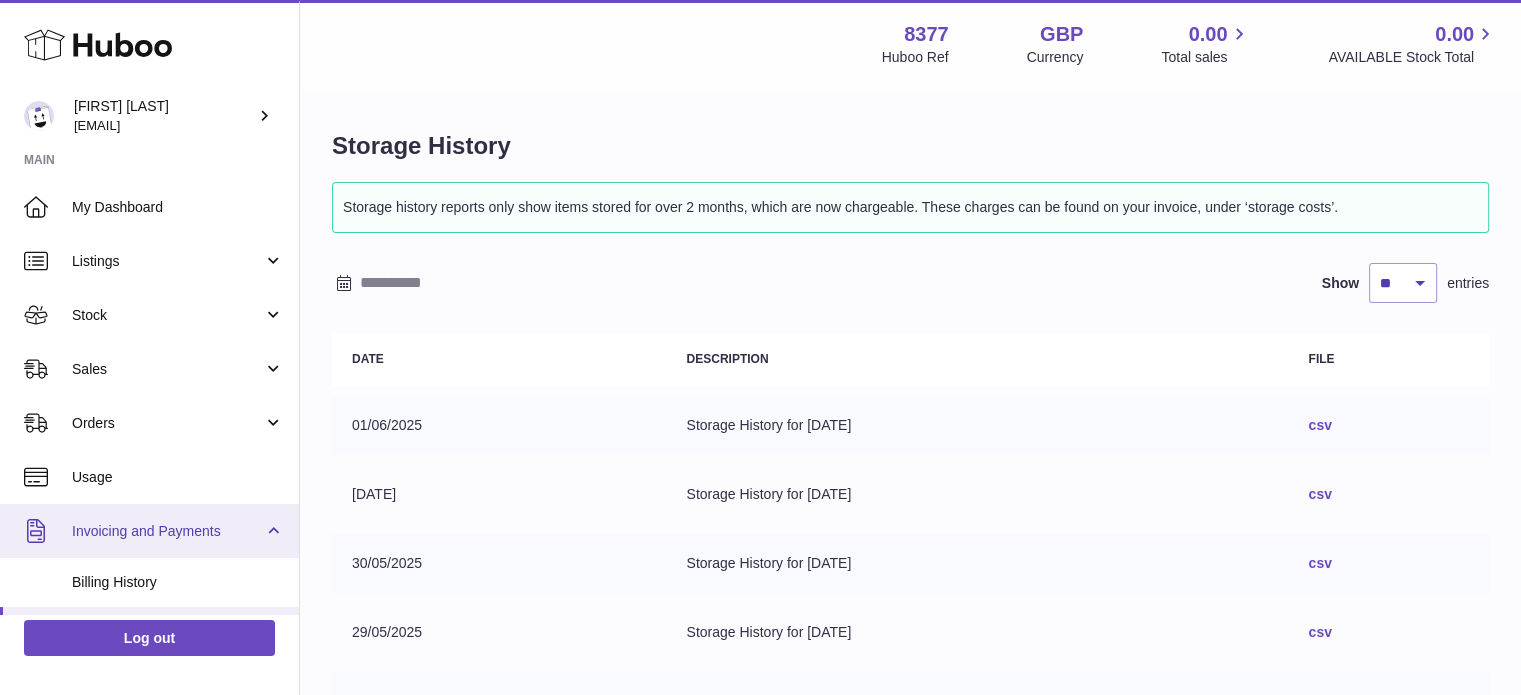 click on "Invoicing and Payments" at bounding box center (167, 531) 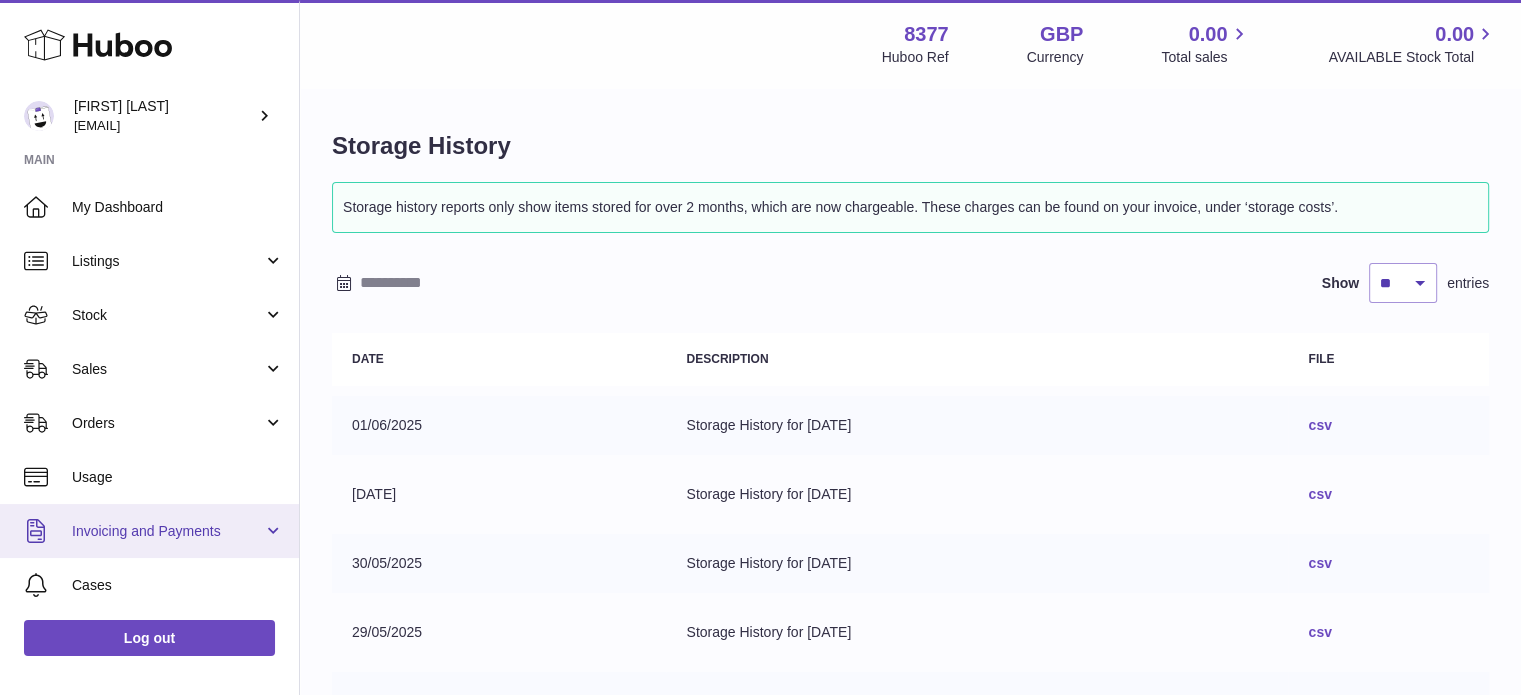 click on "Invoicing and Payments" at bounding box center [167, 531] 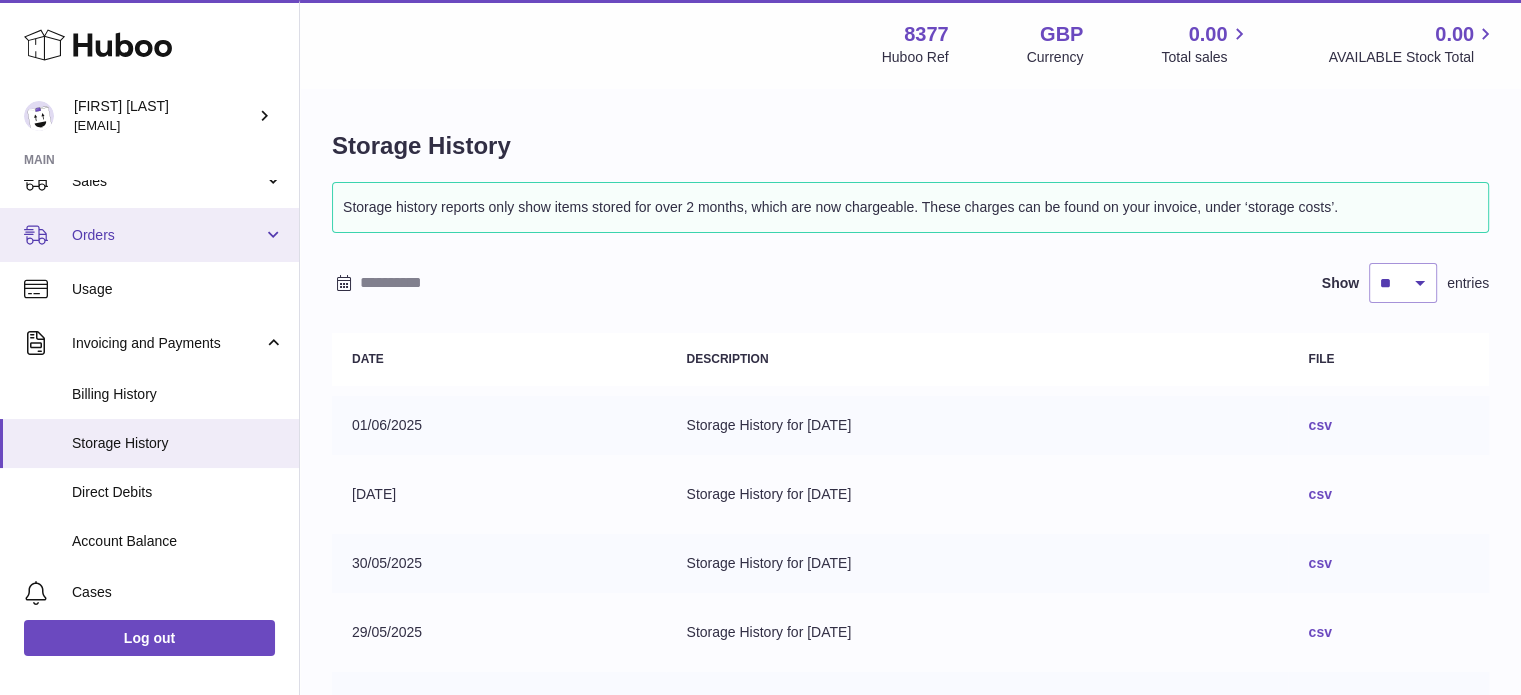 scroll, scrollTop: 200, scrollLeft: 0, axis: vertical 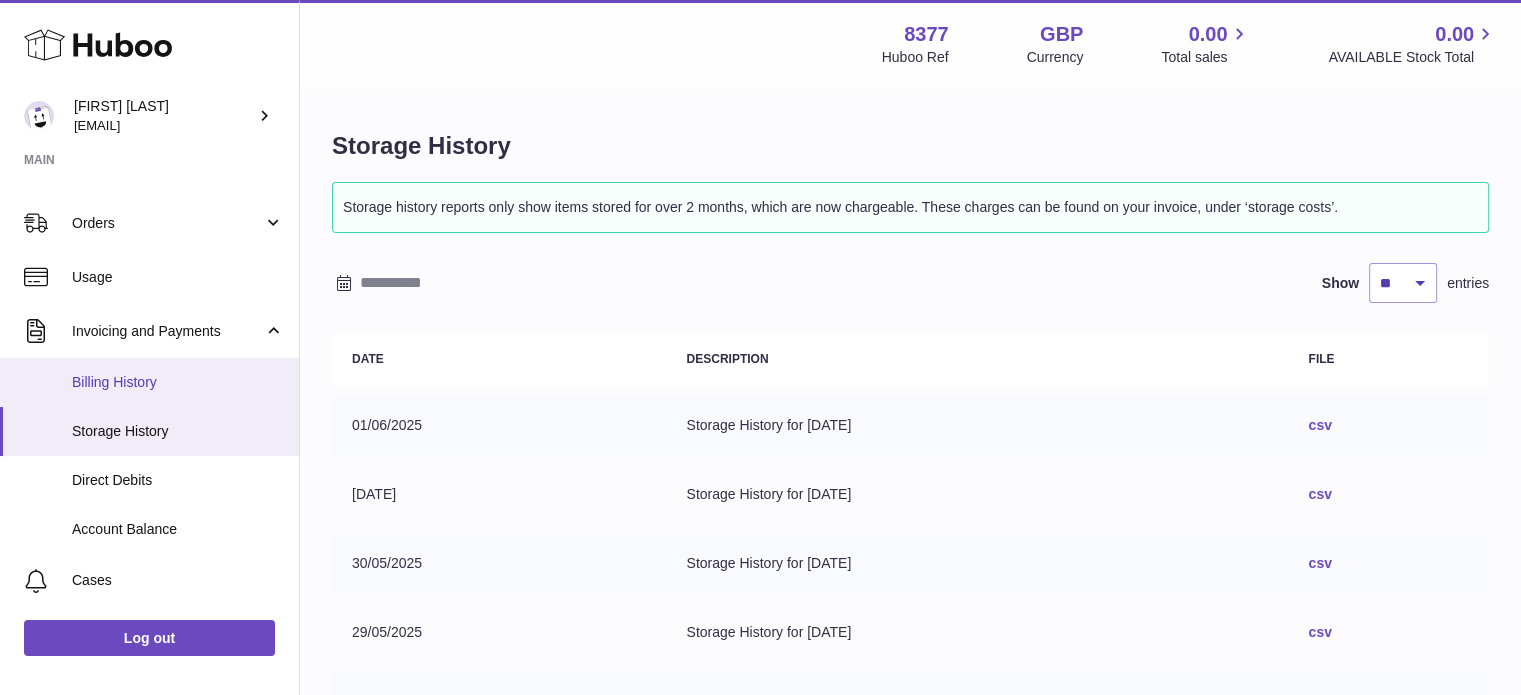 click on "Billing History" at bounding box center [149, 382] 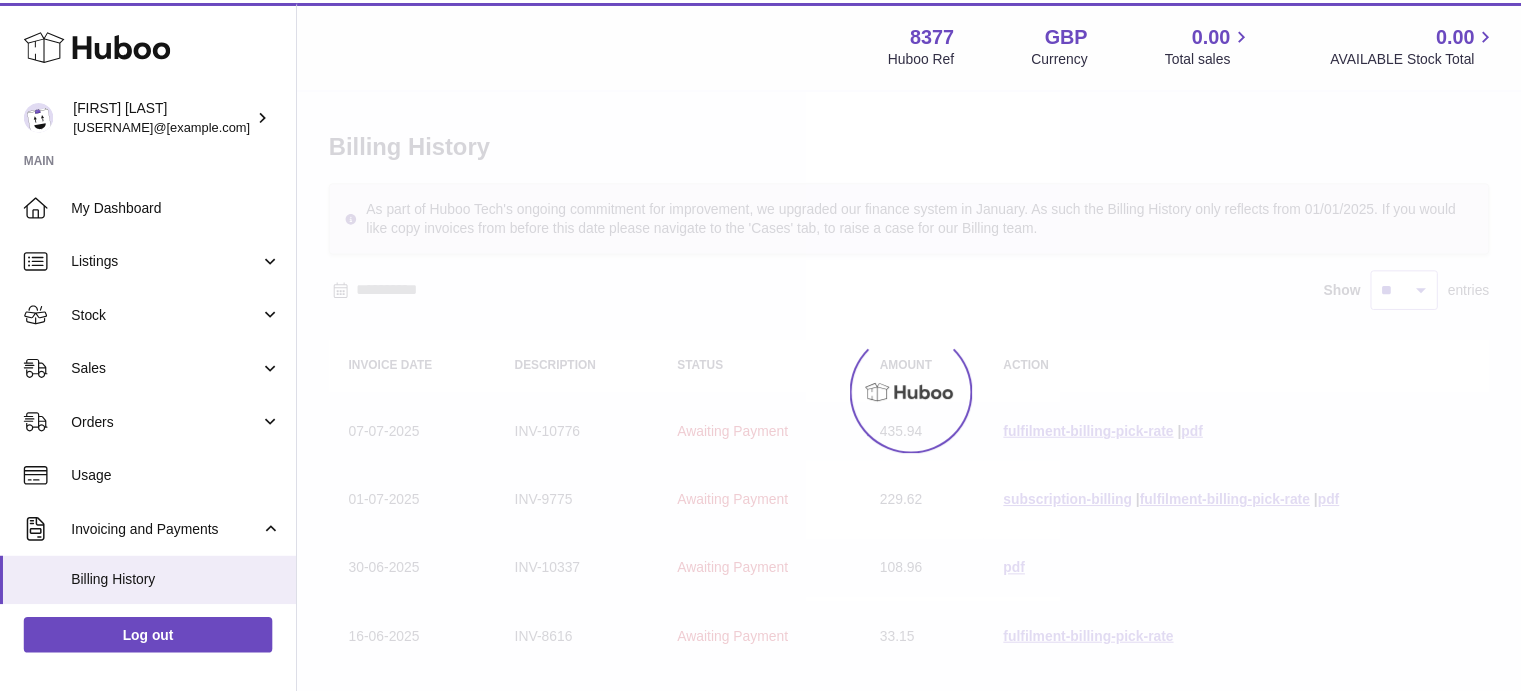 scroll, scrollTop: 0, scrollLeft: 0, axis: both 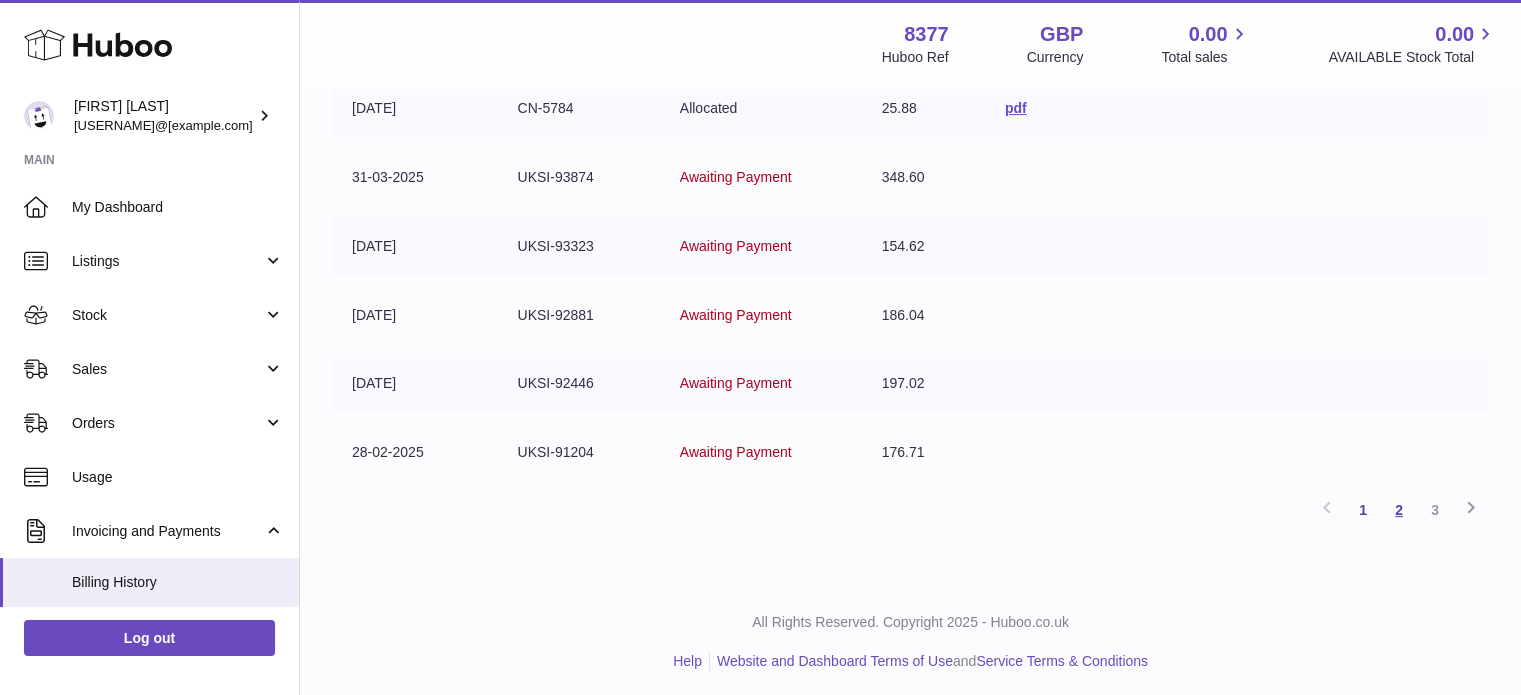 click on "2" at bounding box center [1399, 510] 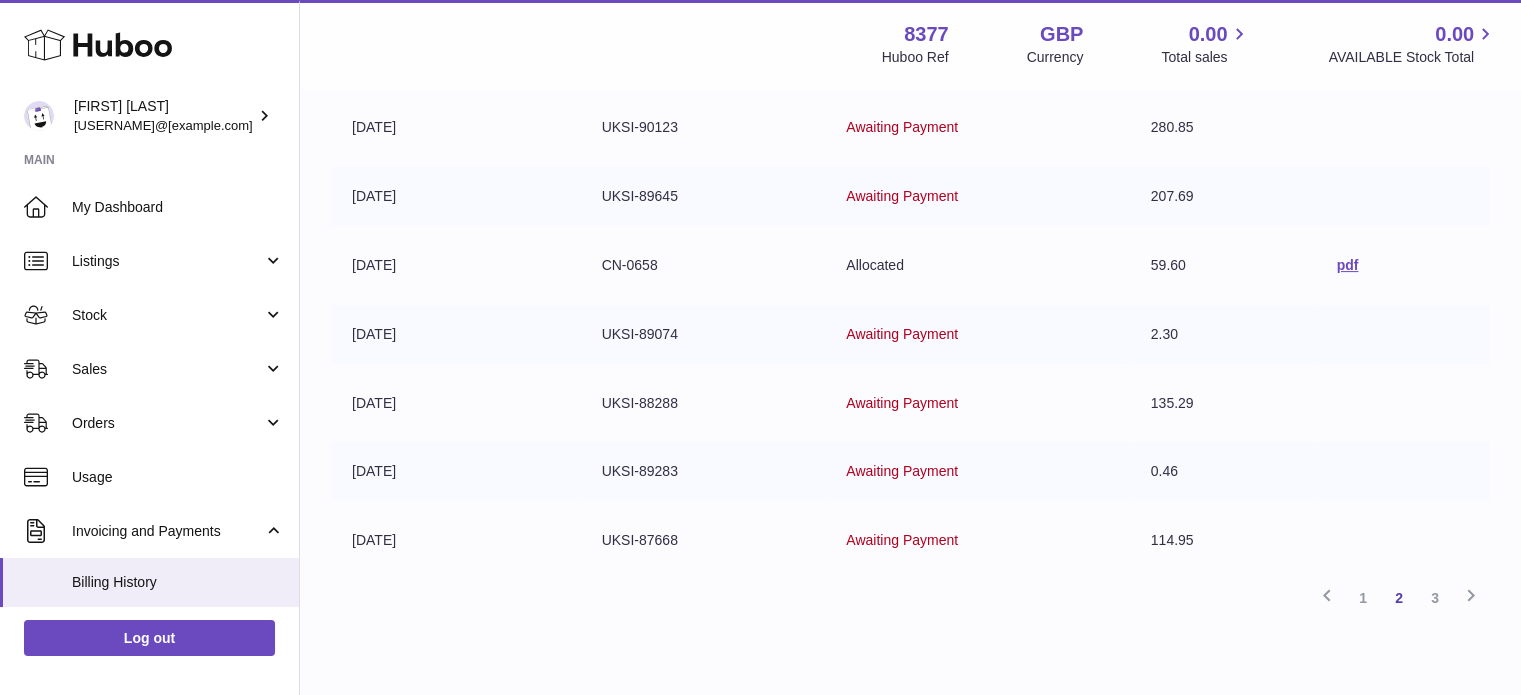 scroll, scrollTop: 590, scrollLeft: 0, axis: vertical 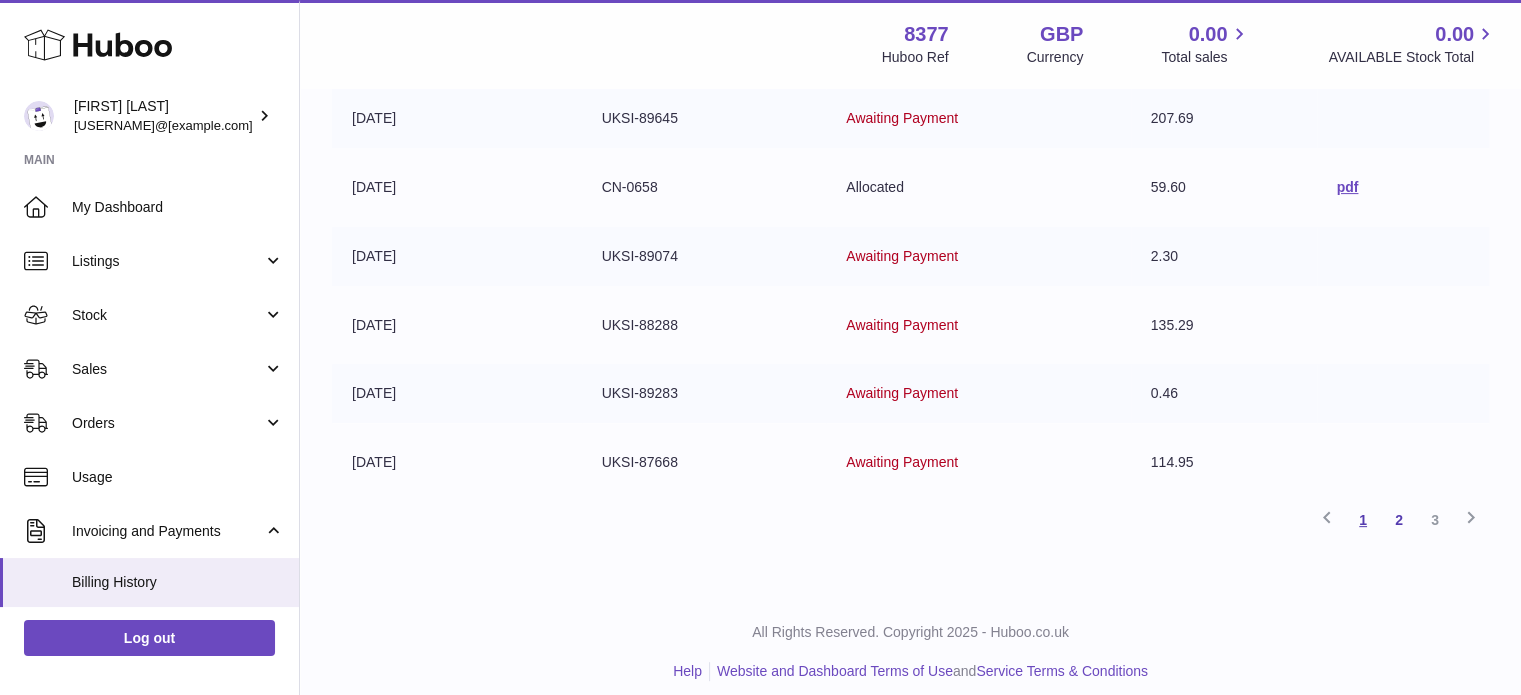 click on "1" at bounding box center [1363, 520] 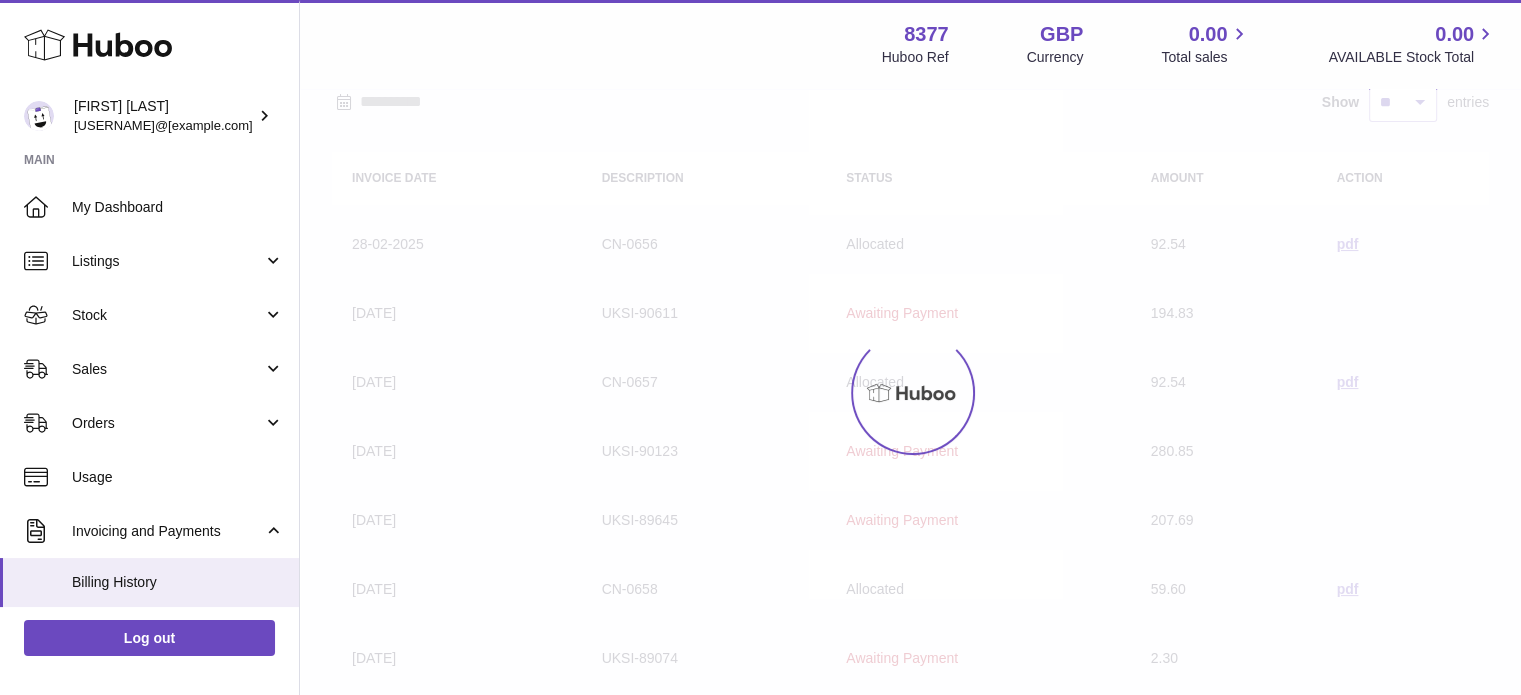 scroll, scrollTop: 90, scrollLeft: 0, axis: vertical 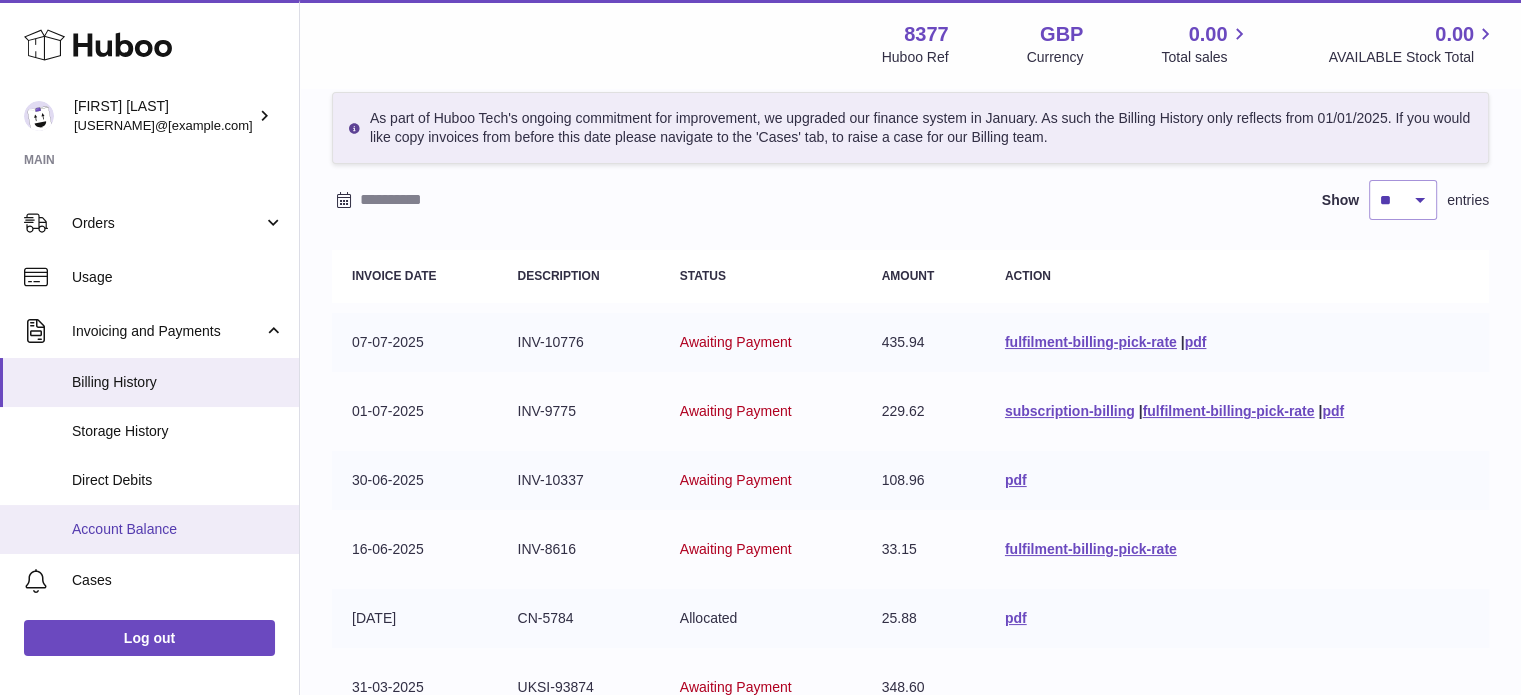 click on "Account Balance" at bounding box center (149, 529) 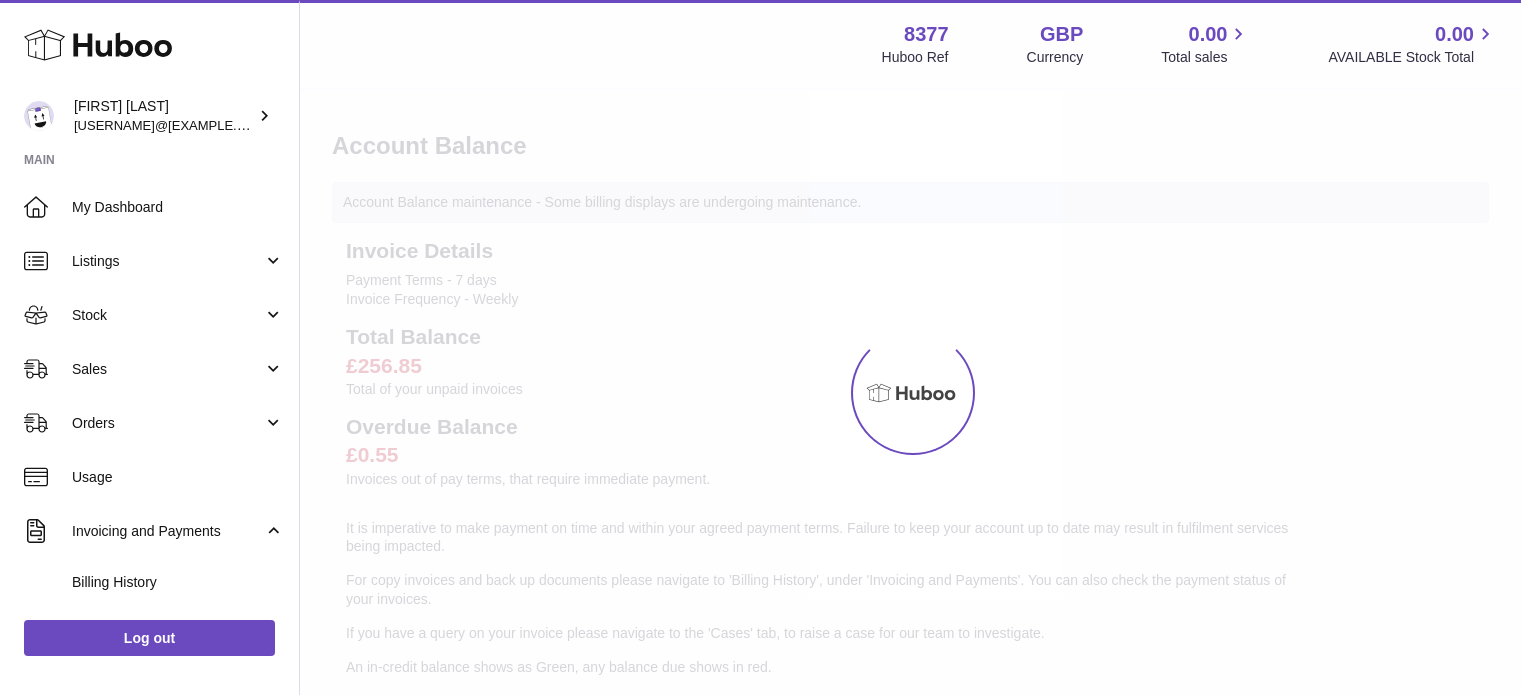 scroll, scrollTop: 0, scrollLeft: 0, axis: both 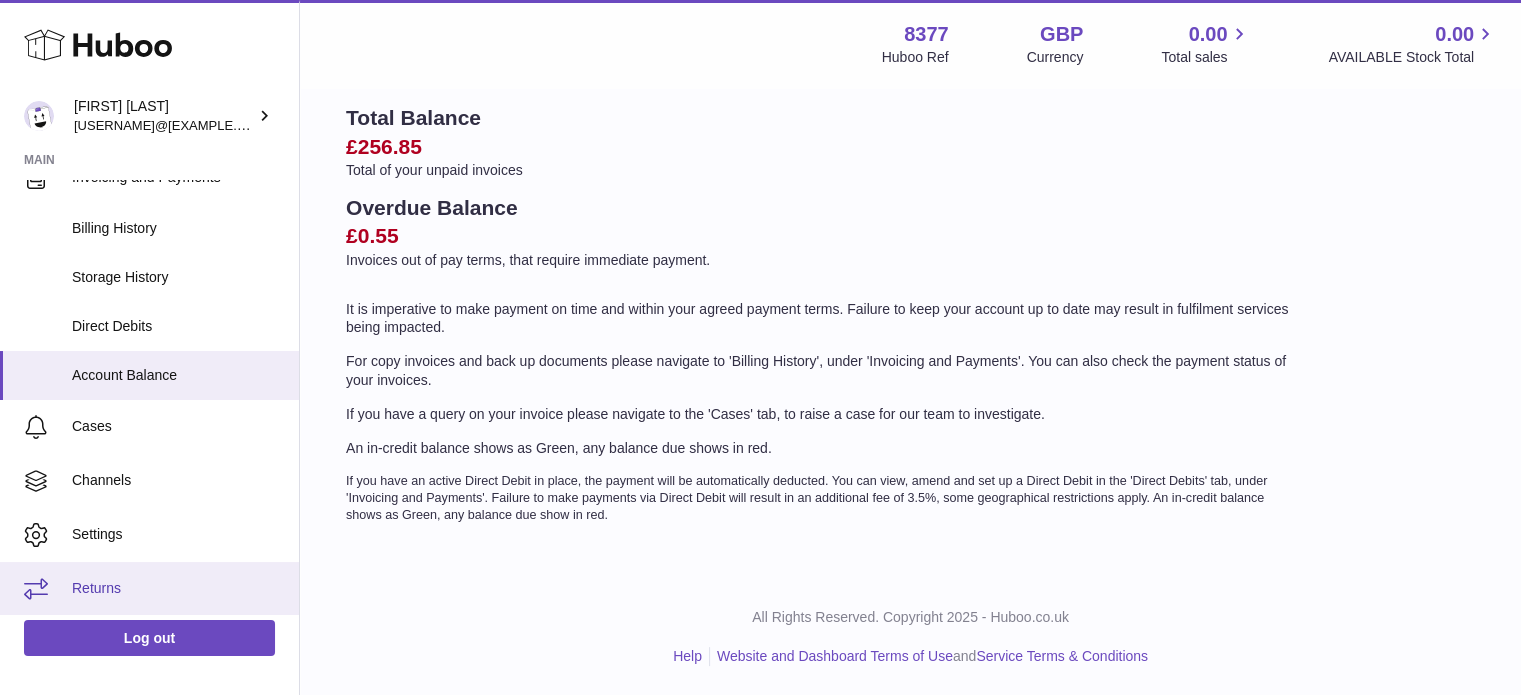 click on "Returns" at bounding box center [178, 588] 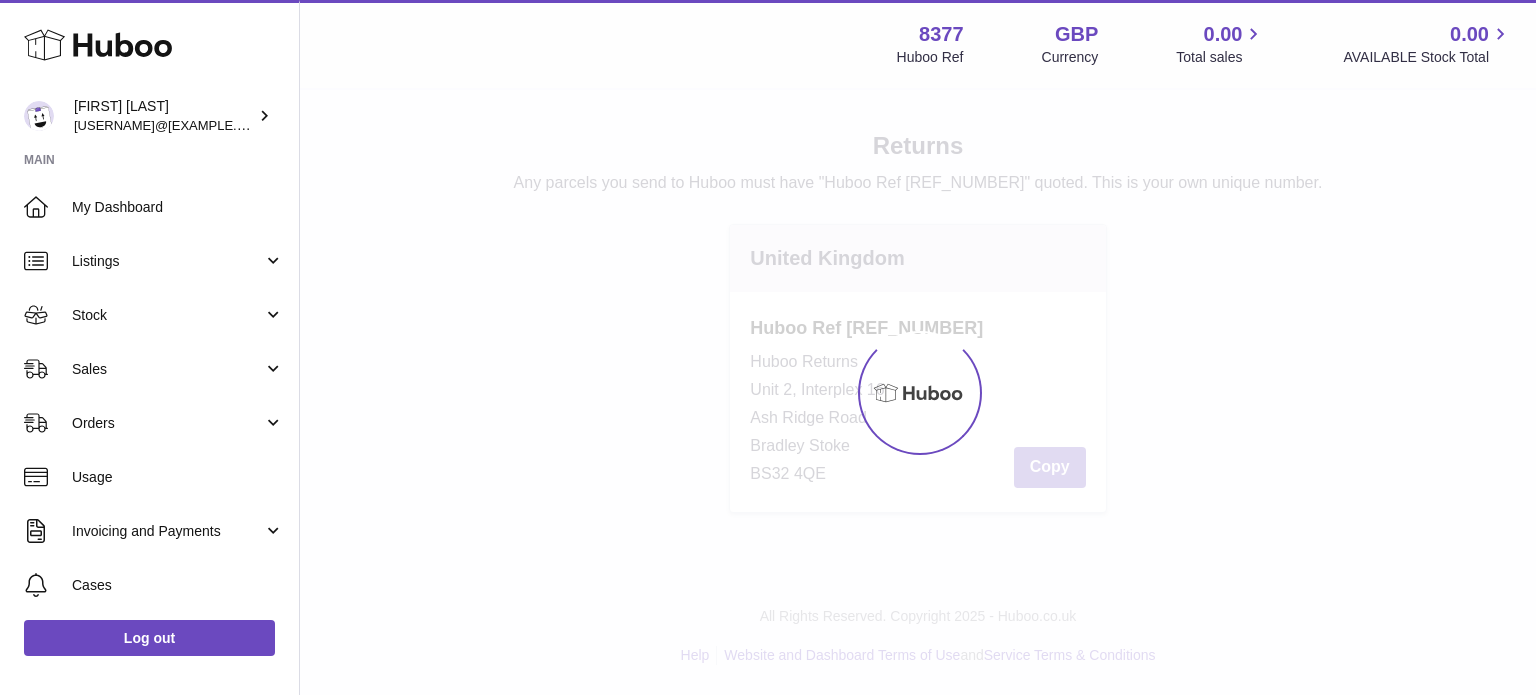scroll, scrollTop: 0, scrollLeft: 0, axis: both 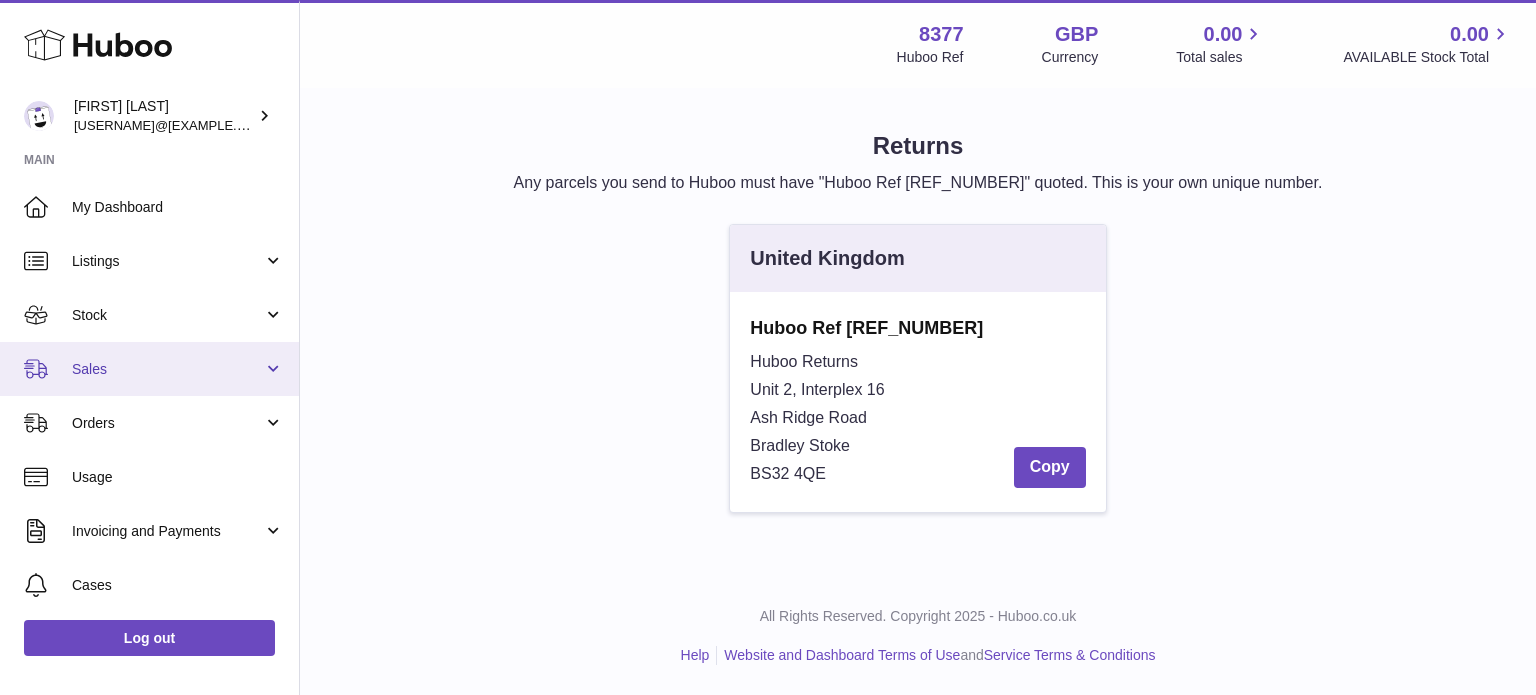 click on "Sales" at bounding box center [149, 369] 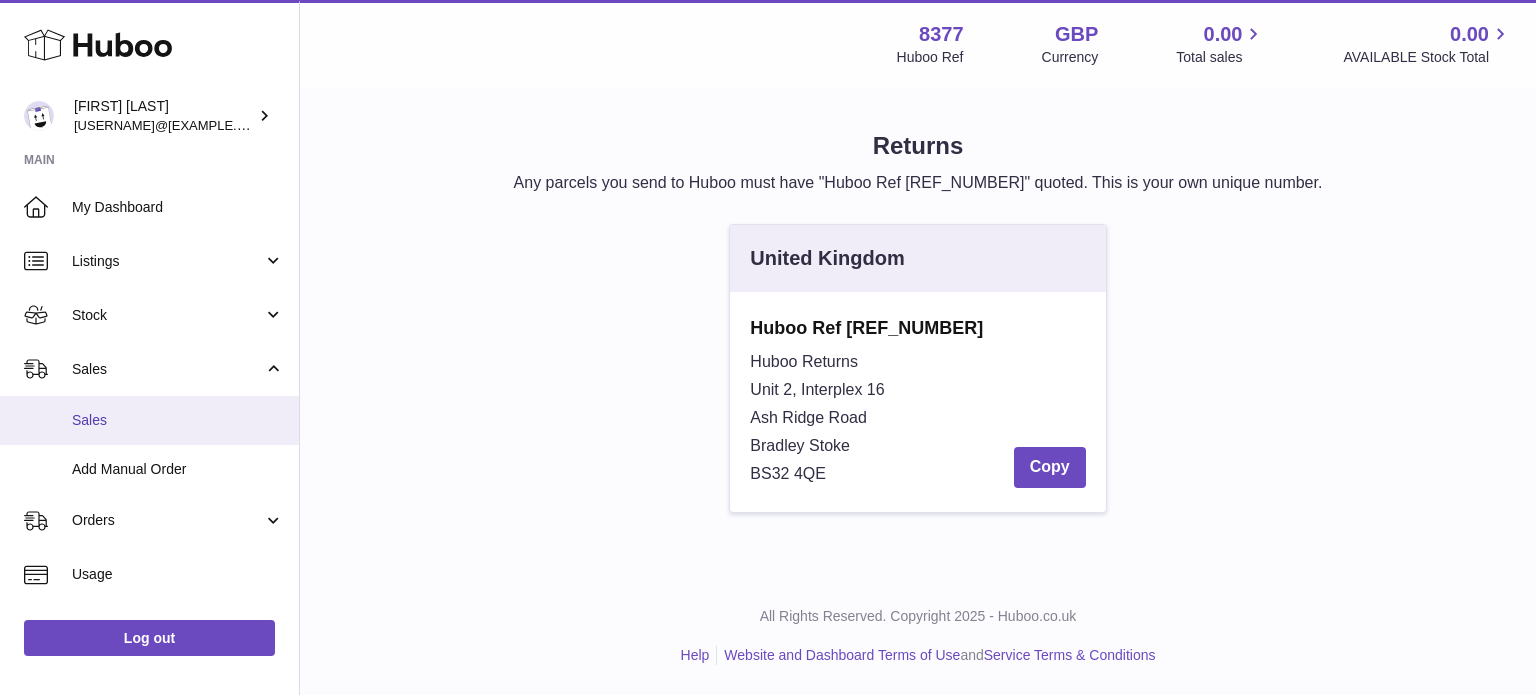 click on "Sales" at bounding box center [178, 420] 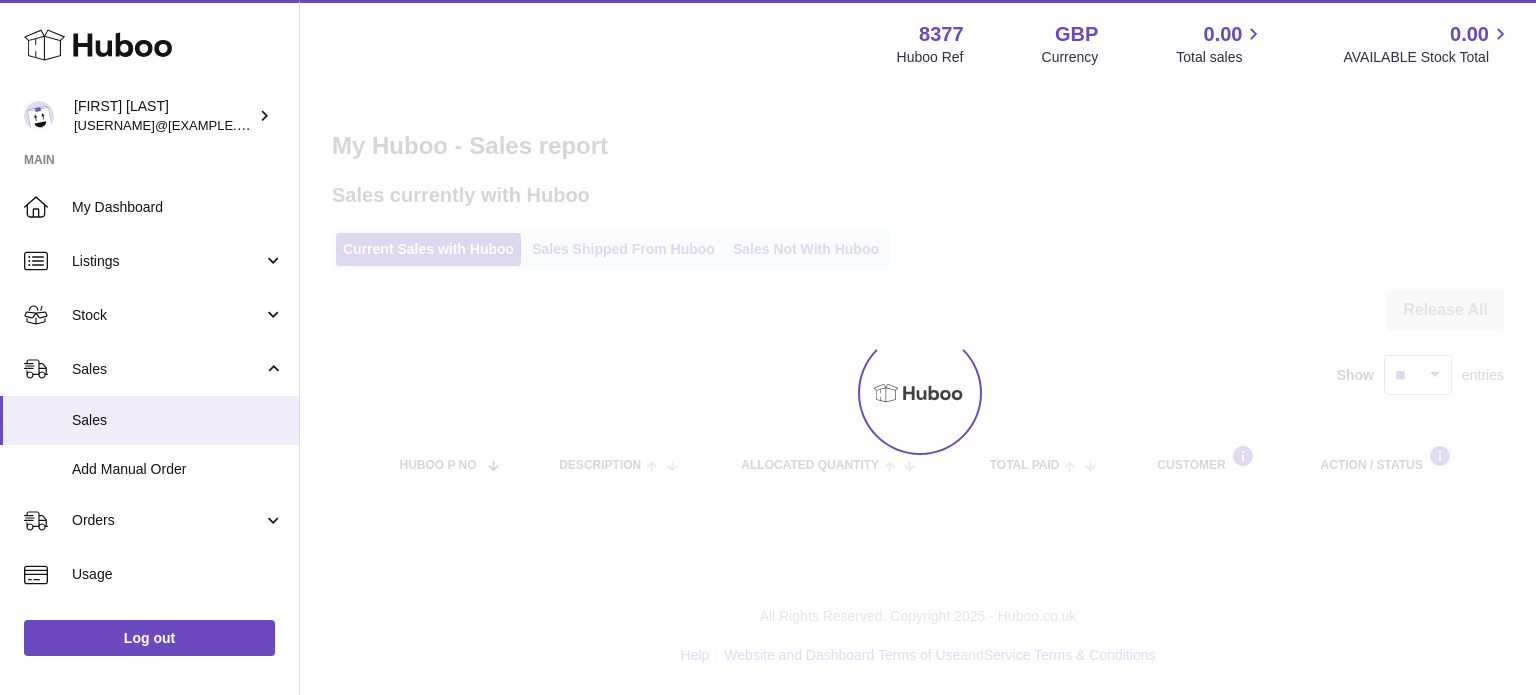 scroll, scrollTop: 0, scrollLeft: 0, axis: both 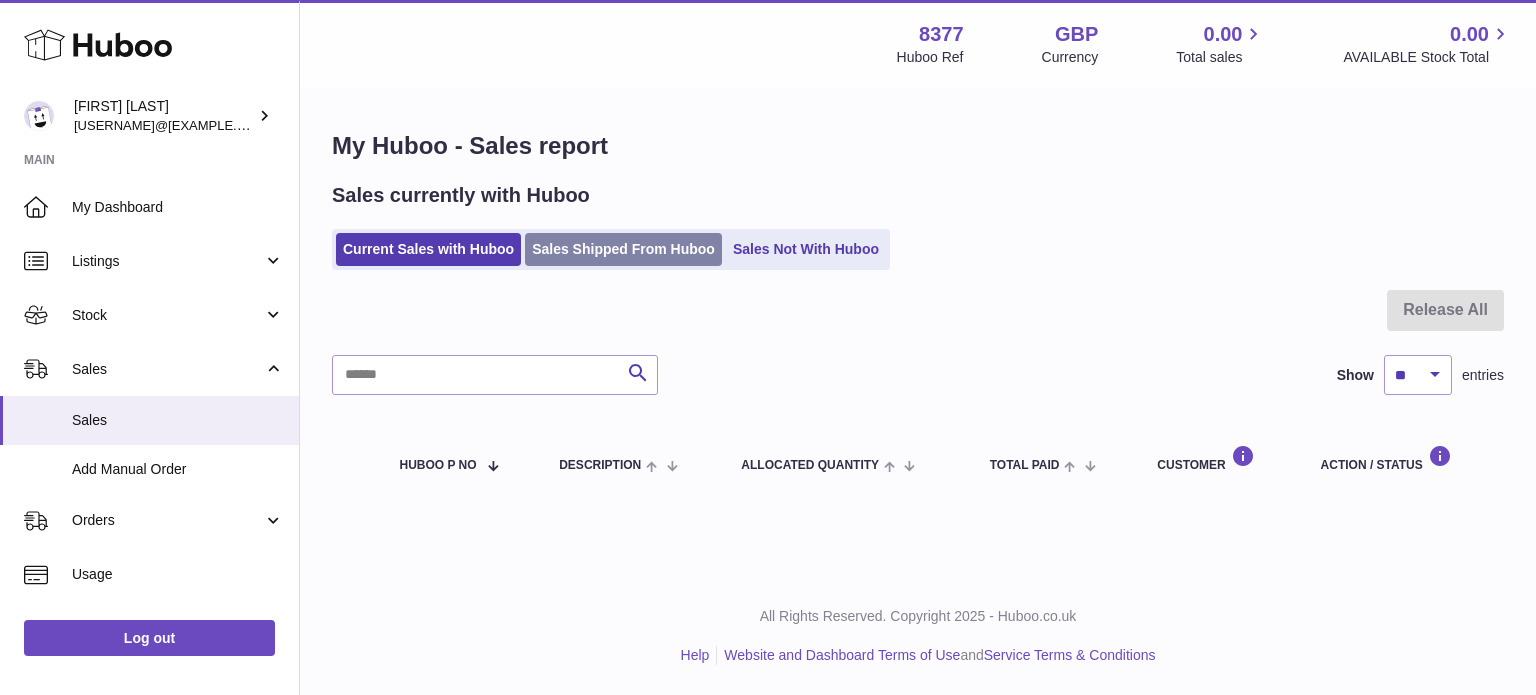 click on "Sales Shipped From Huboo" at bounding box center (623, 249) 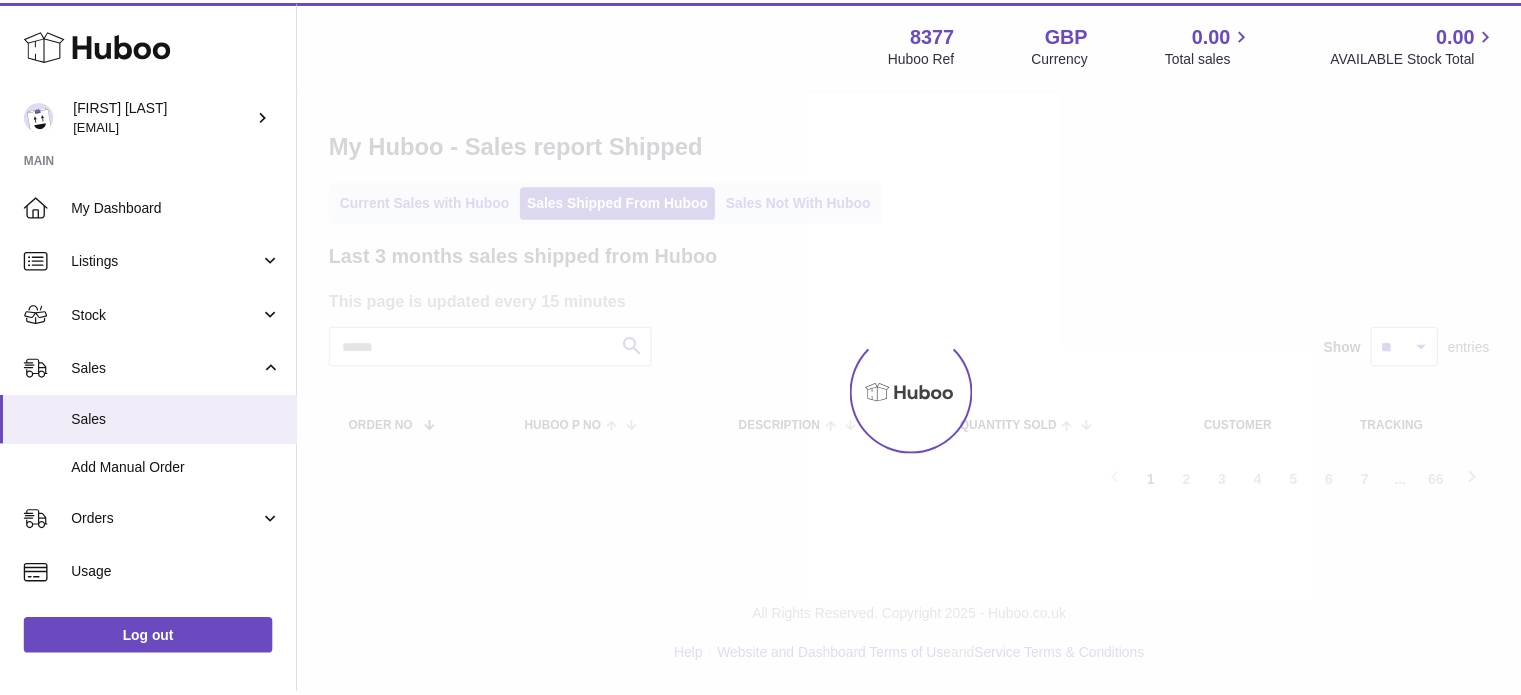 scroll, scrollTop: 0, scrollLeft: 0, axis: both 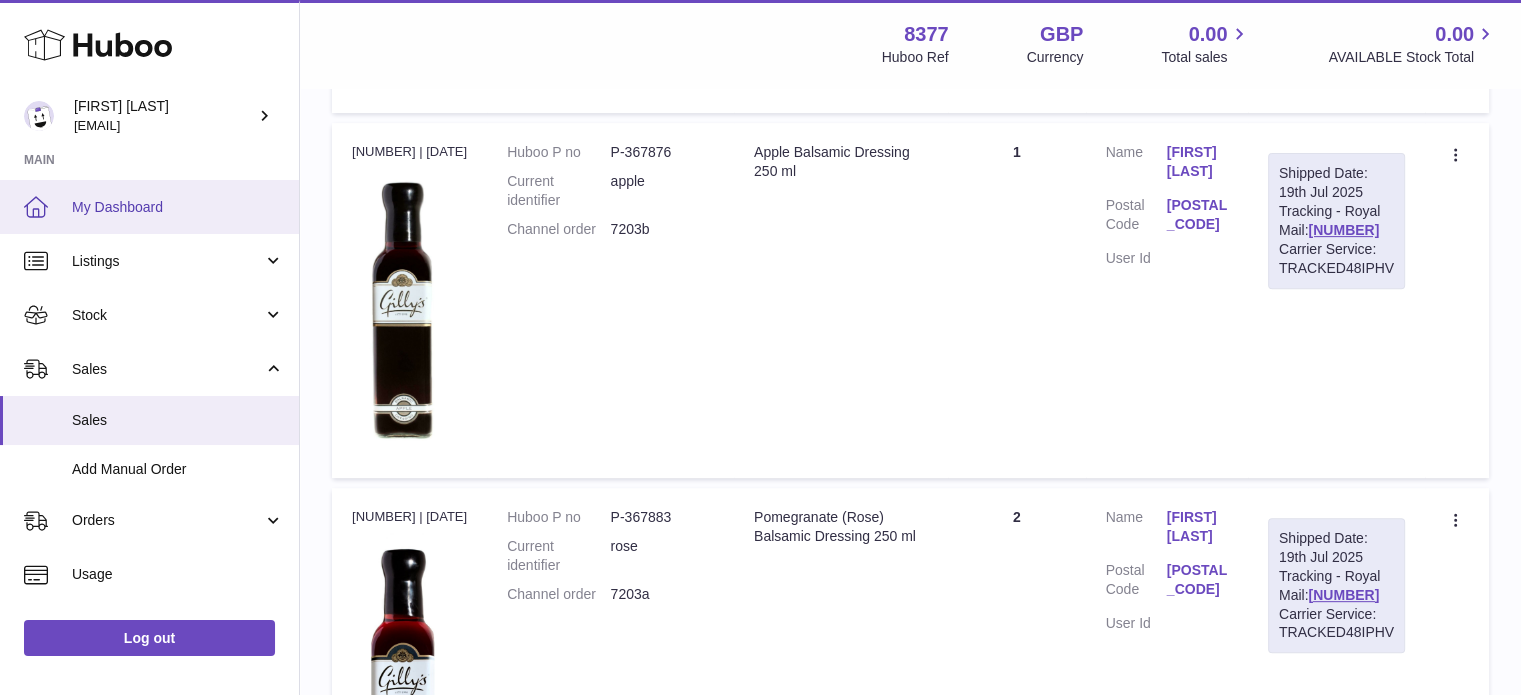 click on "My Dashboard" at bounding box center (149, 207) 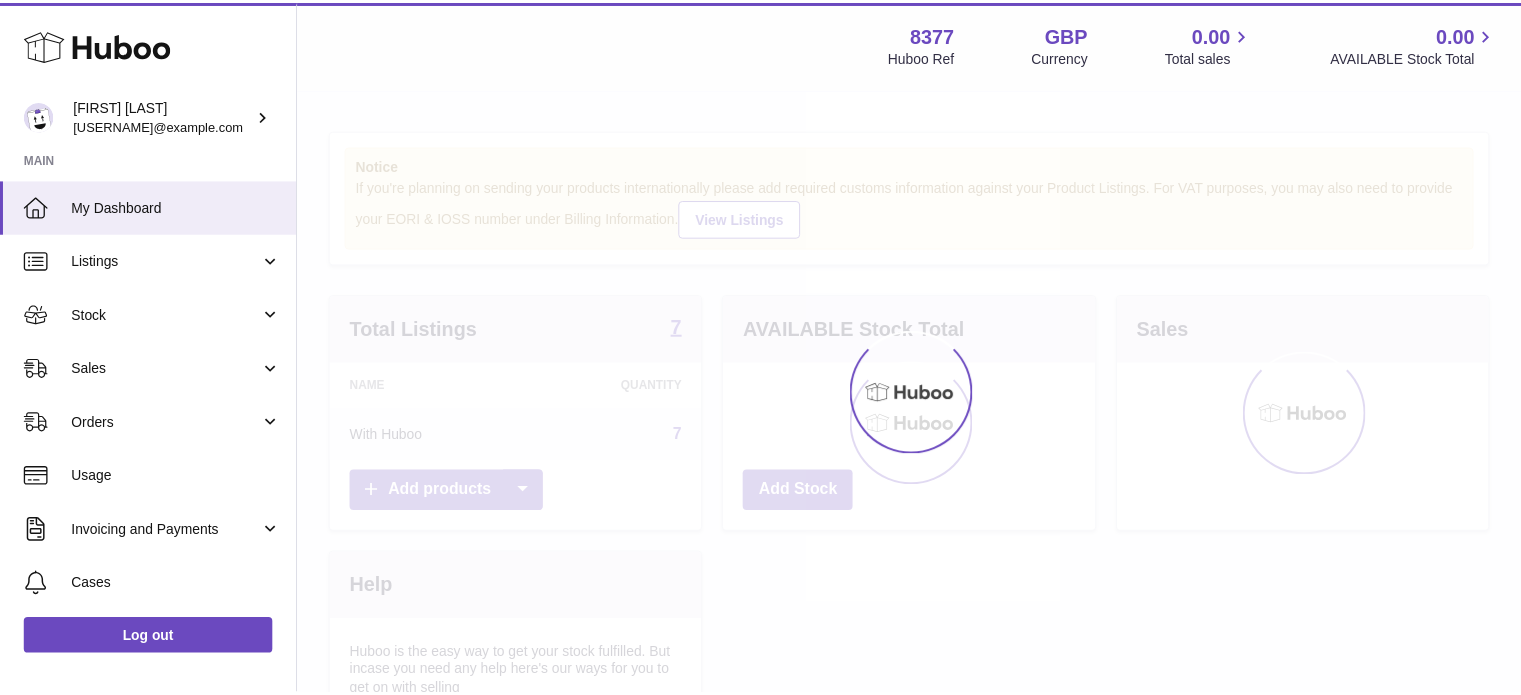 scroll, scrollTop: 0, scrollLeft: 0, axis: both 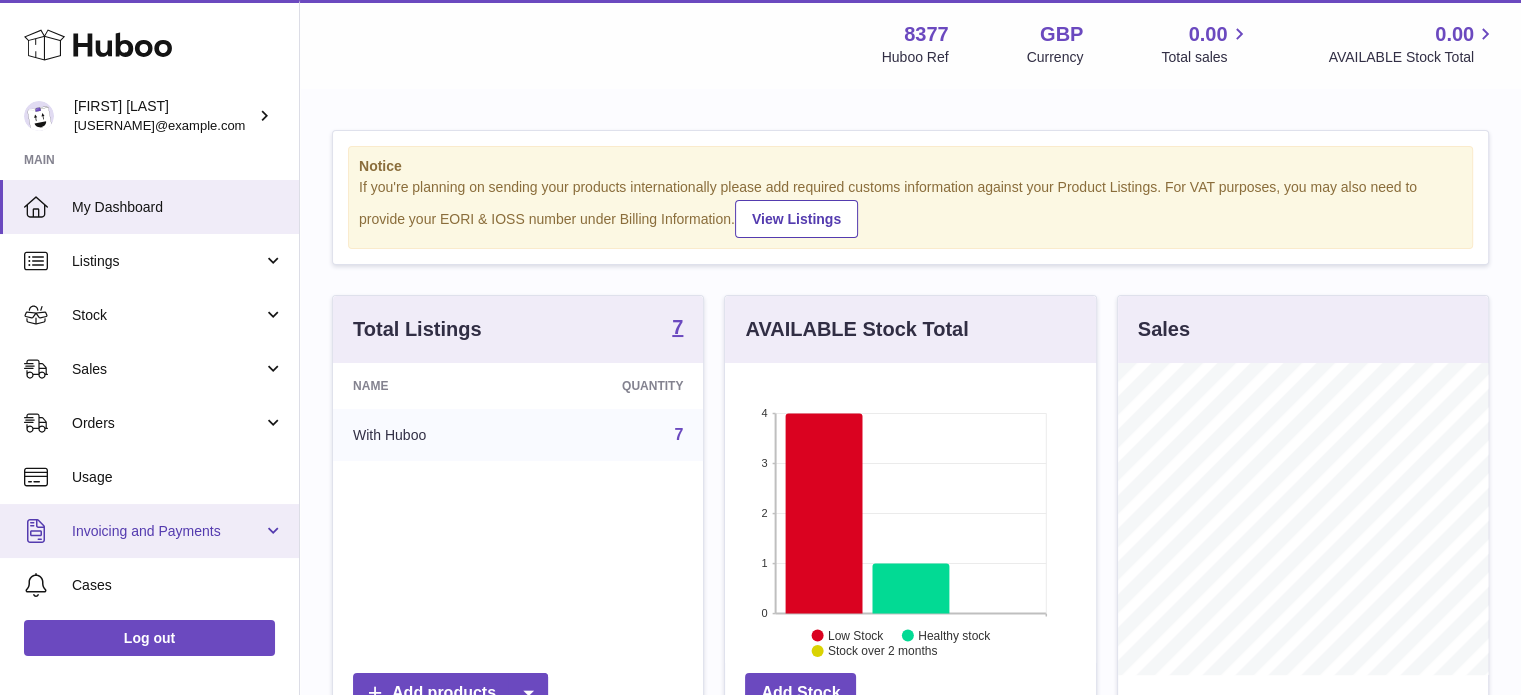 click on "Invoicing and Payments" at bounding box center [167, 531] 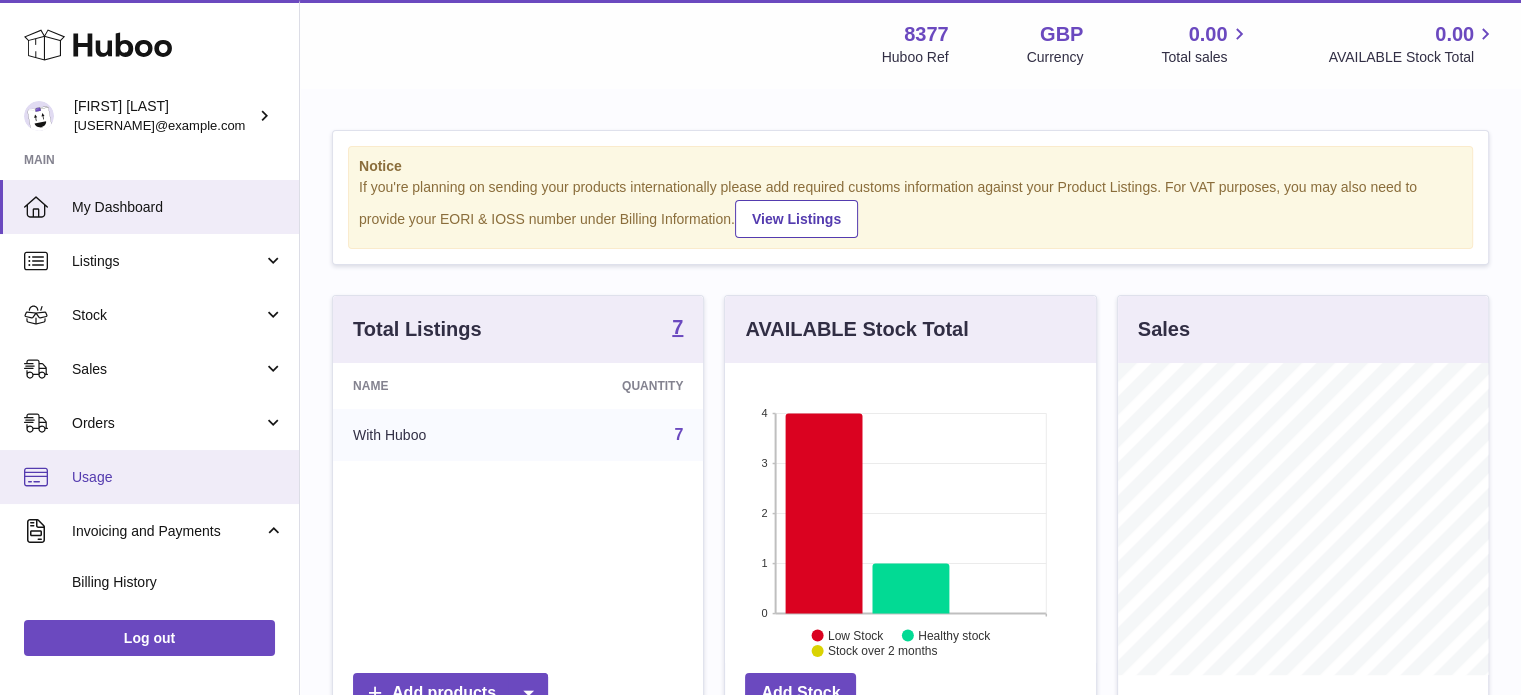 click on "Usage" at bounding box center (178, 477) 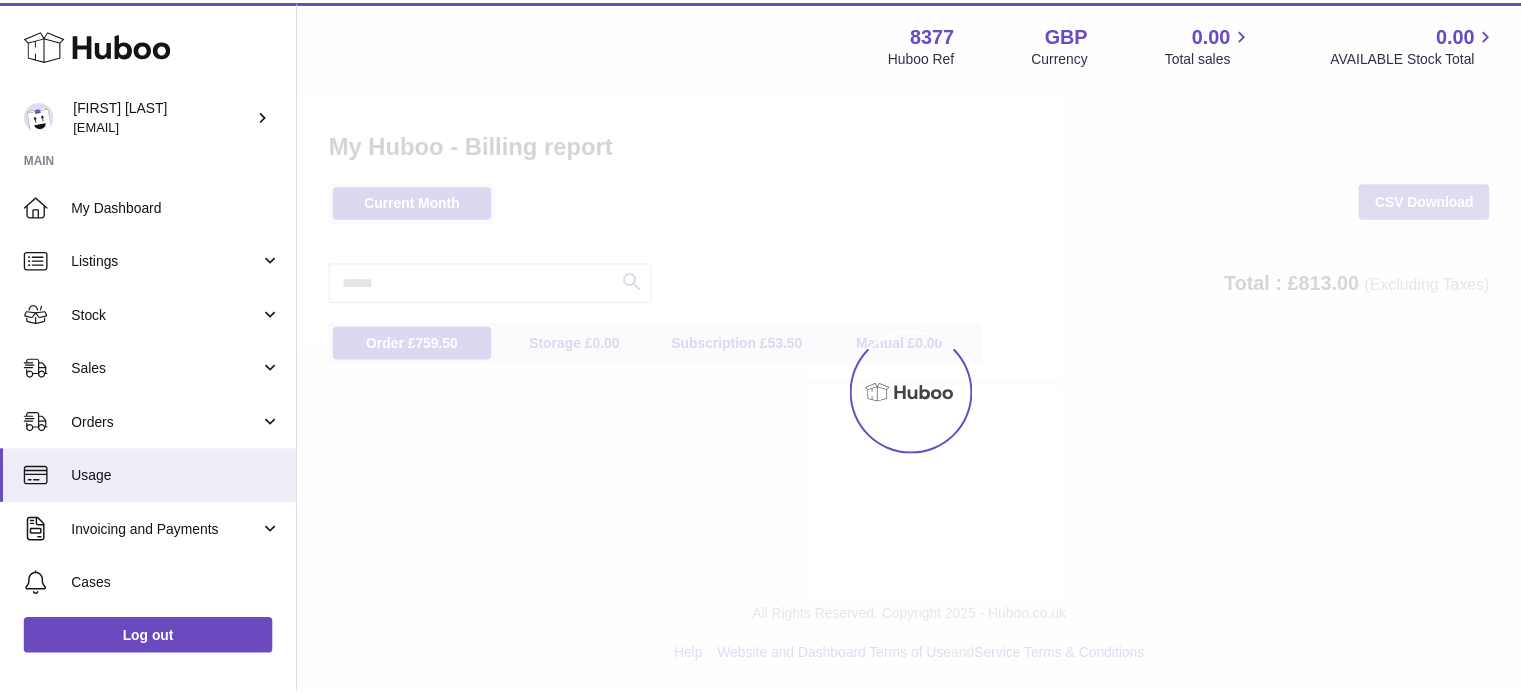 scroll, scrollTop: 0, scrollLeft: 0, axis: both 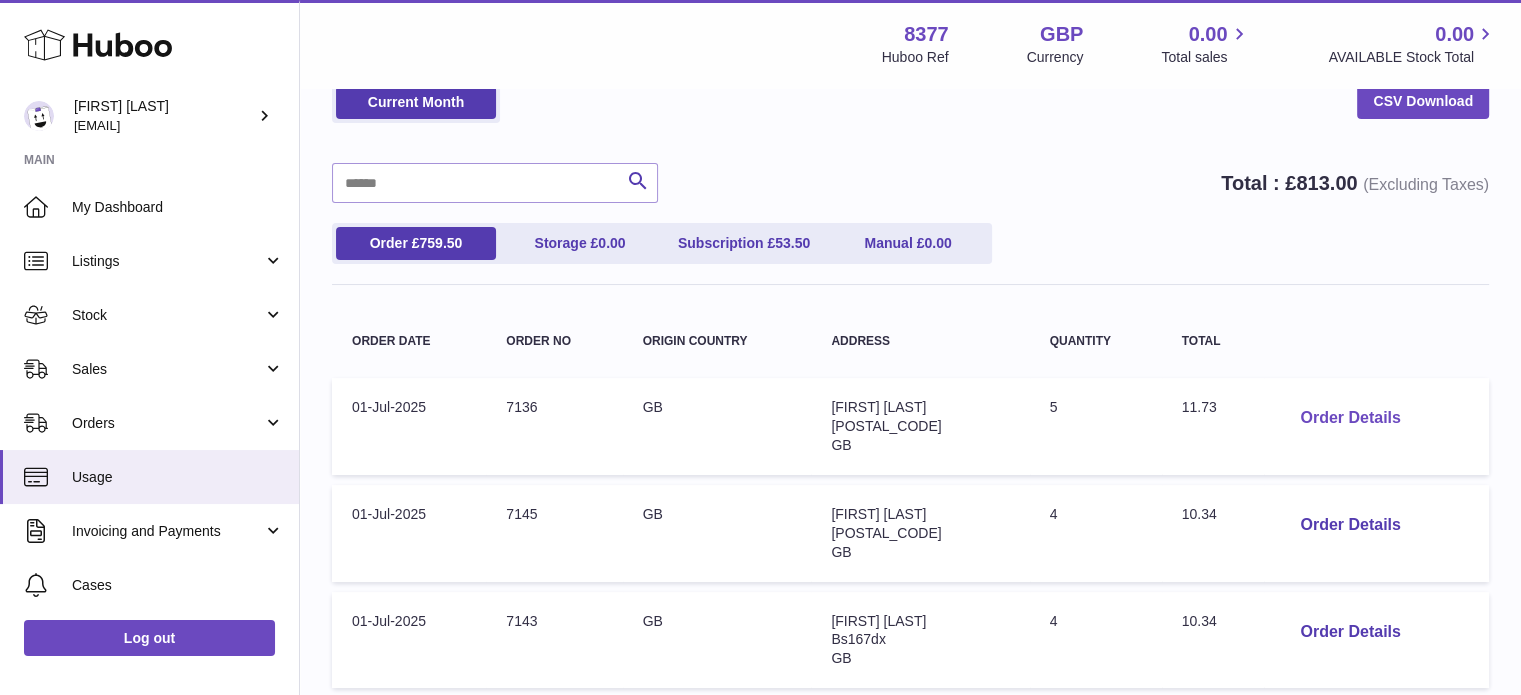 click on "Order Details" at bounding box center (1350, 418) 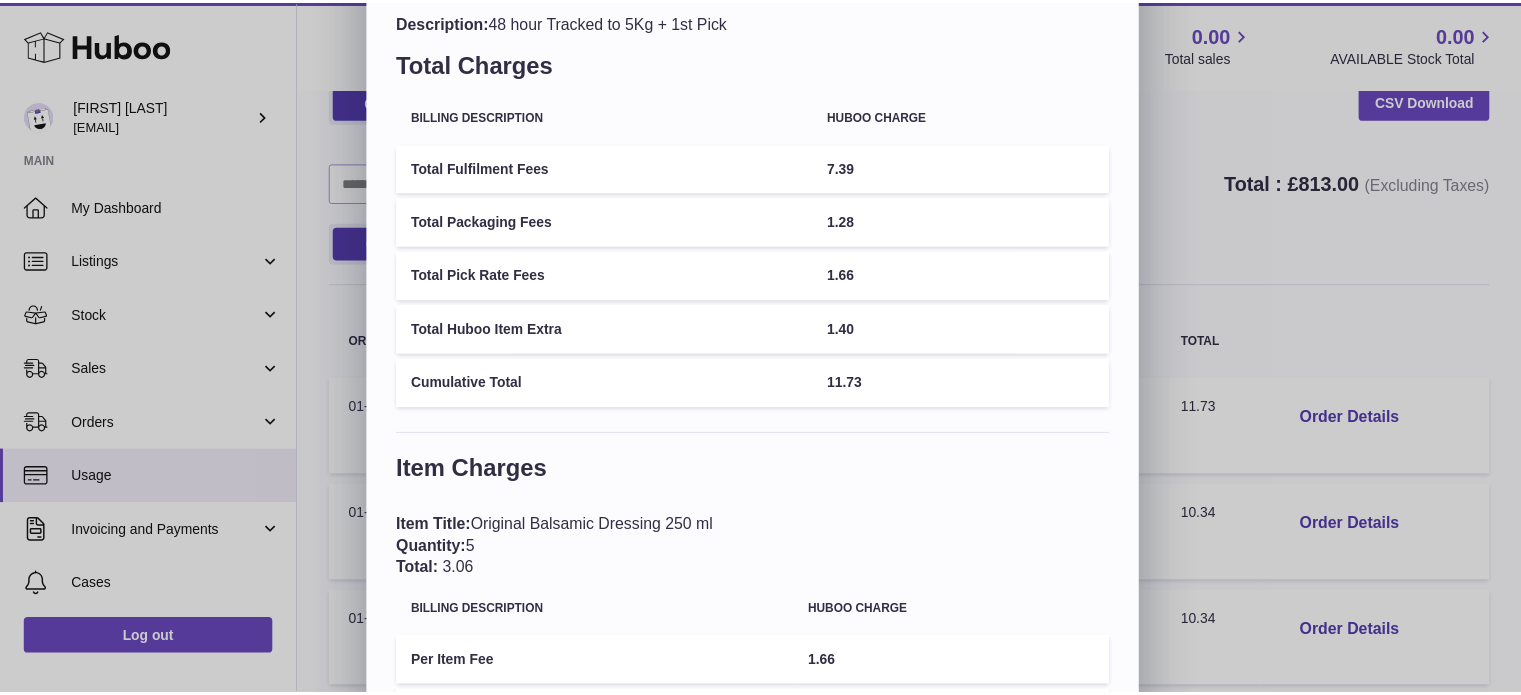 scroll, scrollTop: 0, scrollLeft: 0, axis: both 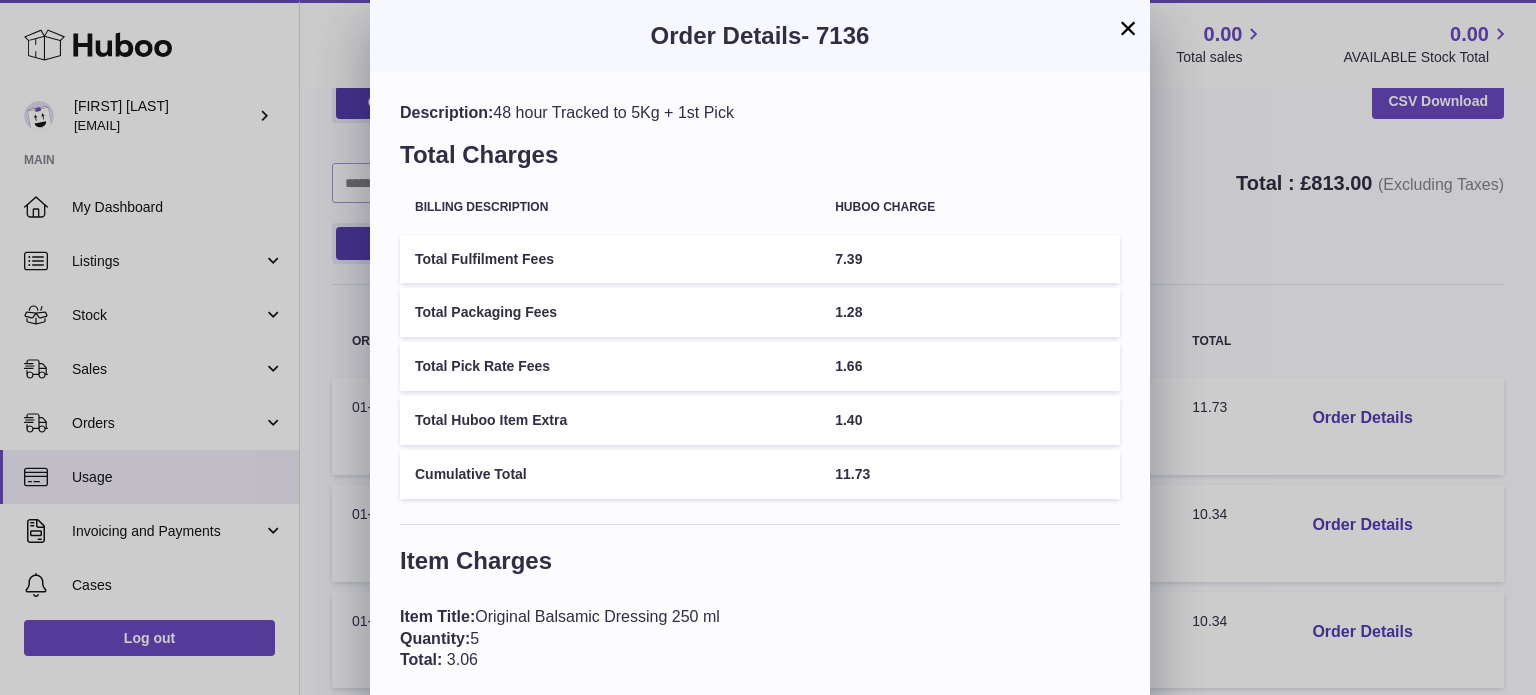click on "×" at bounding box center [1128, 28] 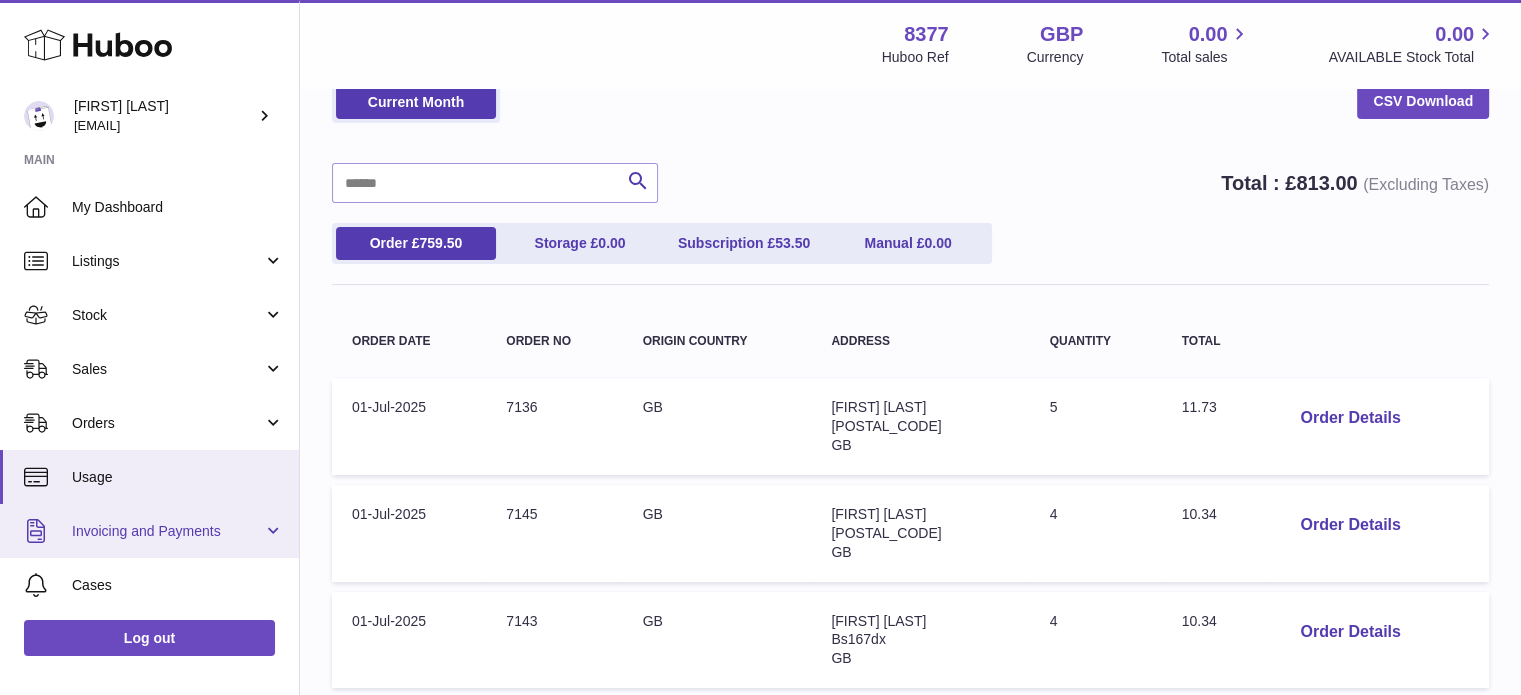 click on "Invoicing and Payments" at bounding box center [149, 531] 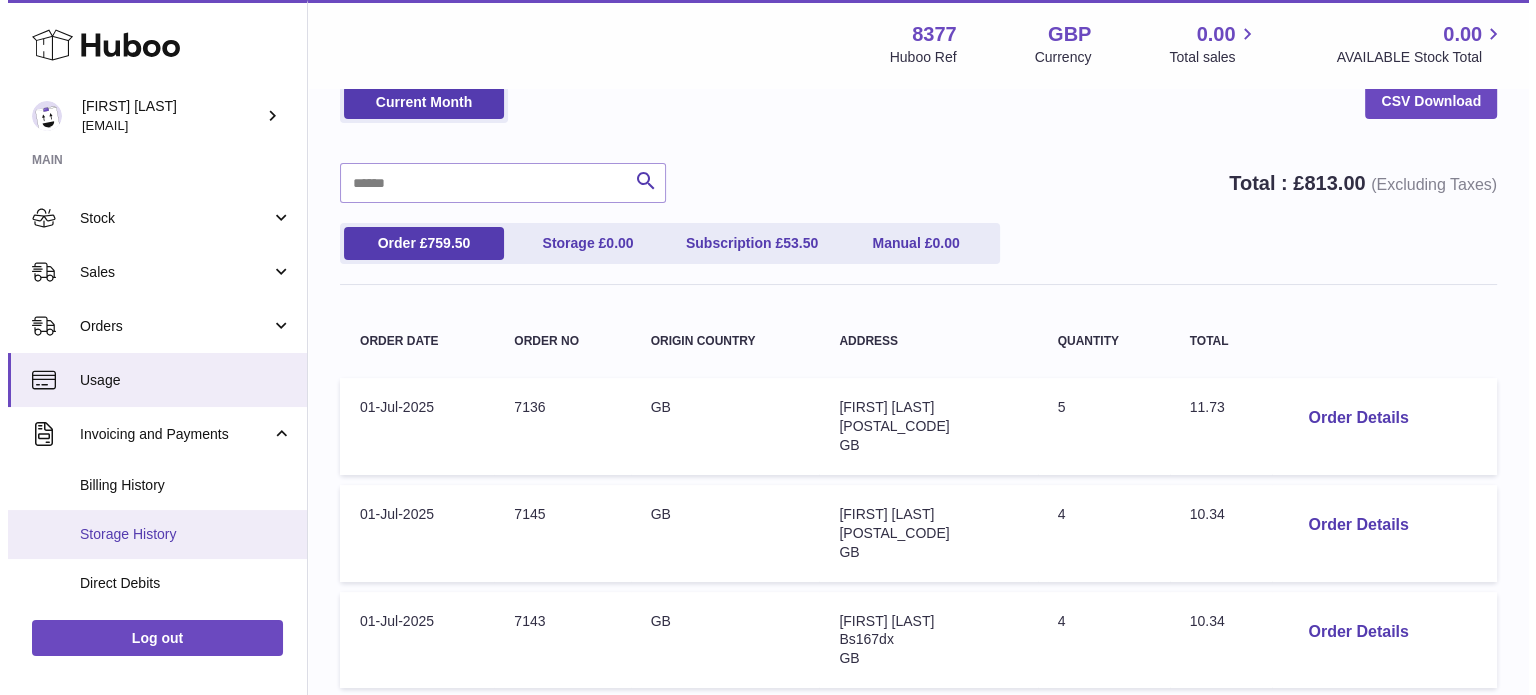 scroll, scrollTop: 100, scrollLeft: 0, axis: vertical 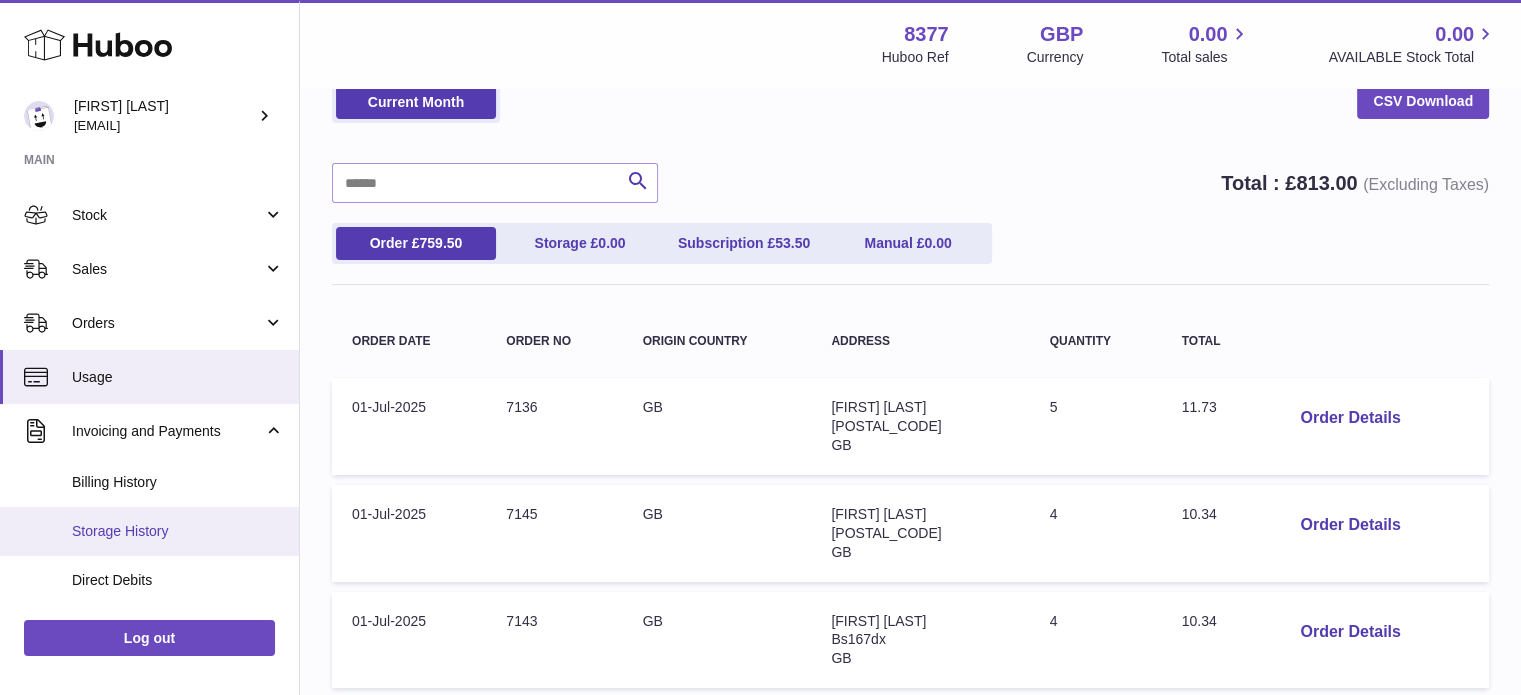 click on "Storage History" at bounding box center (149, 531) 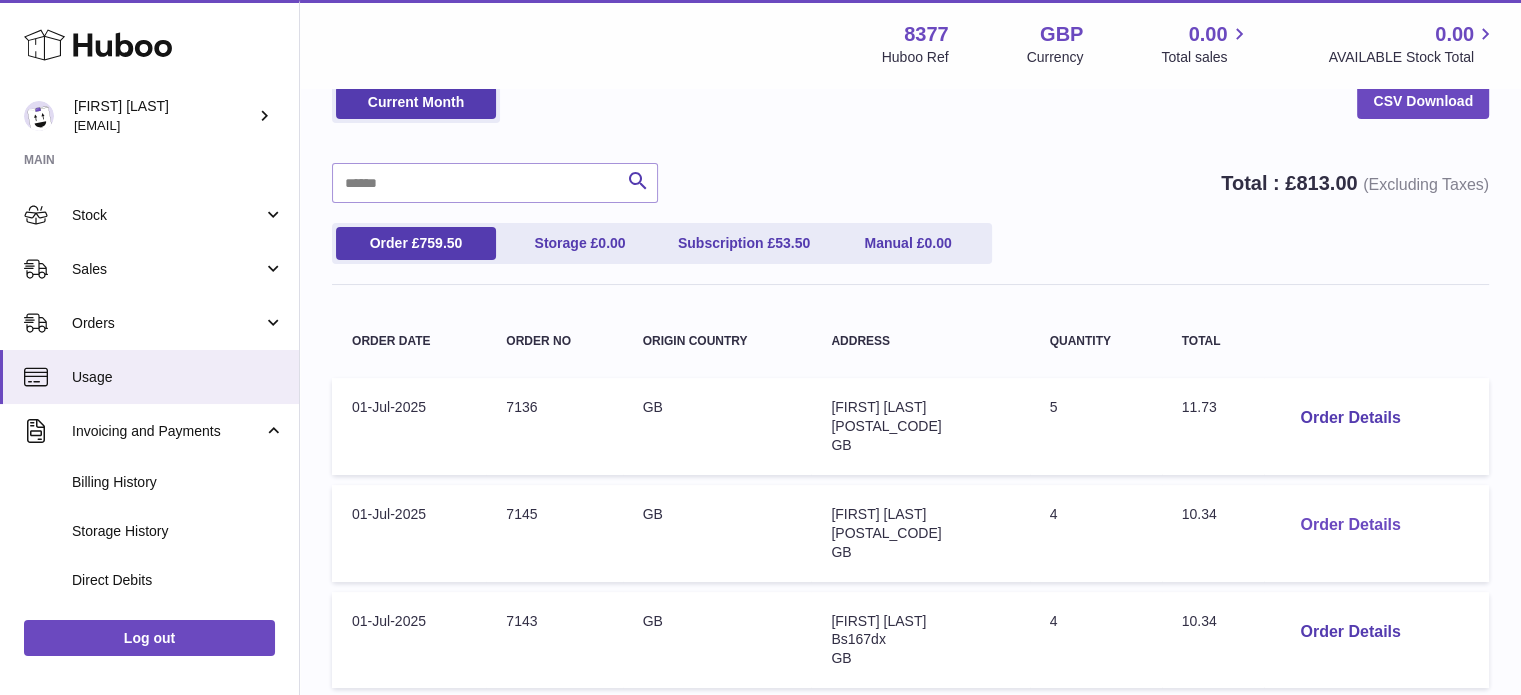 click on "Order Details" at bounding box center [1350, 525] 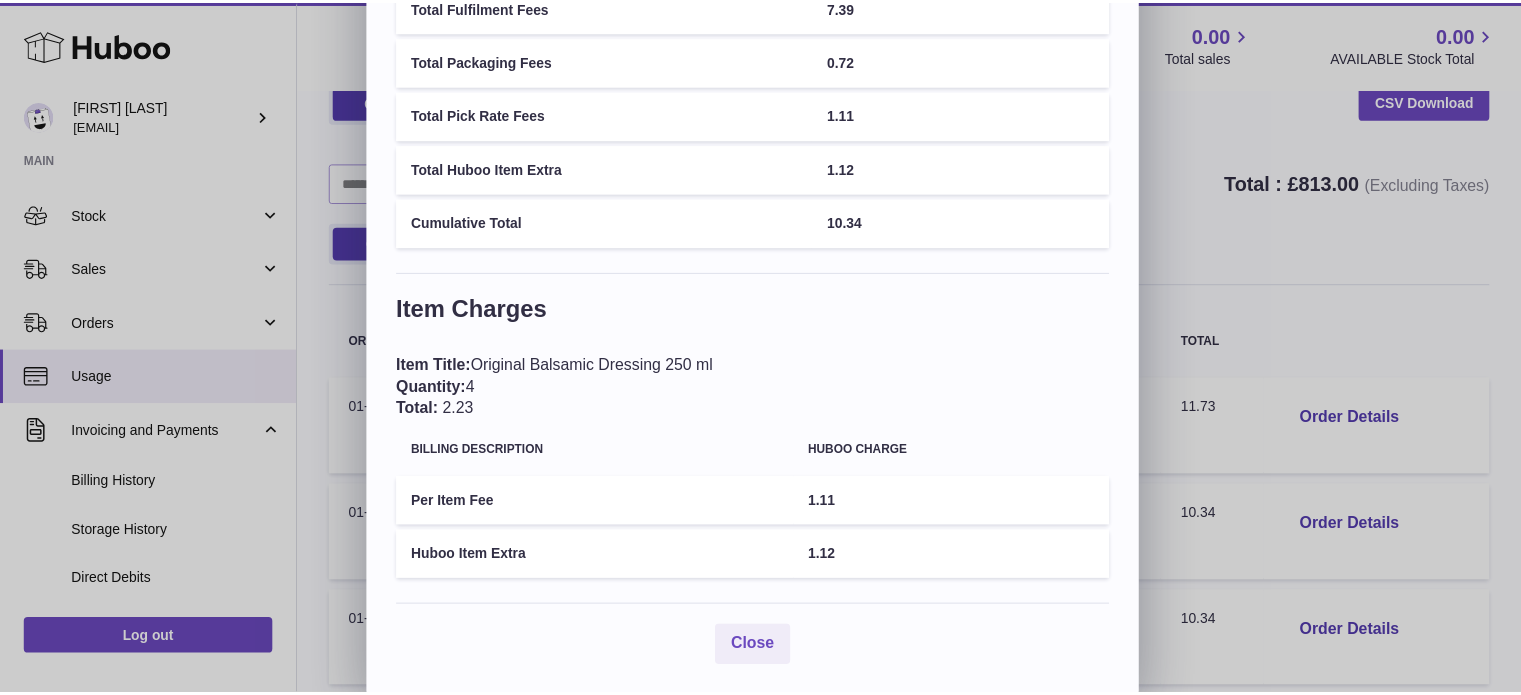 scroll, scrollTop: 256, scrollLeft: 0, axis: vertical 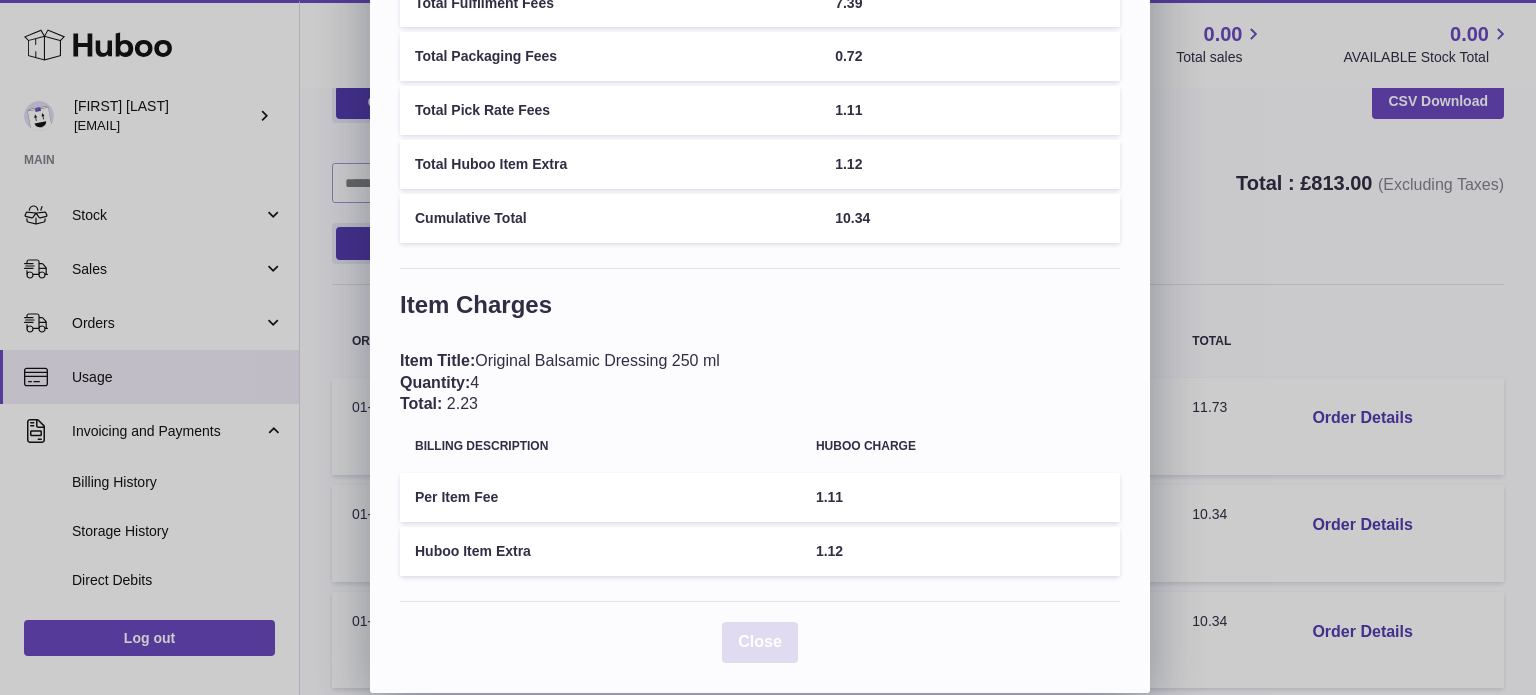 click on "Close" at bounding box center (760, 641) 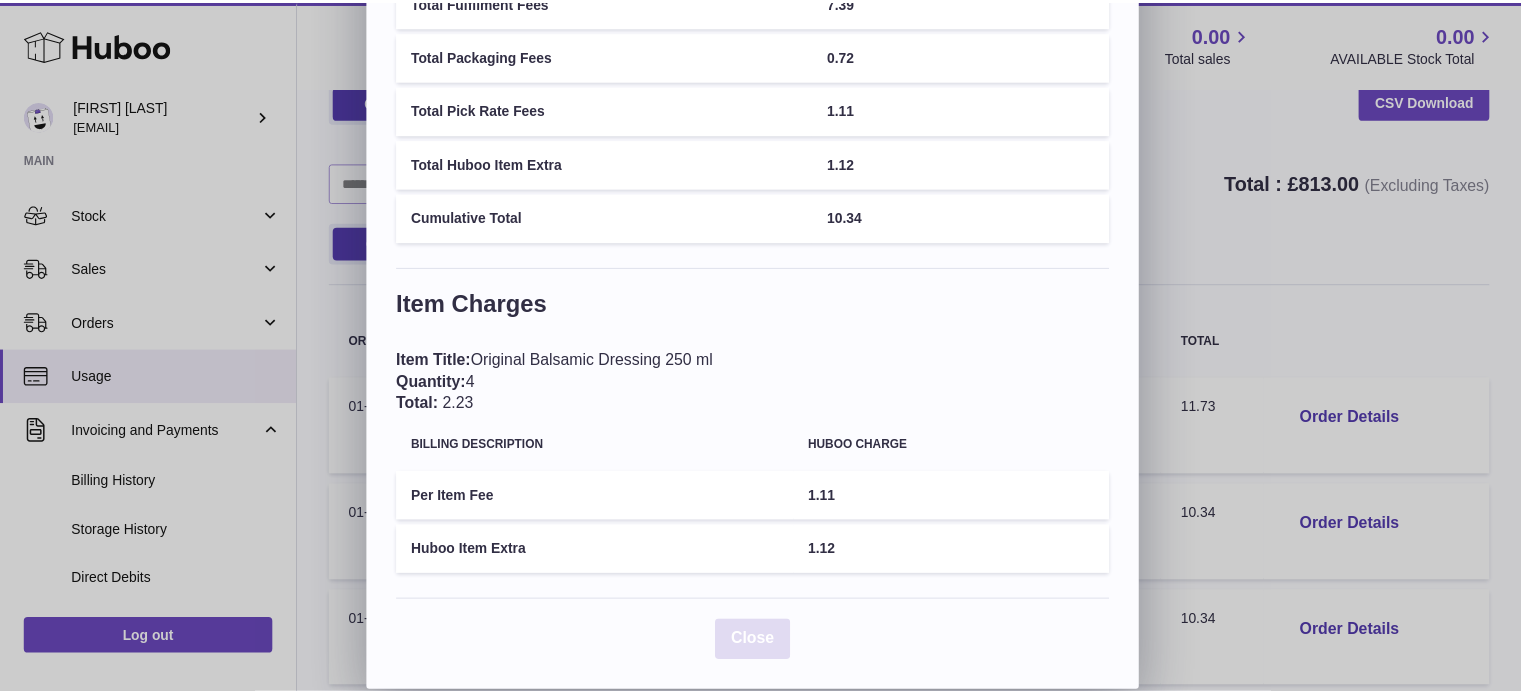 scroll, scrollTop: 0, scrollLeft: 0, axis: both 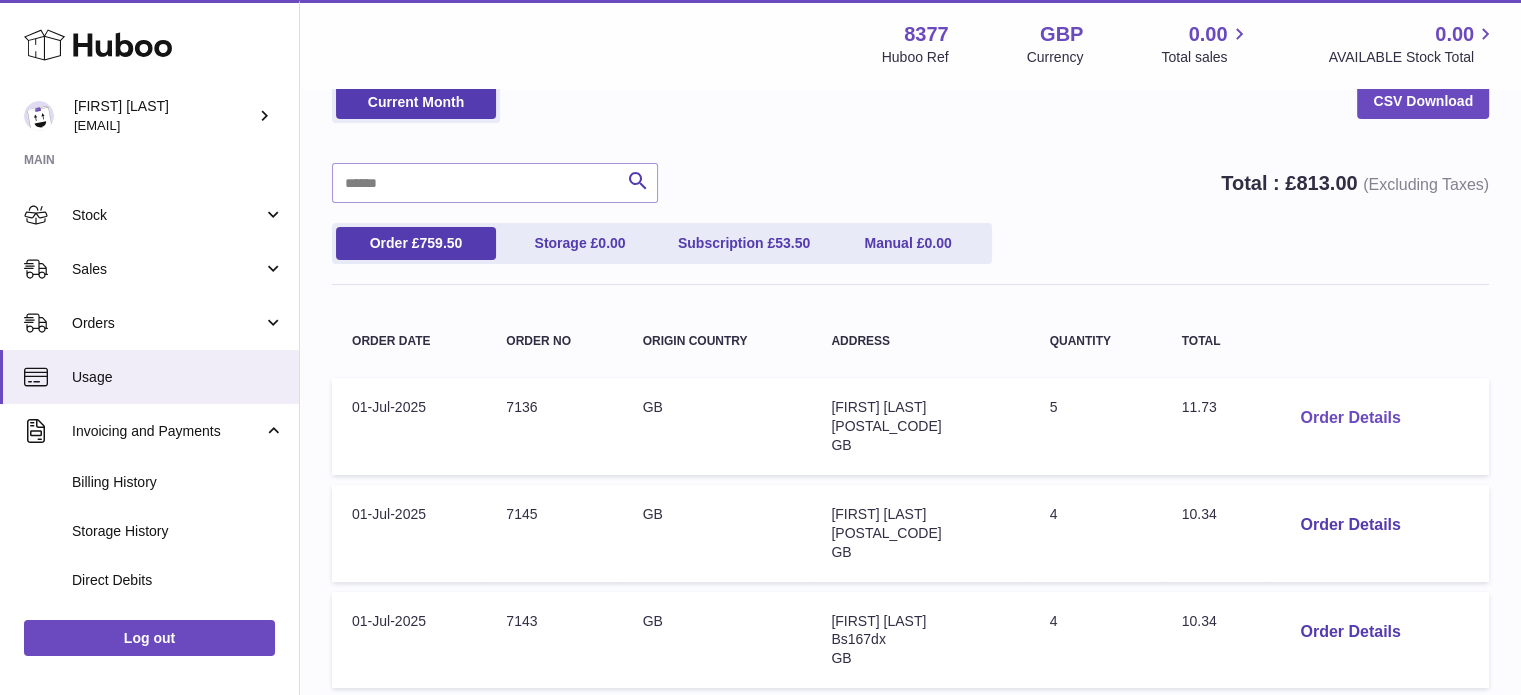 click on "Order Details" at bounding box center (1350, 418) 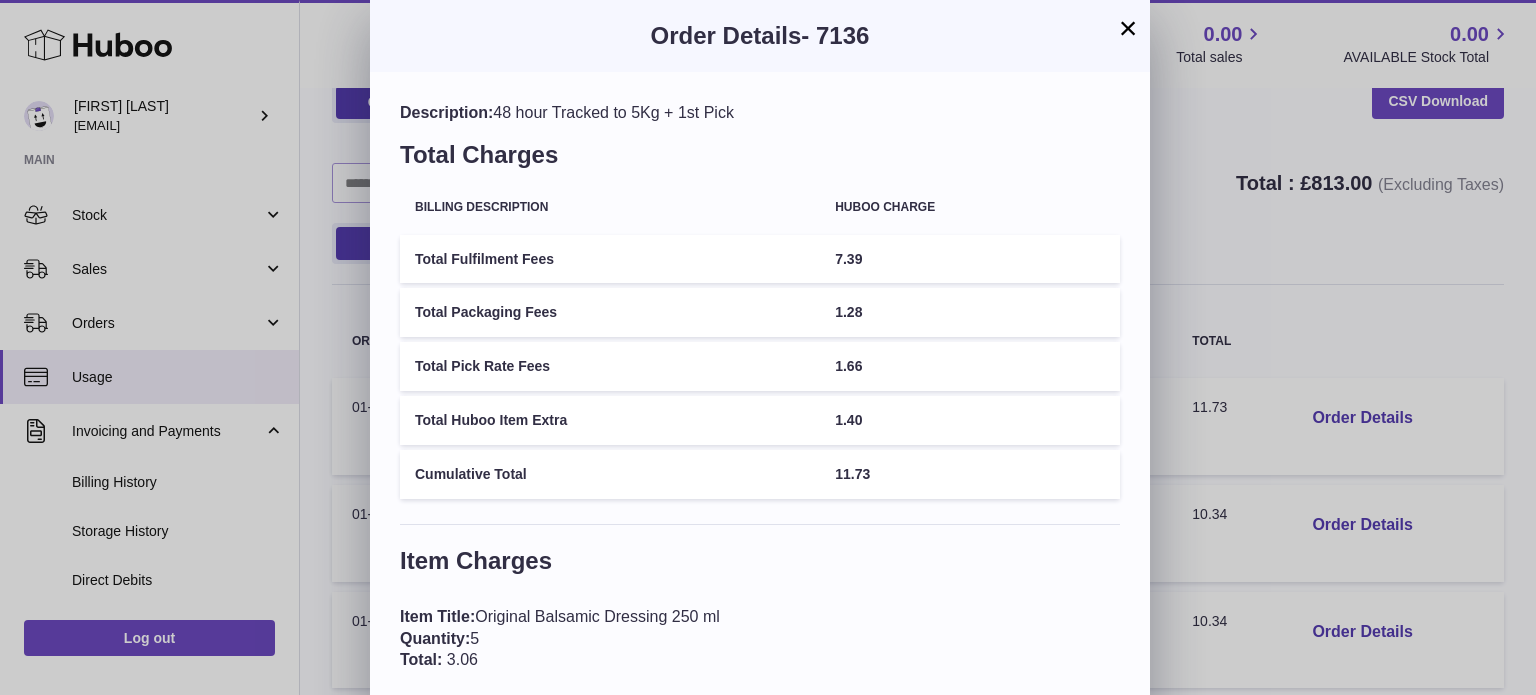 click on "×" at bounding box center [1128, 28] 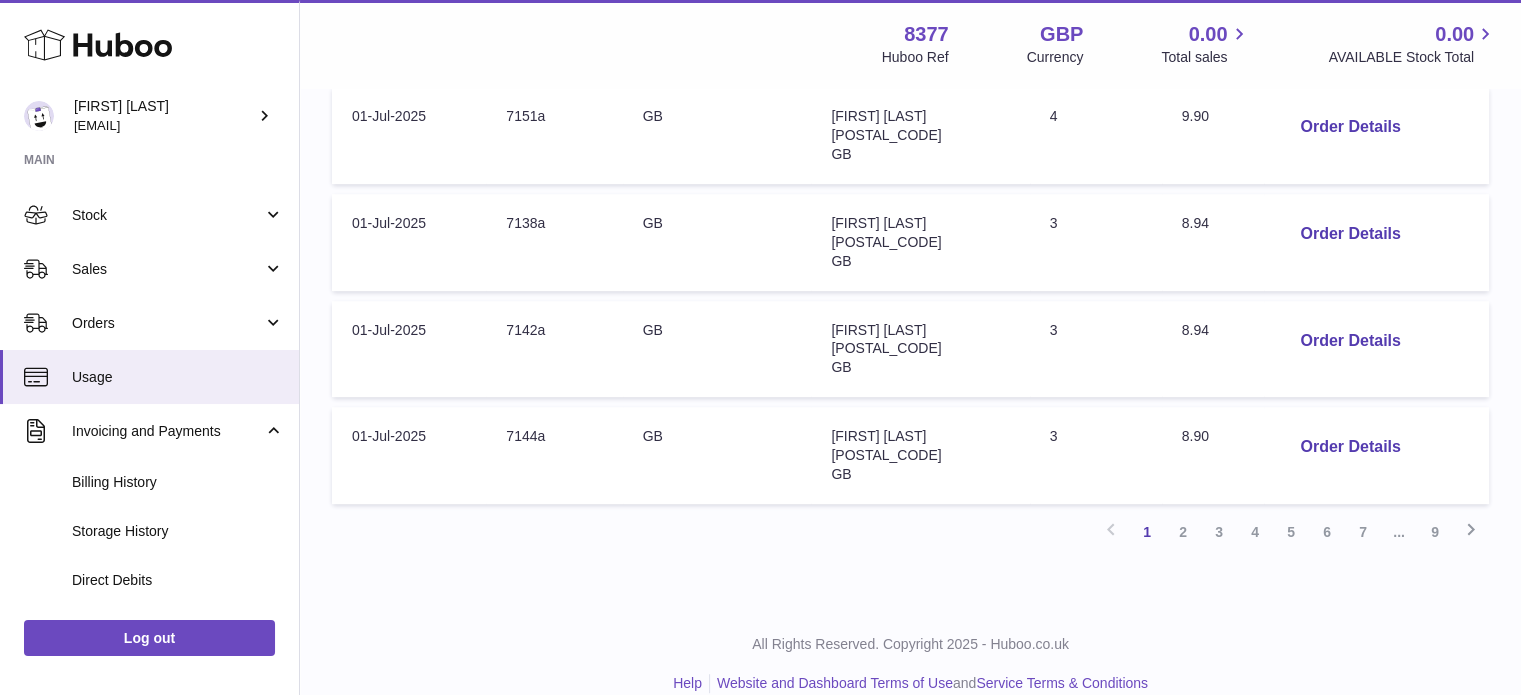 scroll, scrollTop: 1053, scrollLeft: 0, axis: vertical 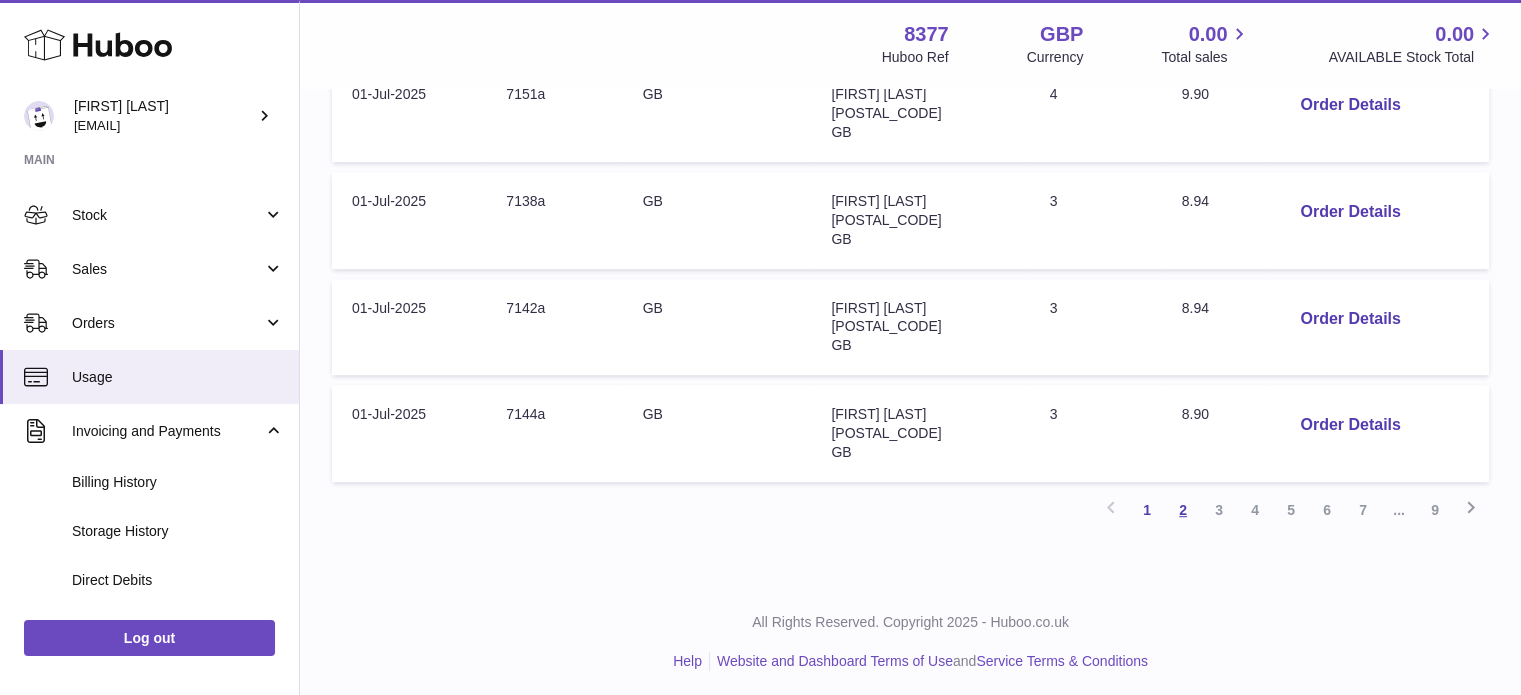 click on "2" at bounding box center [1183, 510] 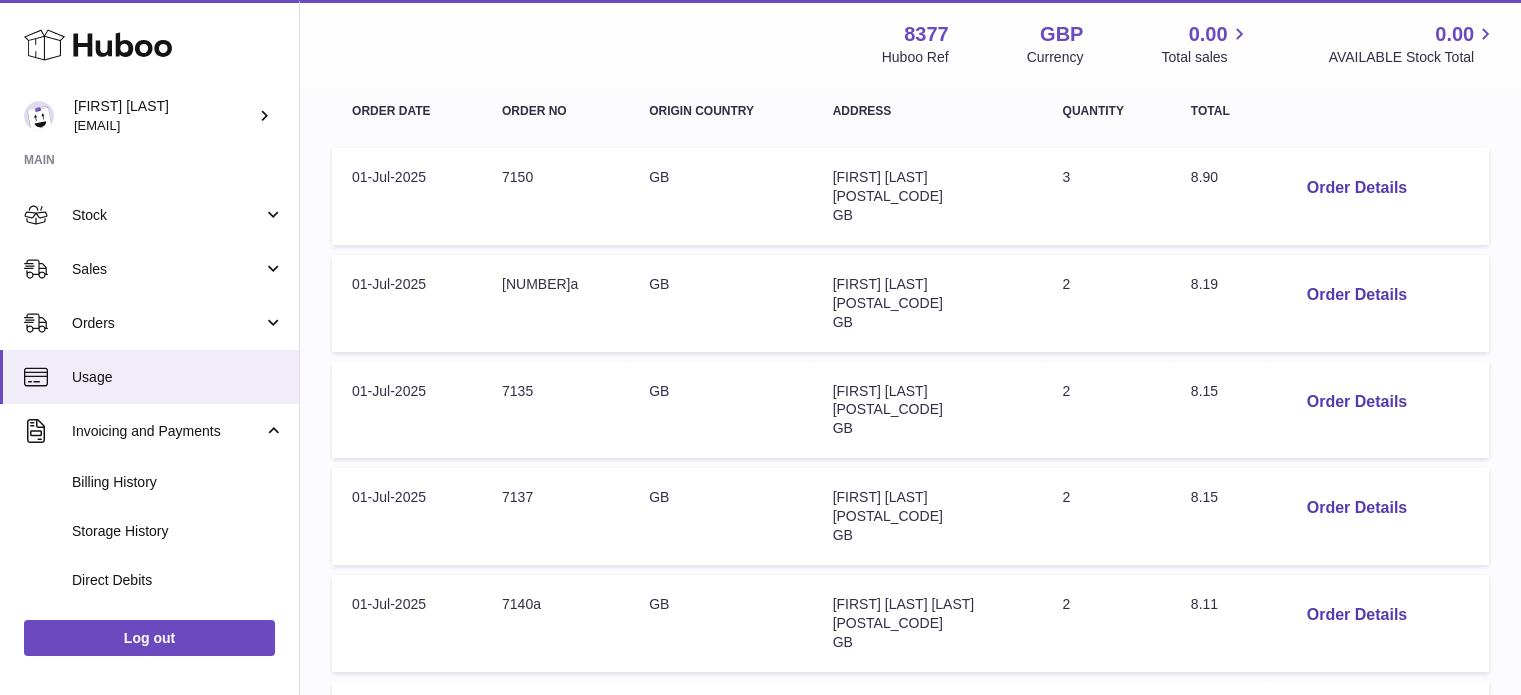 scroll, scrollTop: 293, scrollLeft: 0, axis: vertical 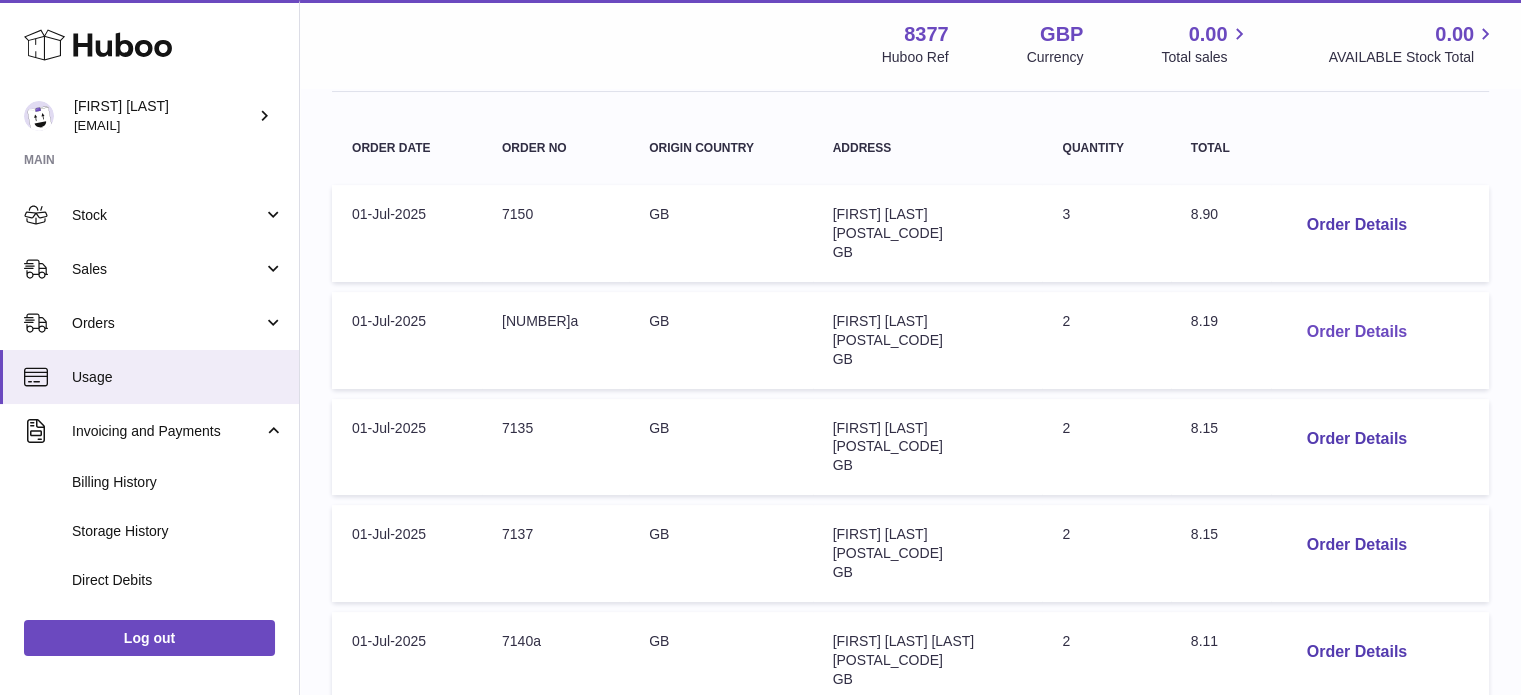 click on "Order Details" at bounding box center (1357, 332) 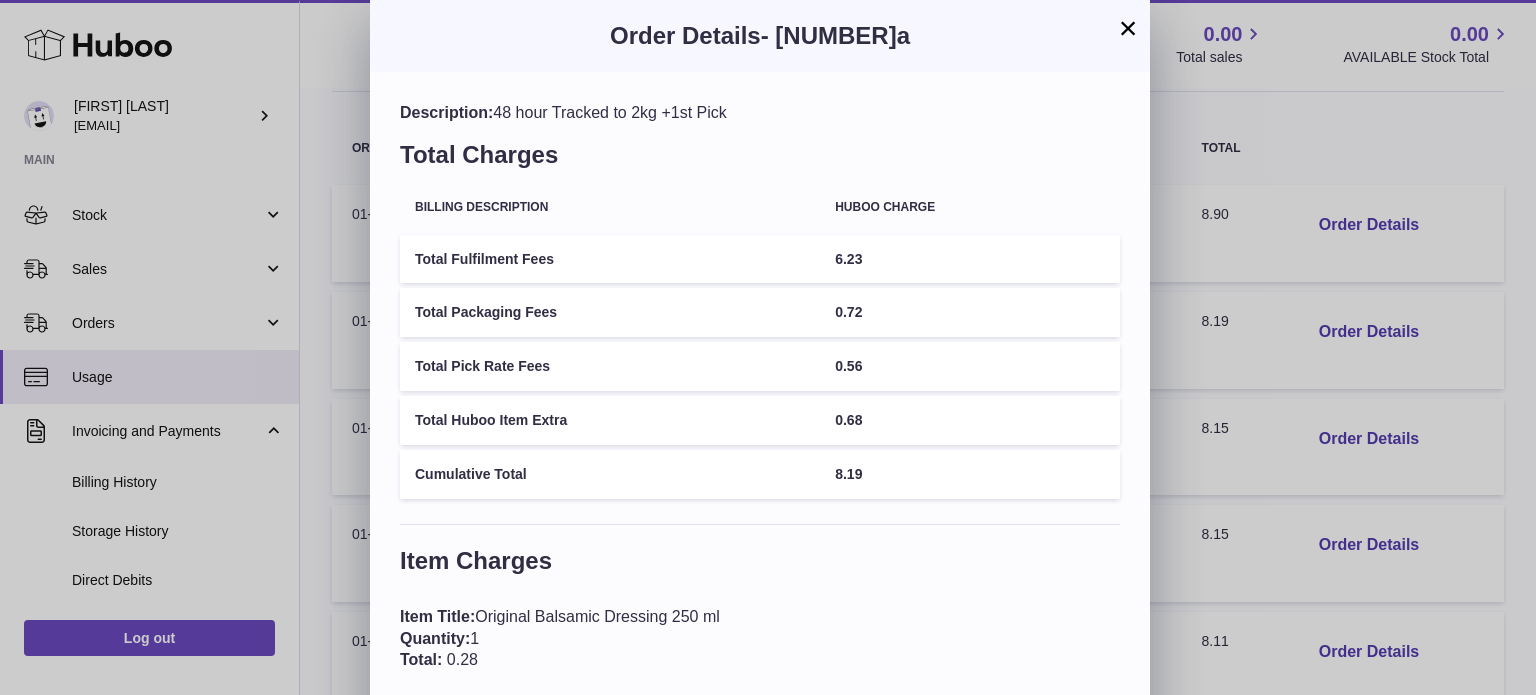 click on "×" at bounding box center (1128, 28) 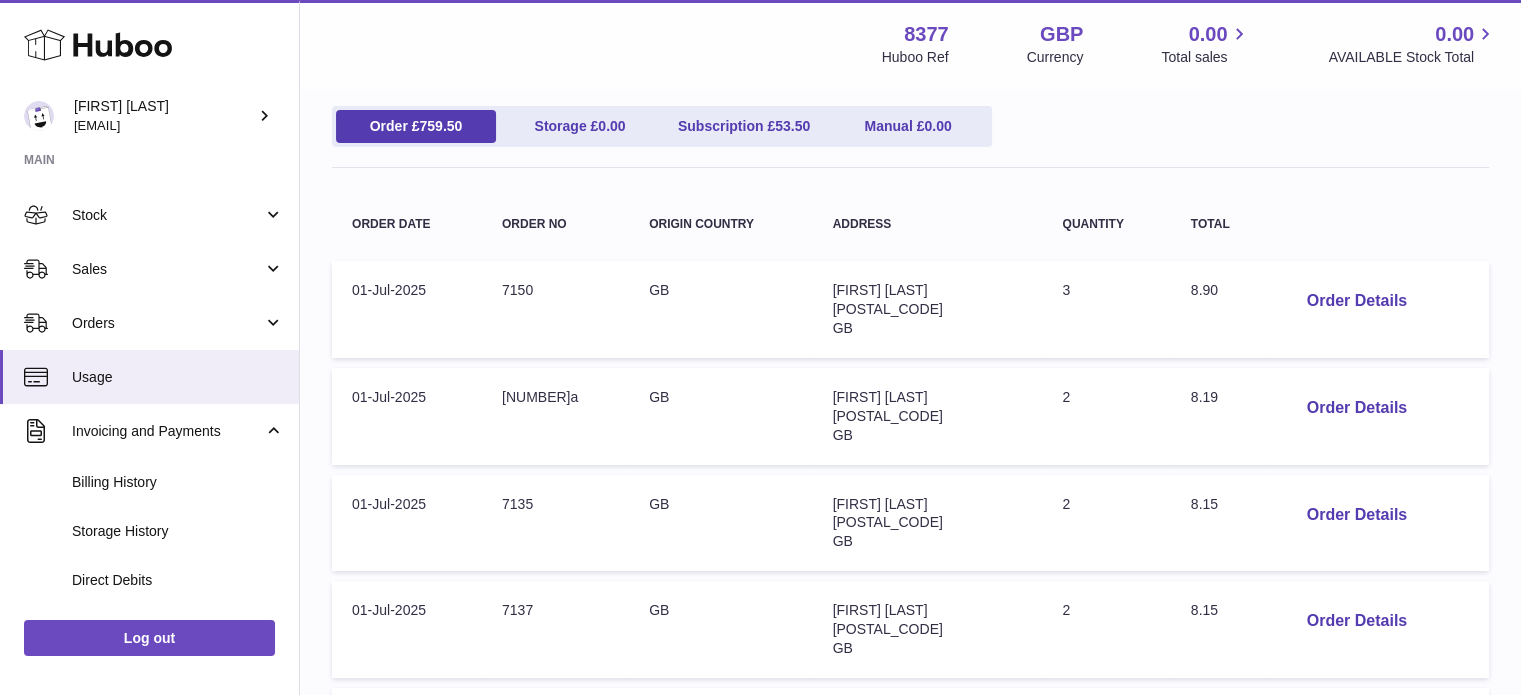 scroll, scrollTop: 193, scrollLeft: 0, axis: vertical 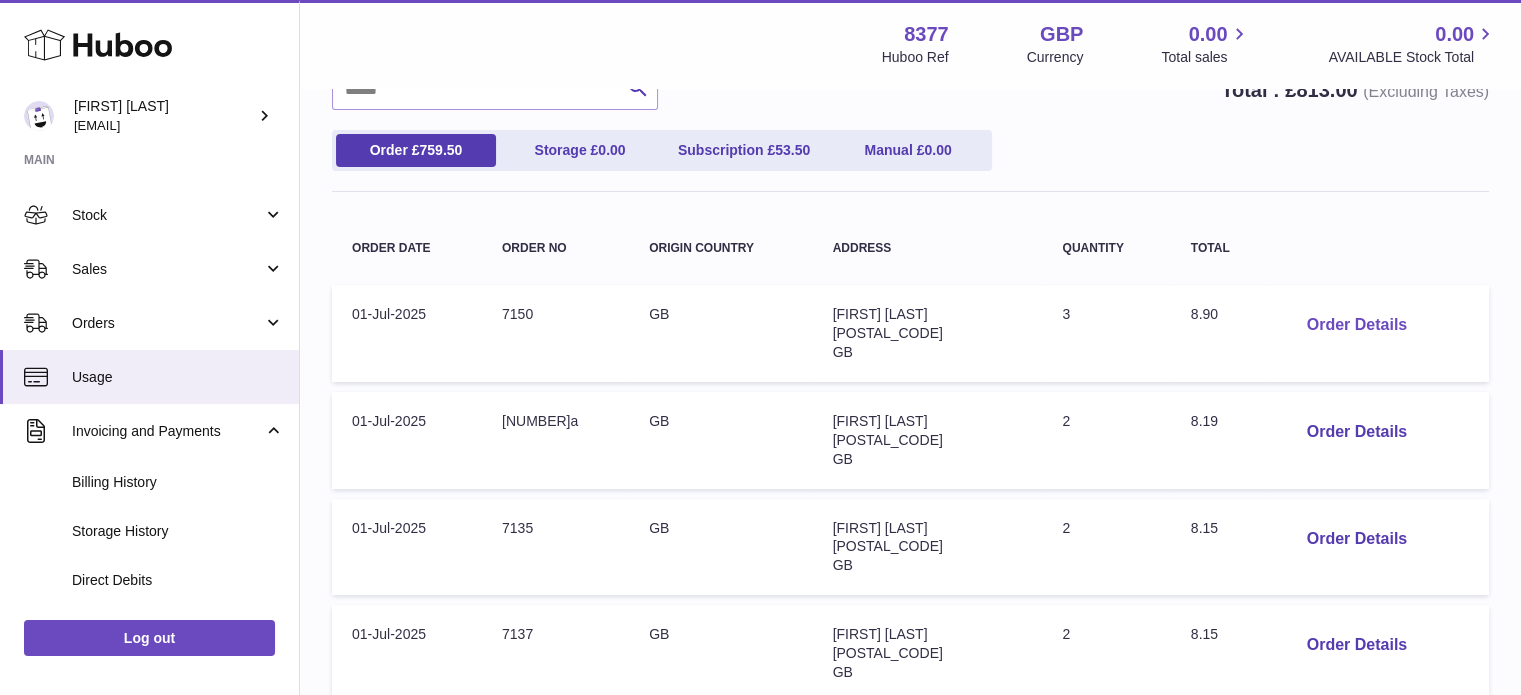 click on "Order Details" at bounding box center (1357, 325) 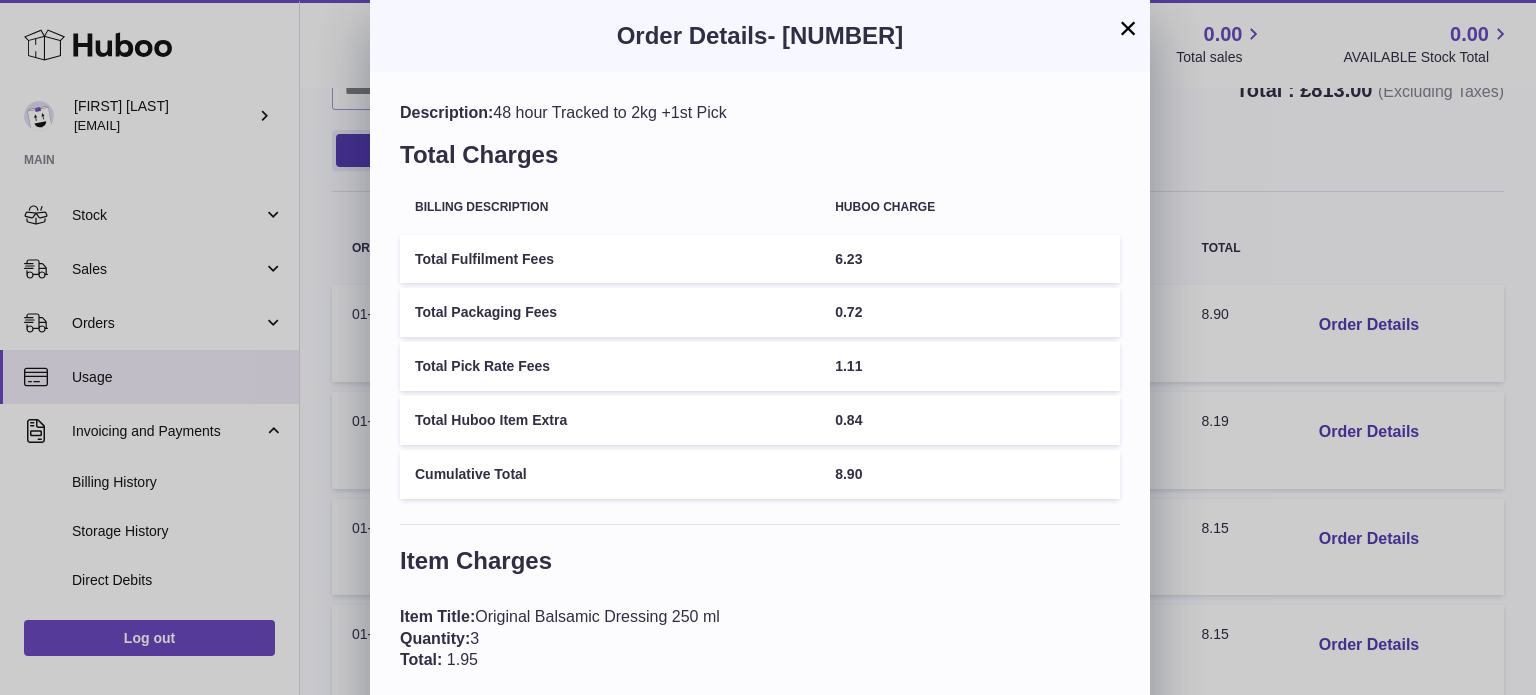 click on "×" at bounding box center (1128, 28) 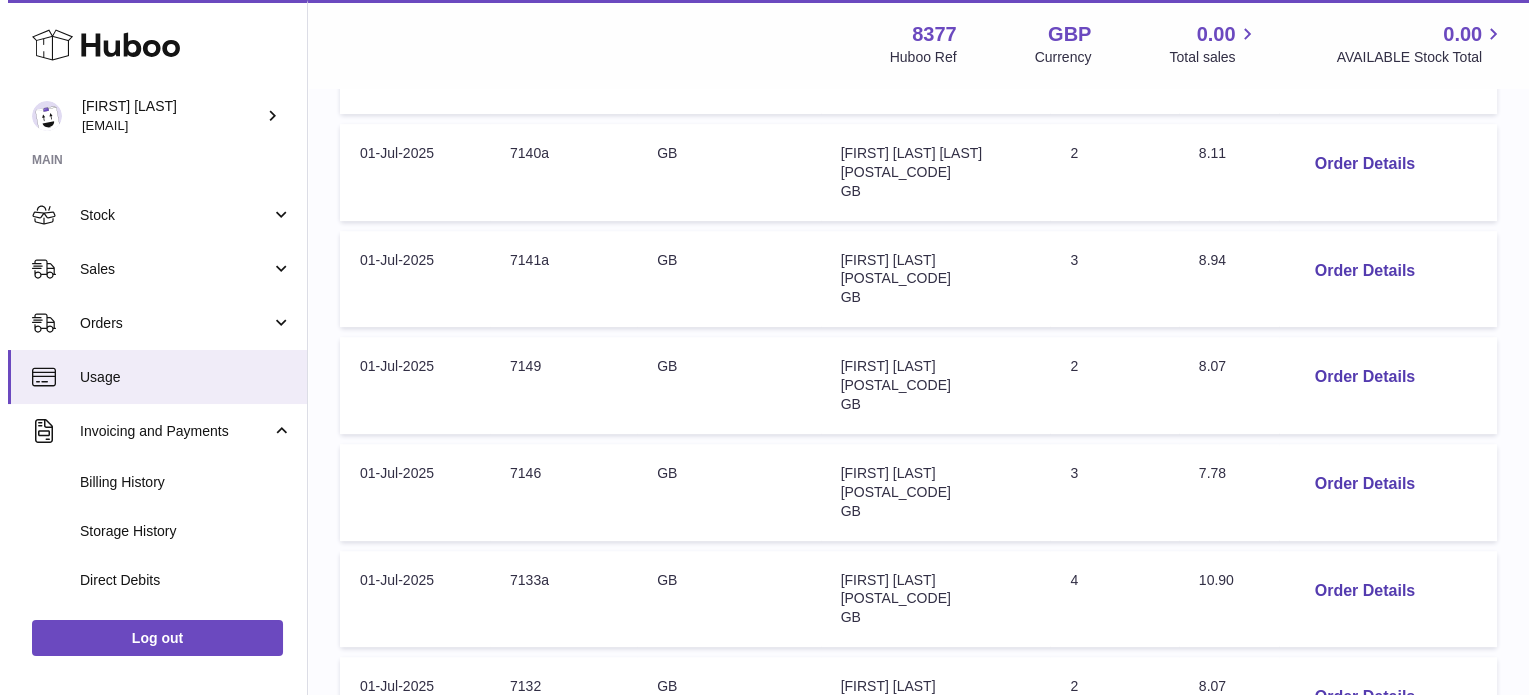 scroll, scrollTop: 793, scrollLeft: 0, axis: vertical 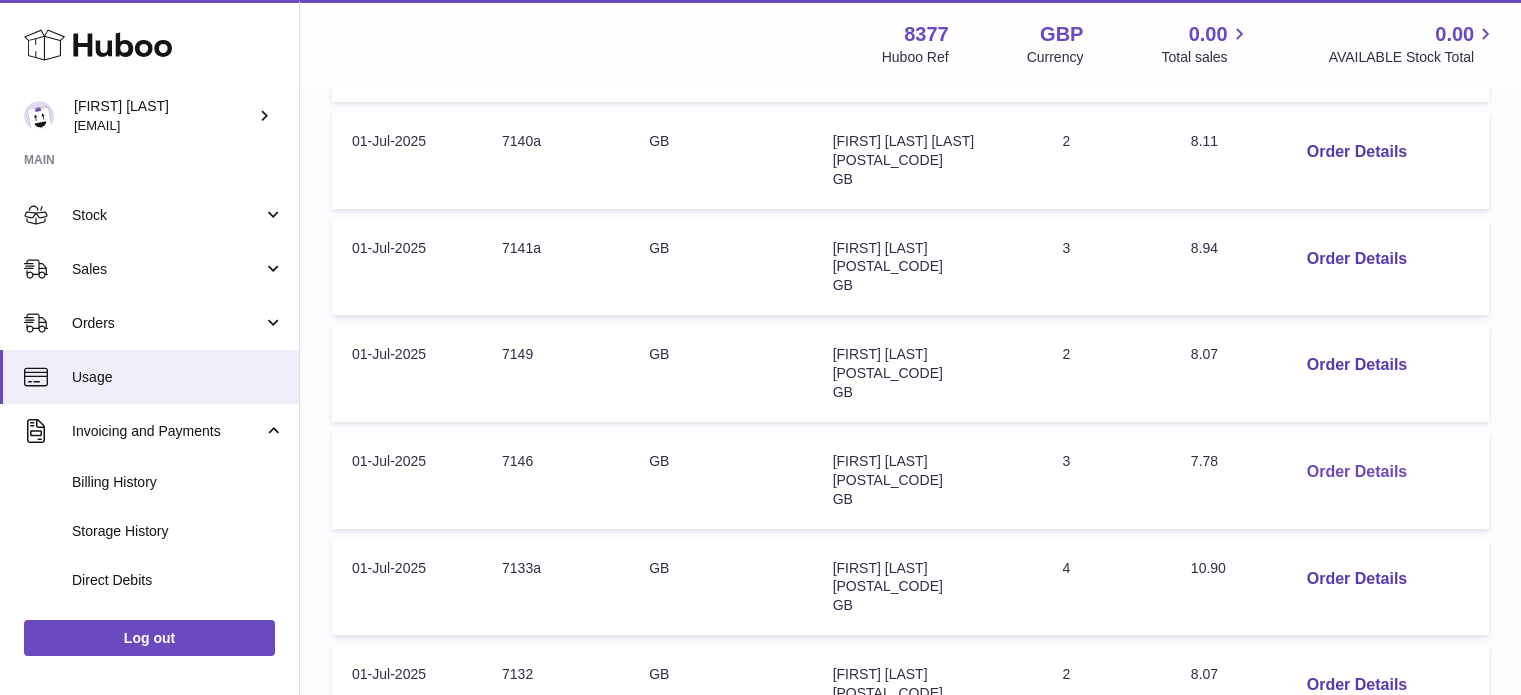 click on "Order Details" at bounding box center [1357, 472] 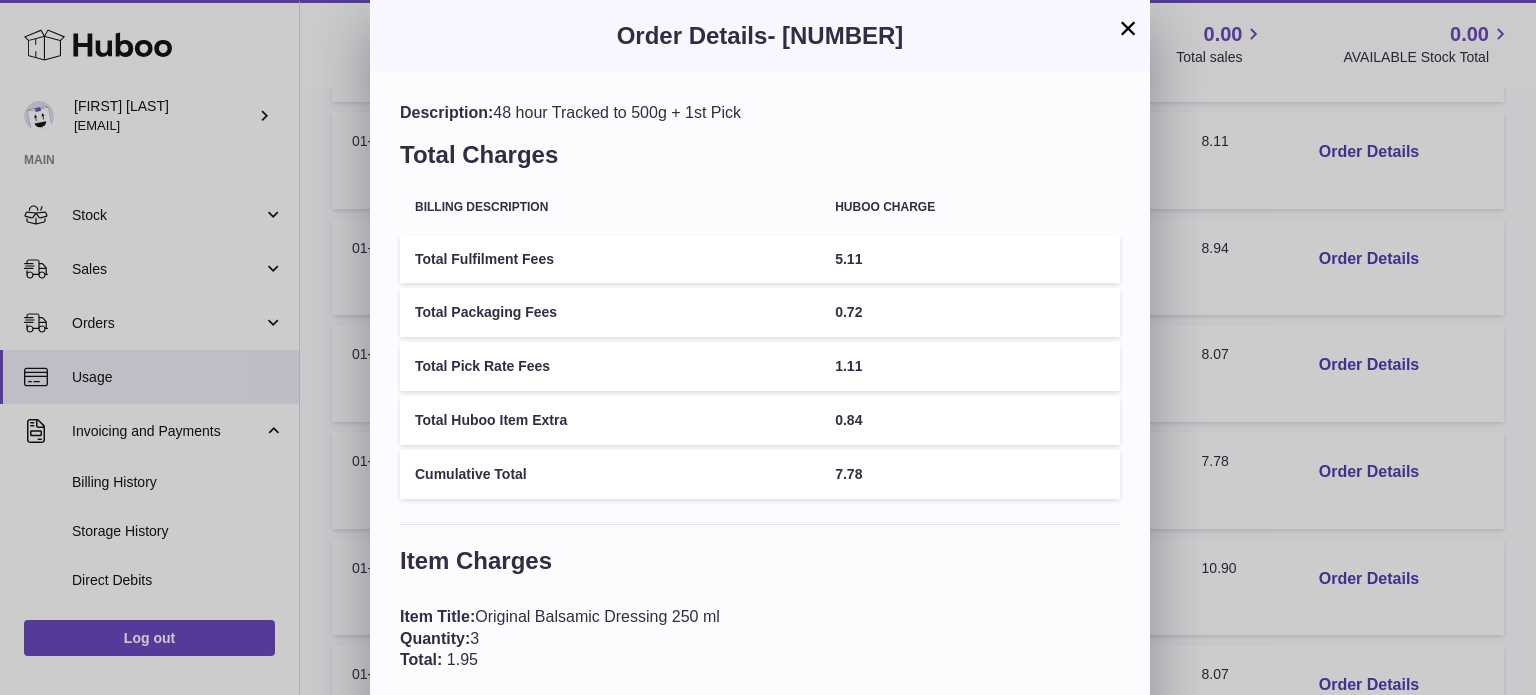 click on "×" at bounding box center (1128, 28) 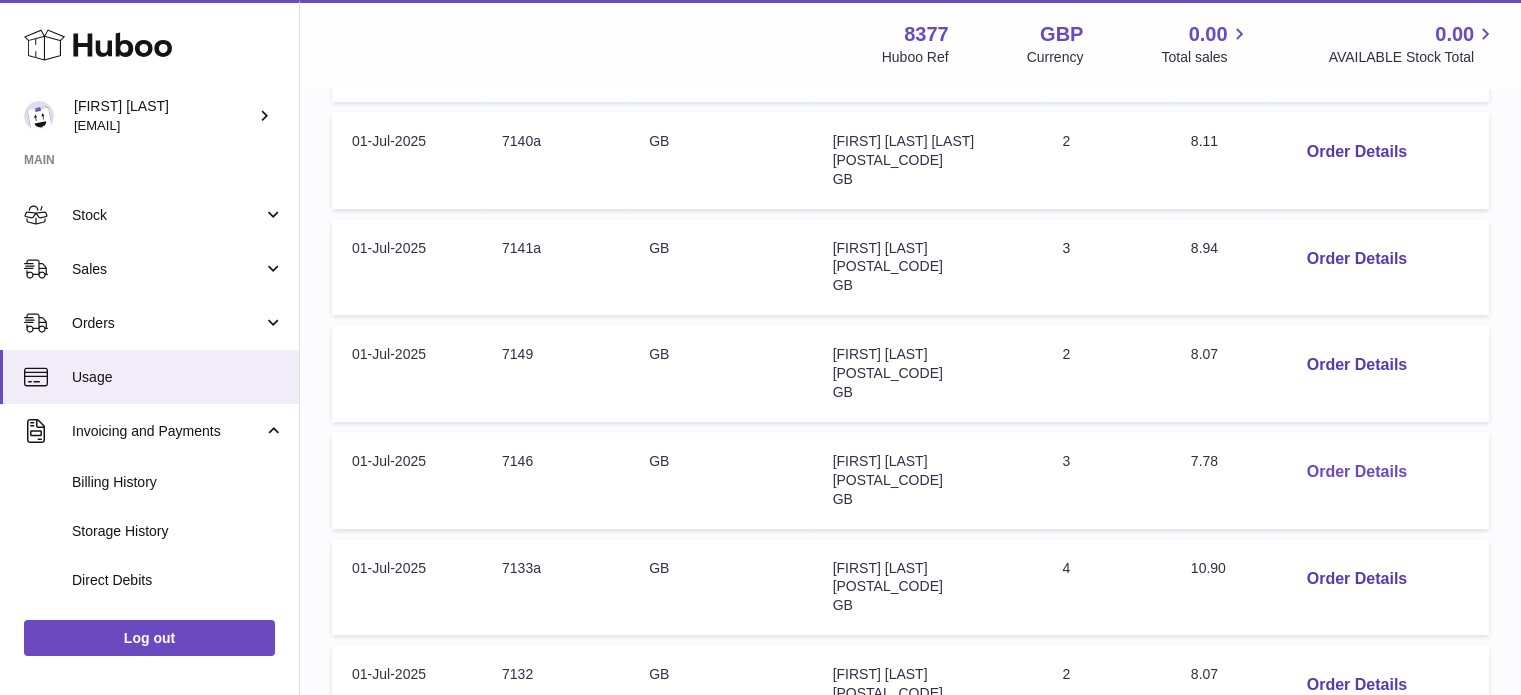 click on "Order Details" at bounding box center (1357, 472) 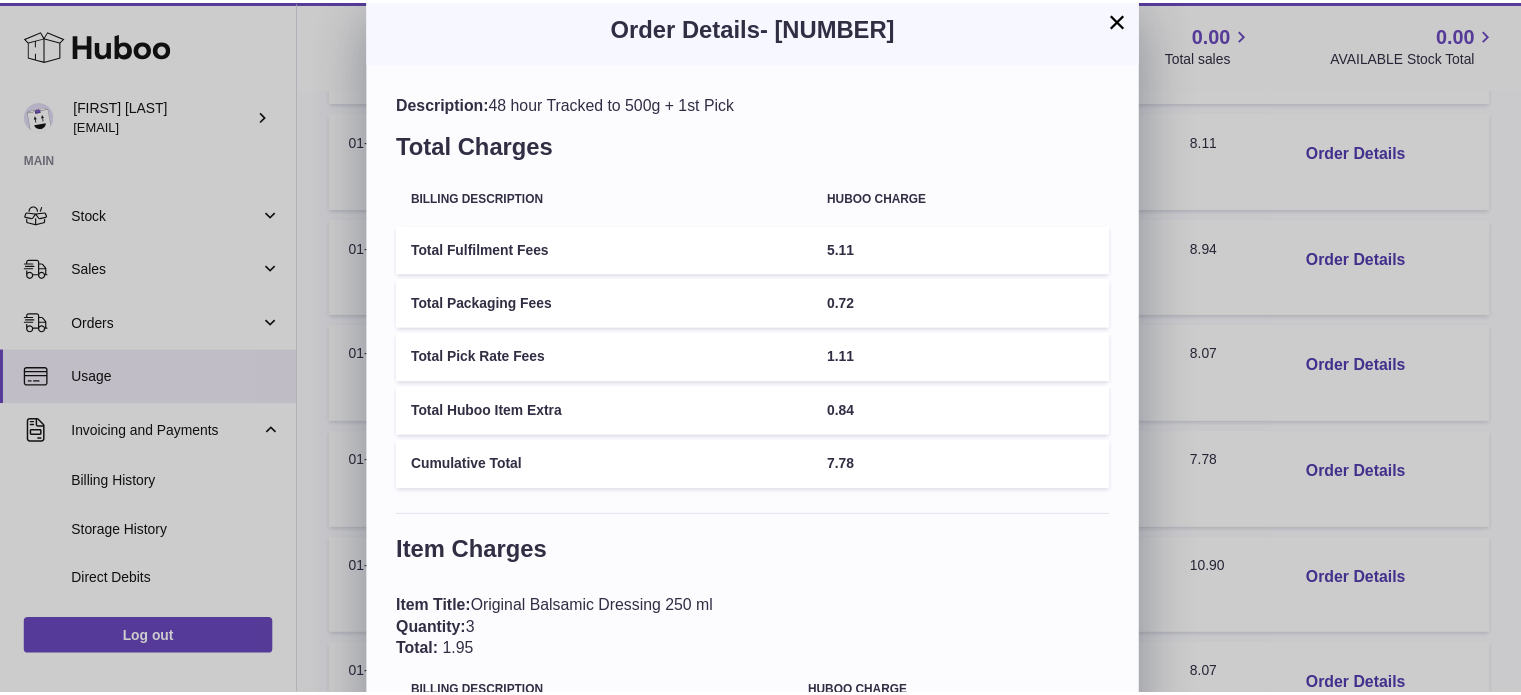 scroll, scrollTop: 0, scrollLeft: 0, axis: both 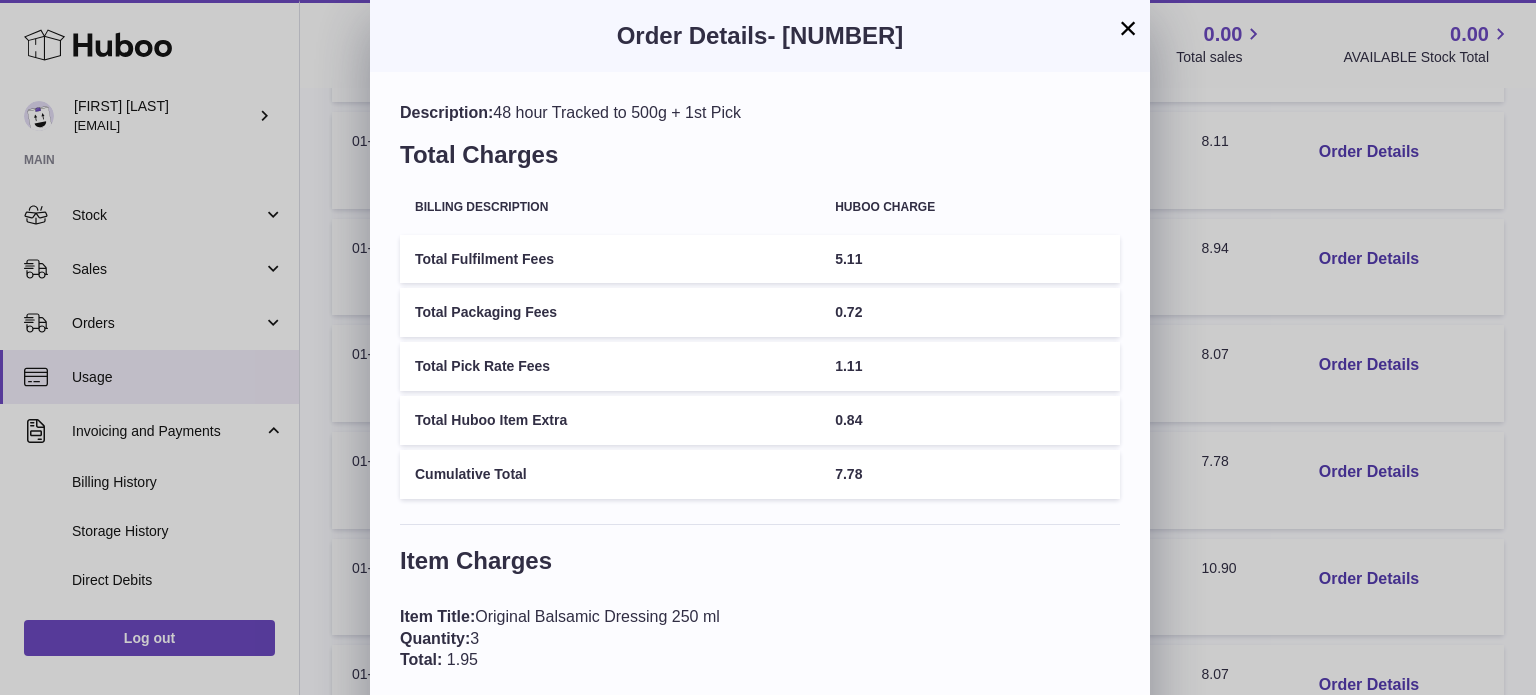 click on "×" at bounding box center [1128, 28] 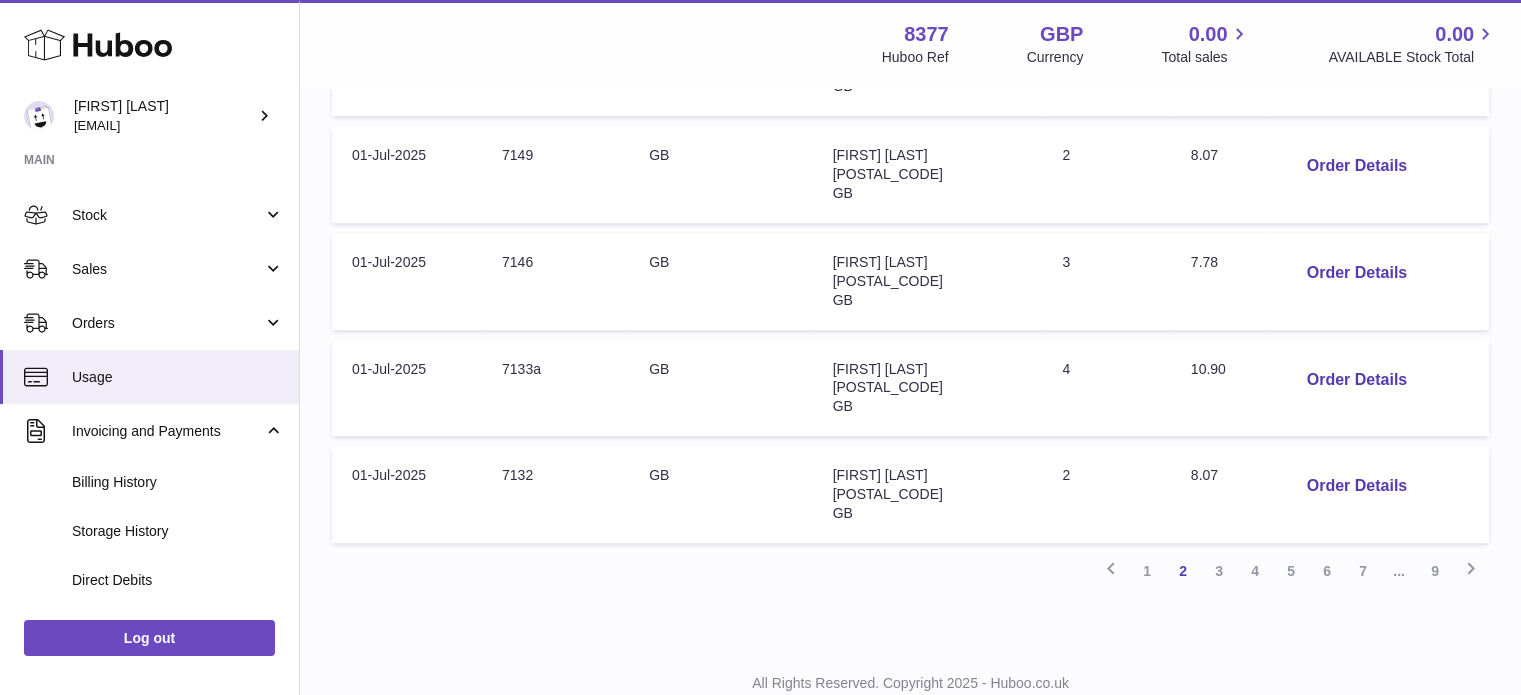 scroll, scrollTop: 1053, scrollLeft: 0, axis: vertical 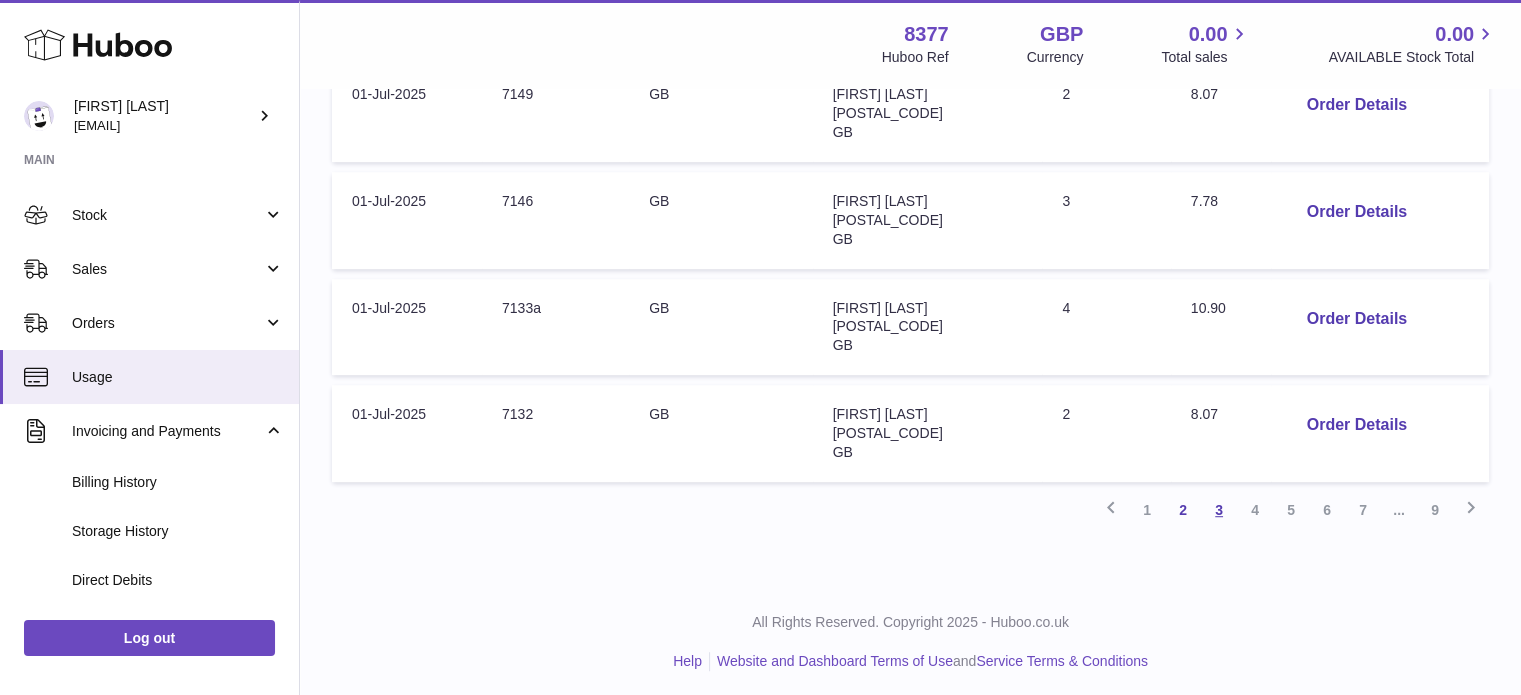 click on "3" at bounding box center (1219, 510) 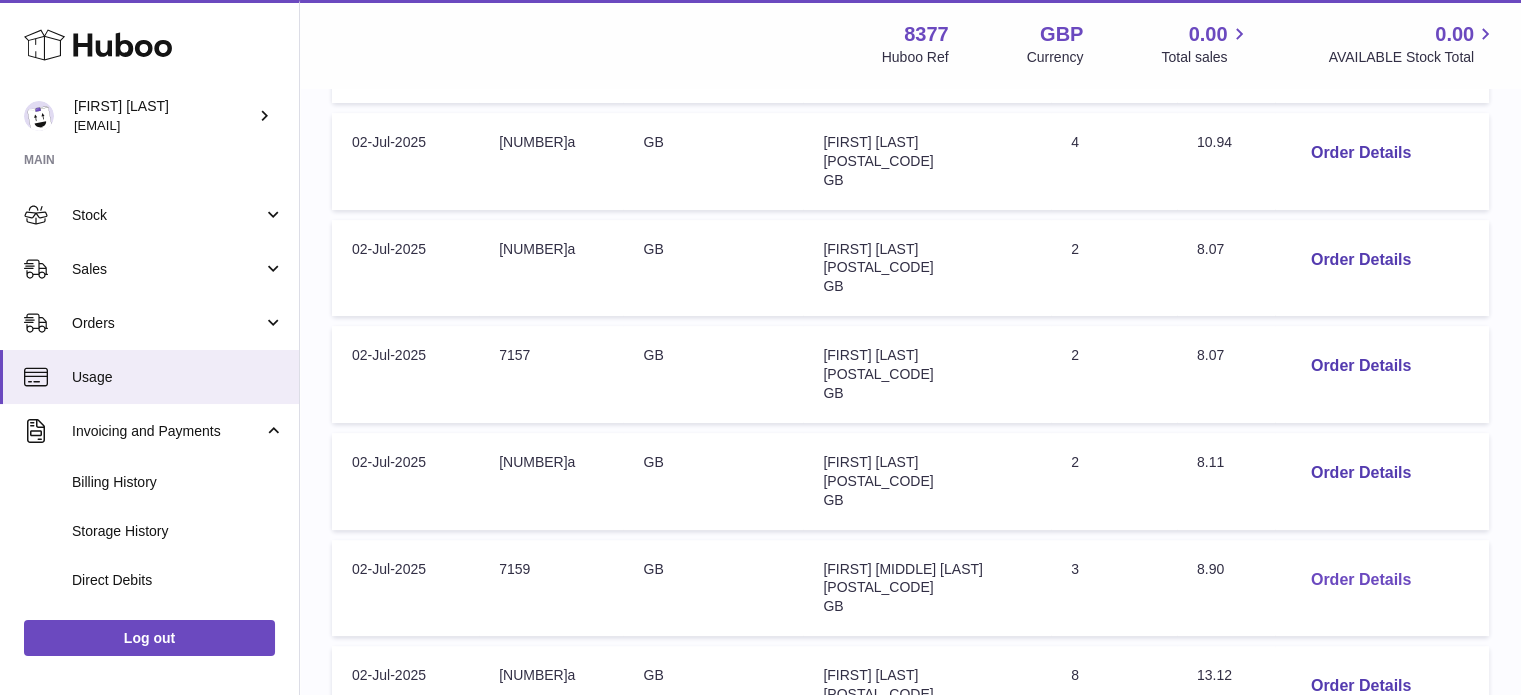 scroll, scrollTop: 490, scrollLeft: 0, axis: vertical 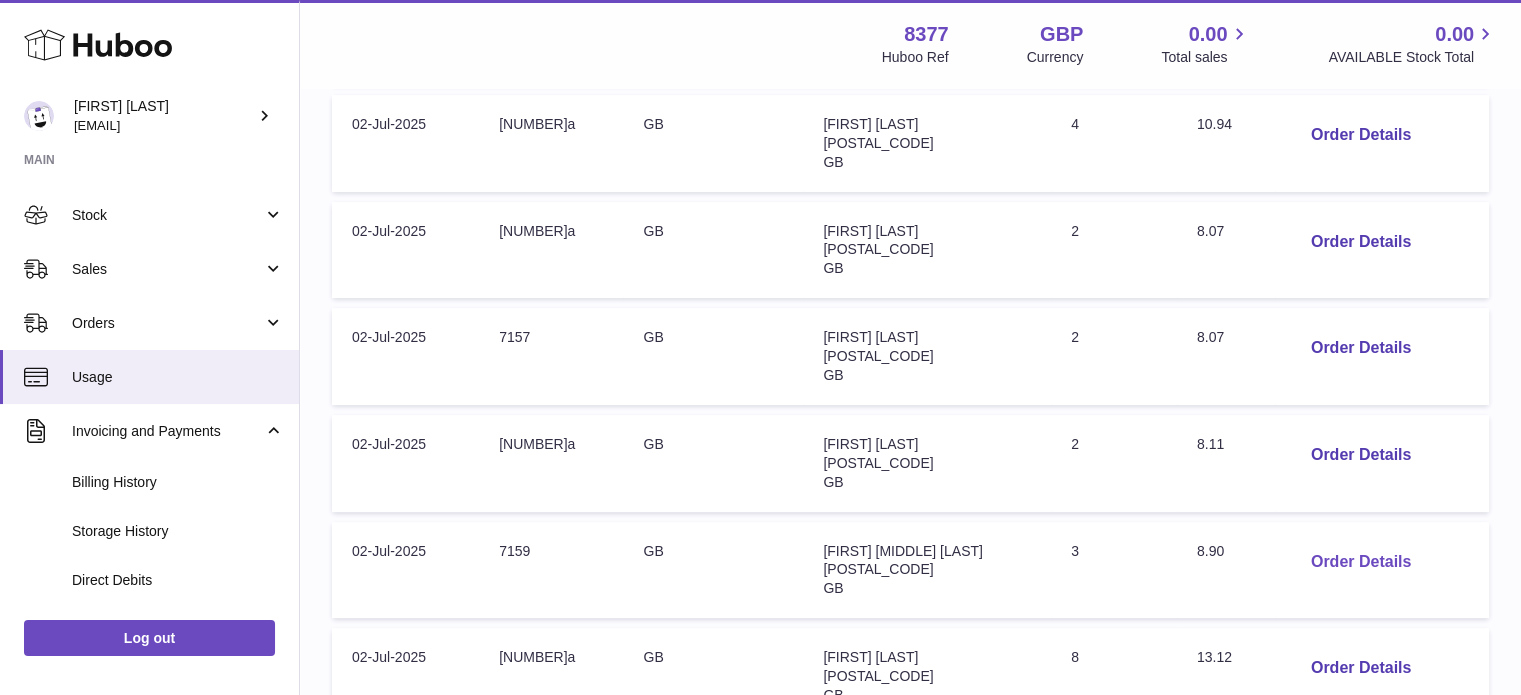 click on "Order Details" at bounding box center (1361, 562) 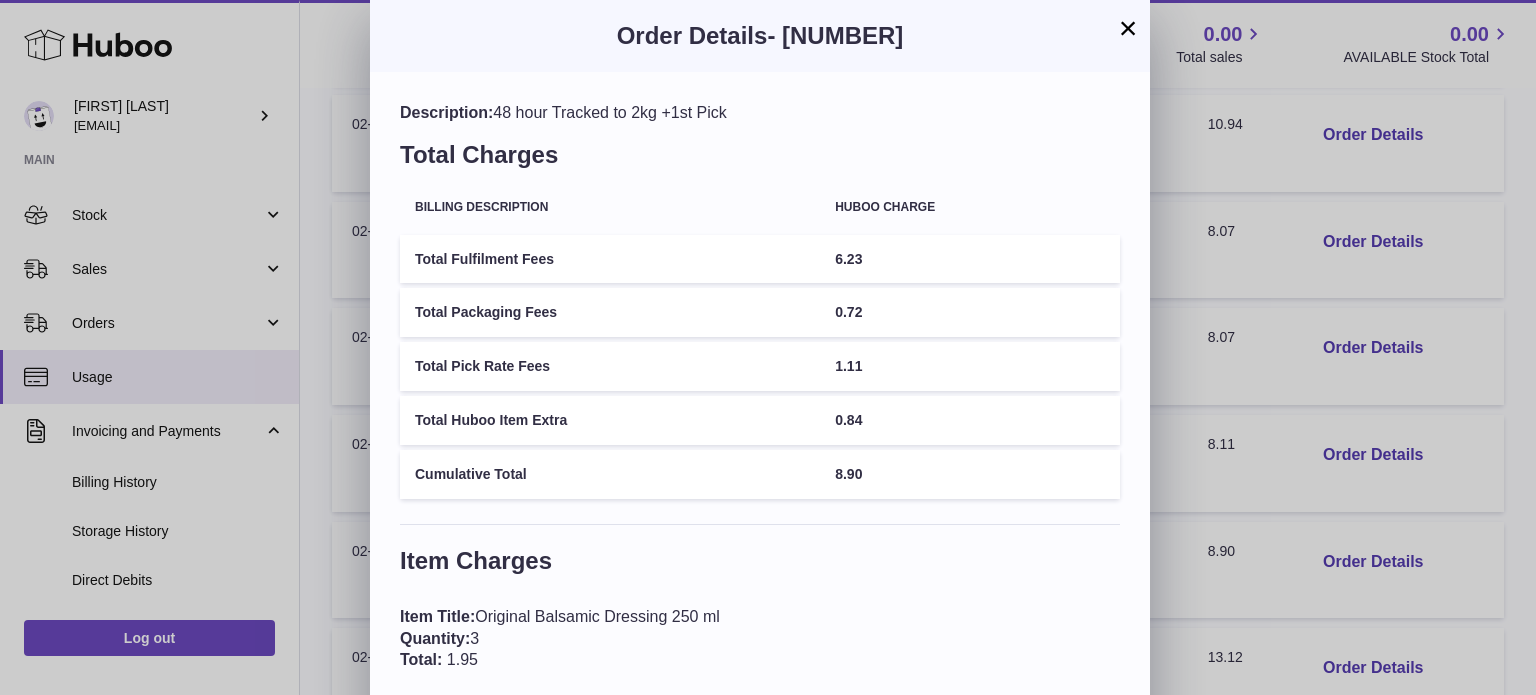 click on "×" at bounding box center [1128, 28] 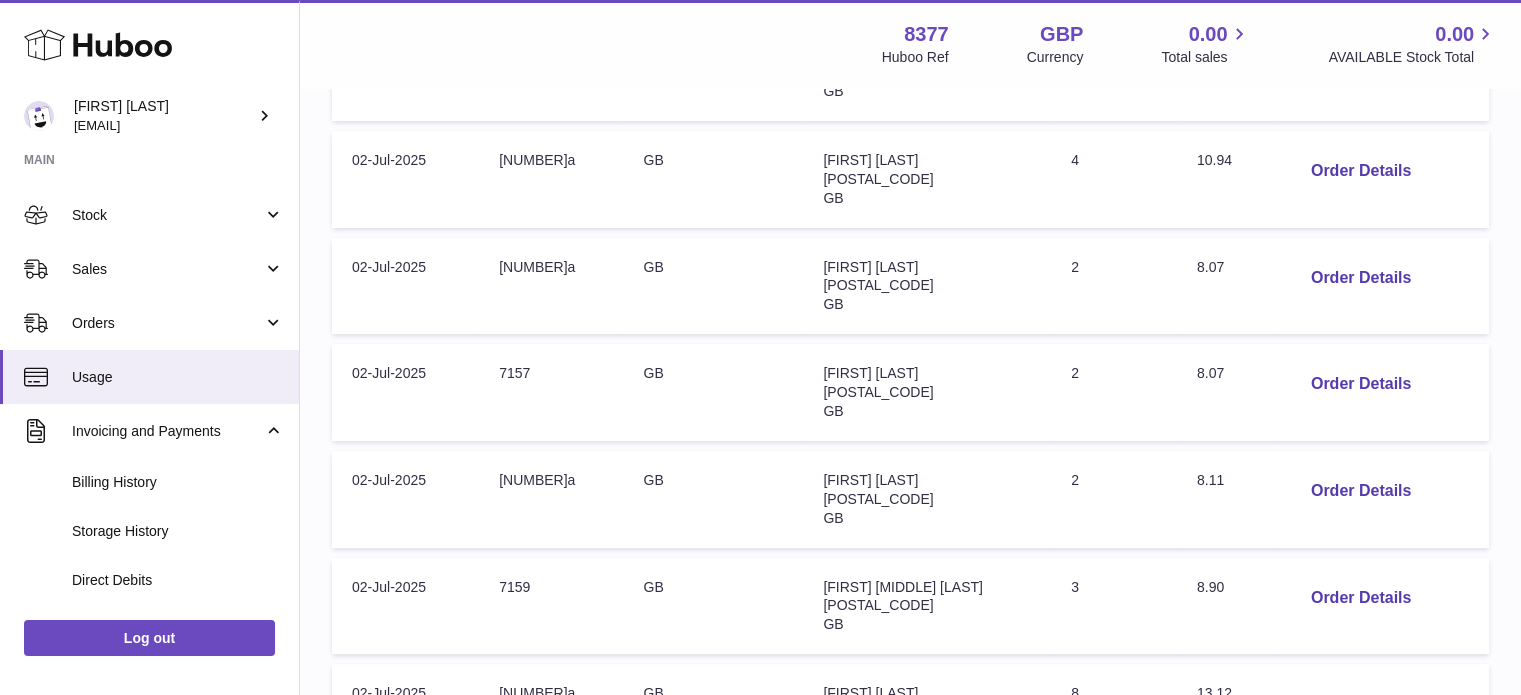 scroll, scrollTop: 390, scrollLeft: 0, axis: vertical 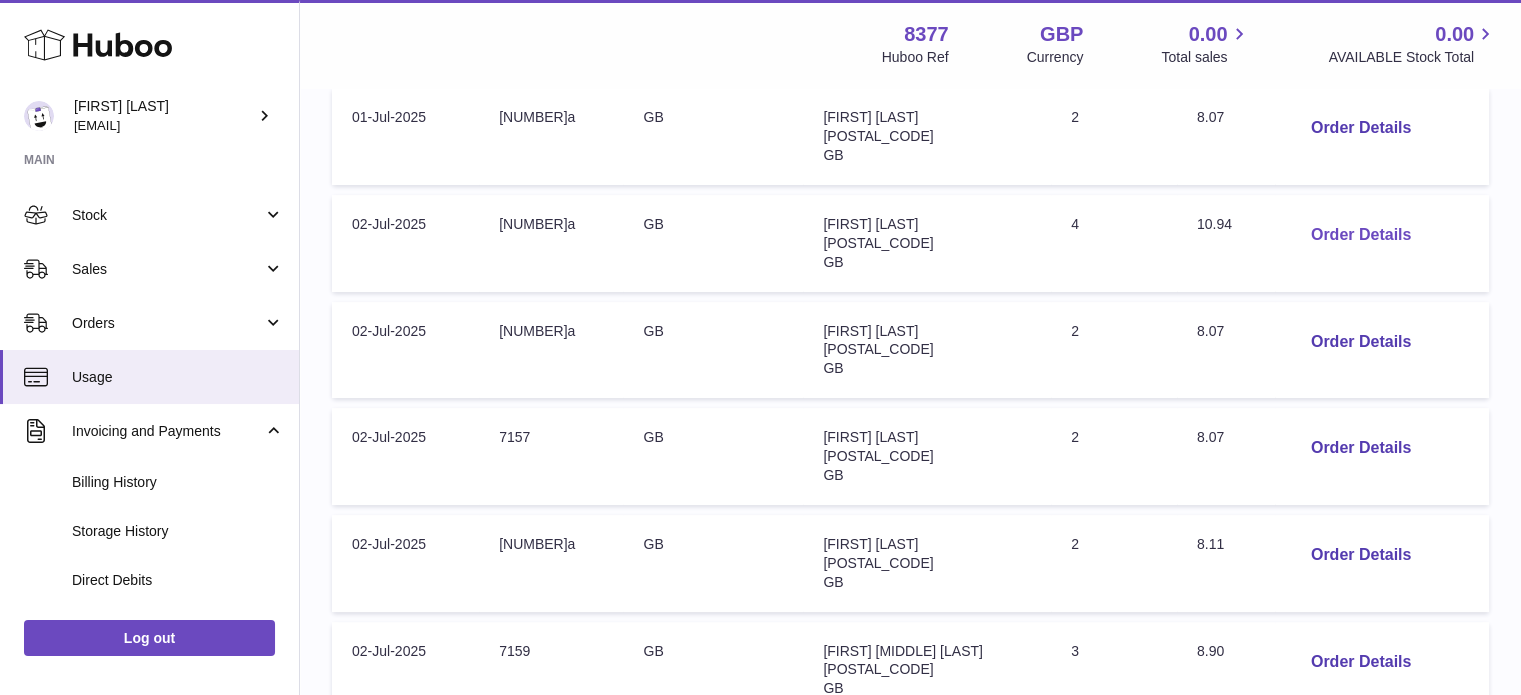 click on "Order Details" at bounding box center (1361, 235) 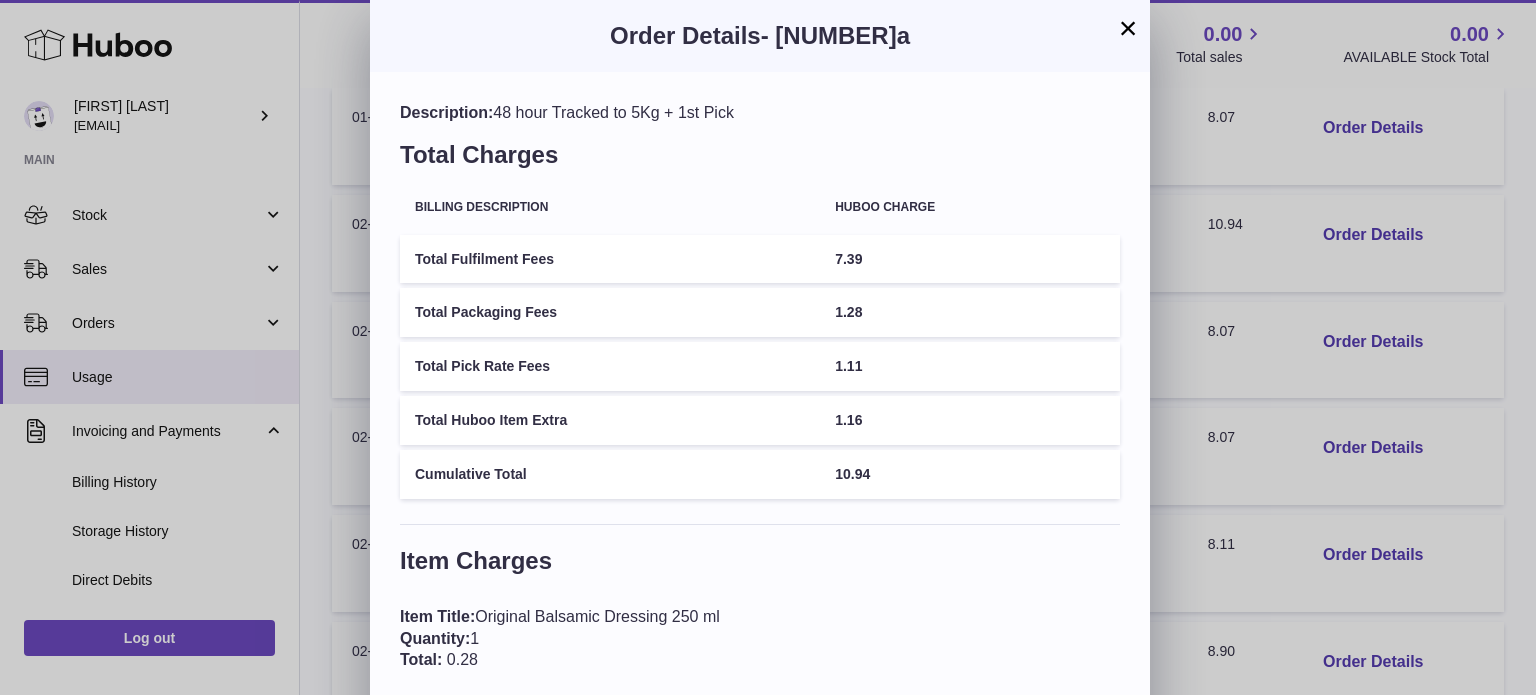 click on "×" at bounding box center (1128, 28) 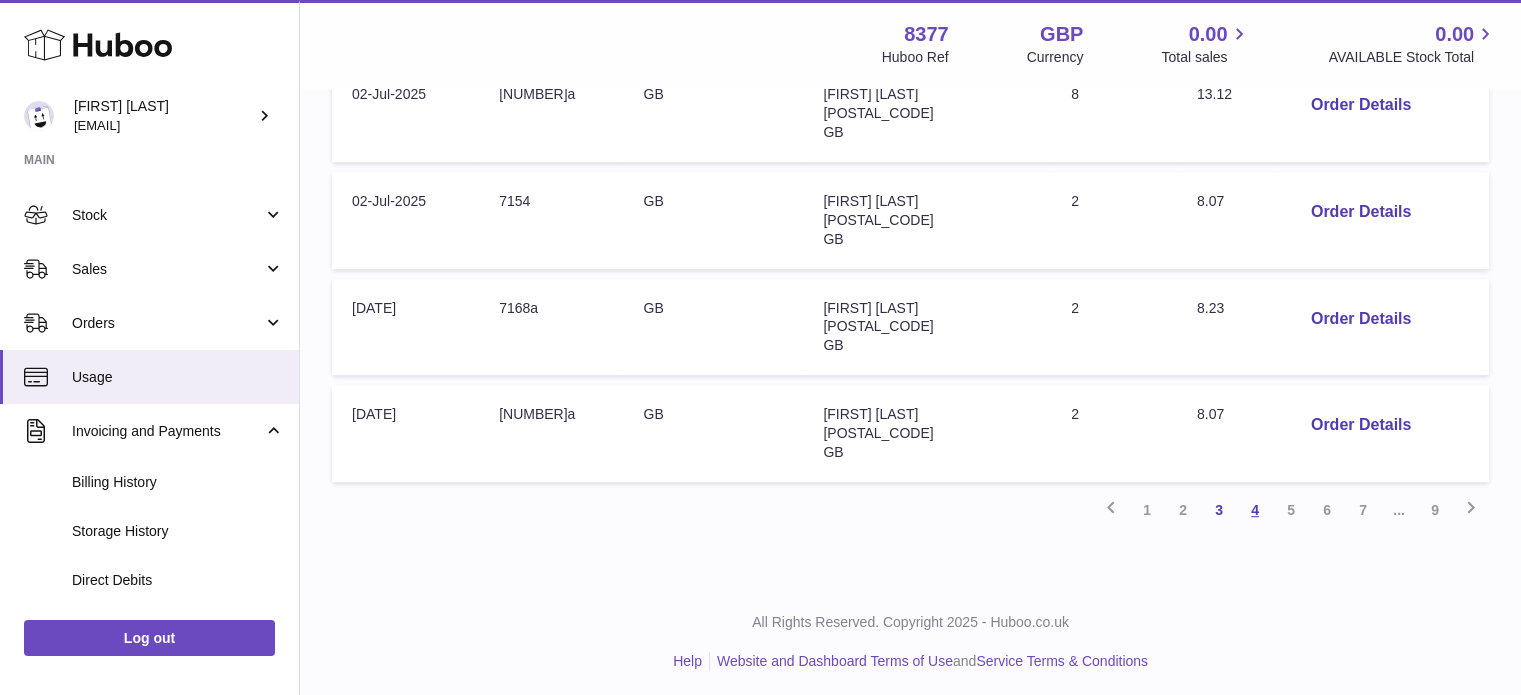 click on "4" at bounding box center (1255, 510) 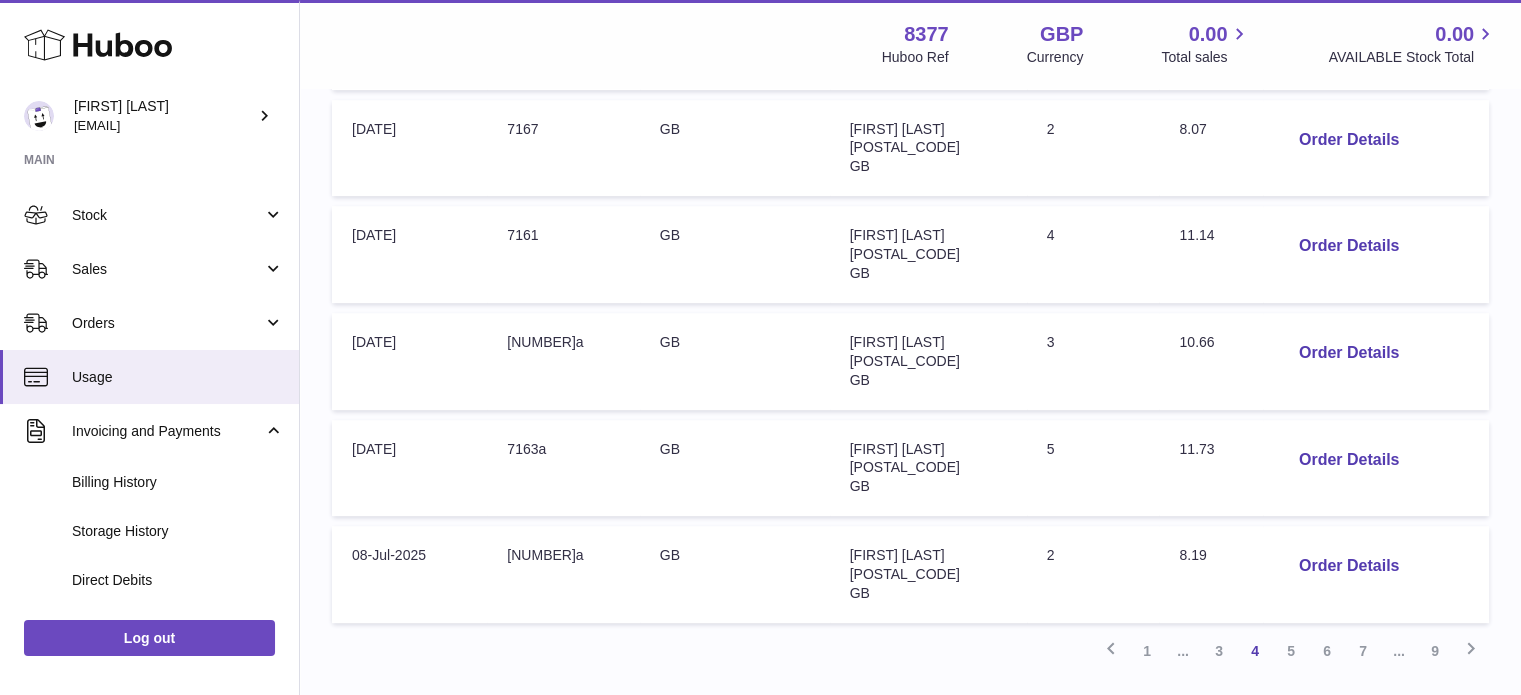 scroll, scrollTop: 1053, scrollLeft: 0, axis: vertical 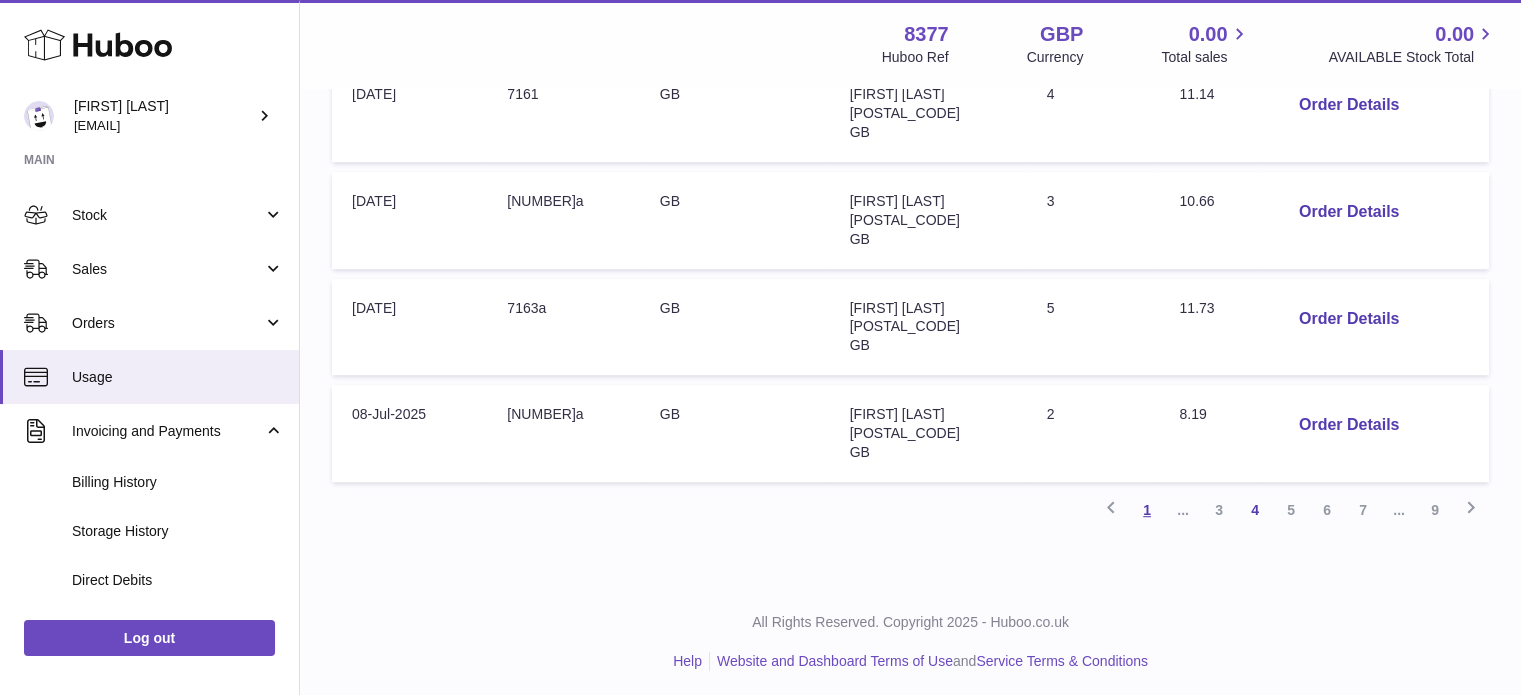click on "1" at bounding box center (1147, 510) 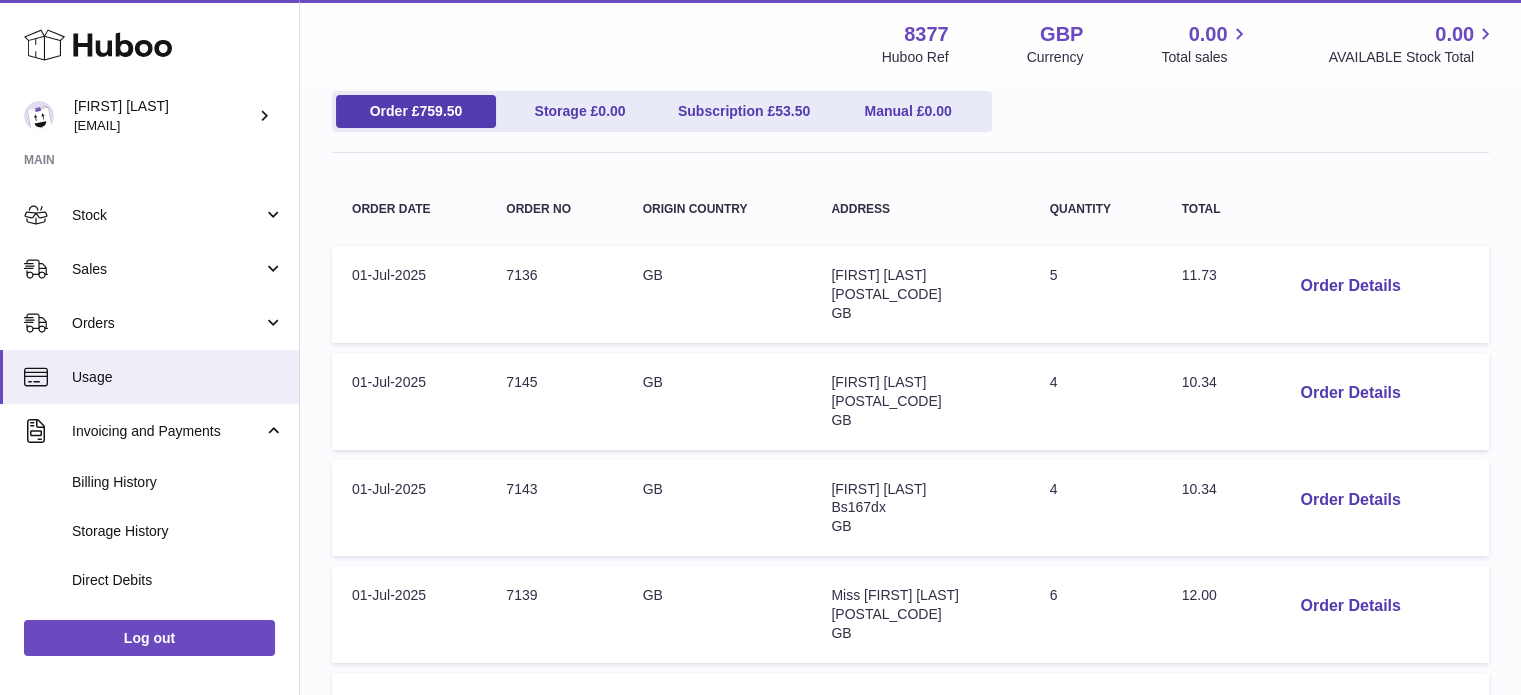 scroll, scrollTop: 390, scrollLeft: 0, axis: vertical 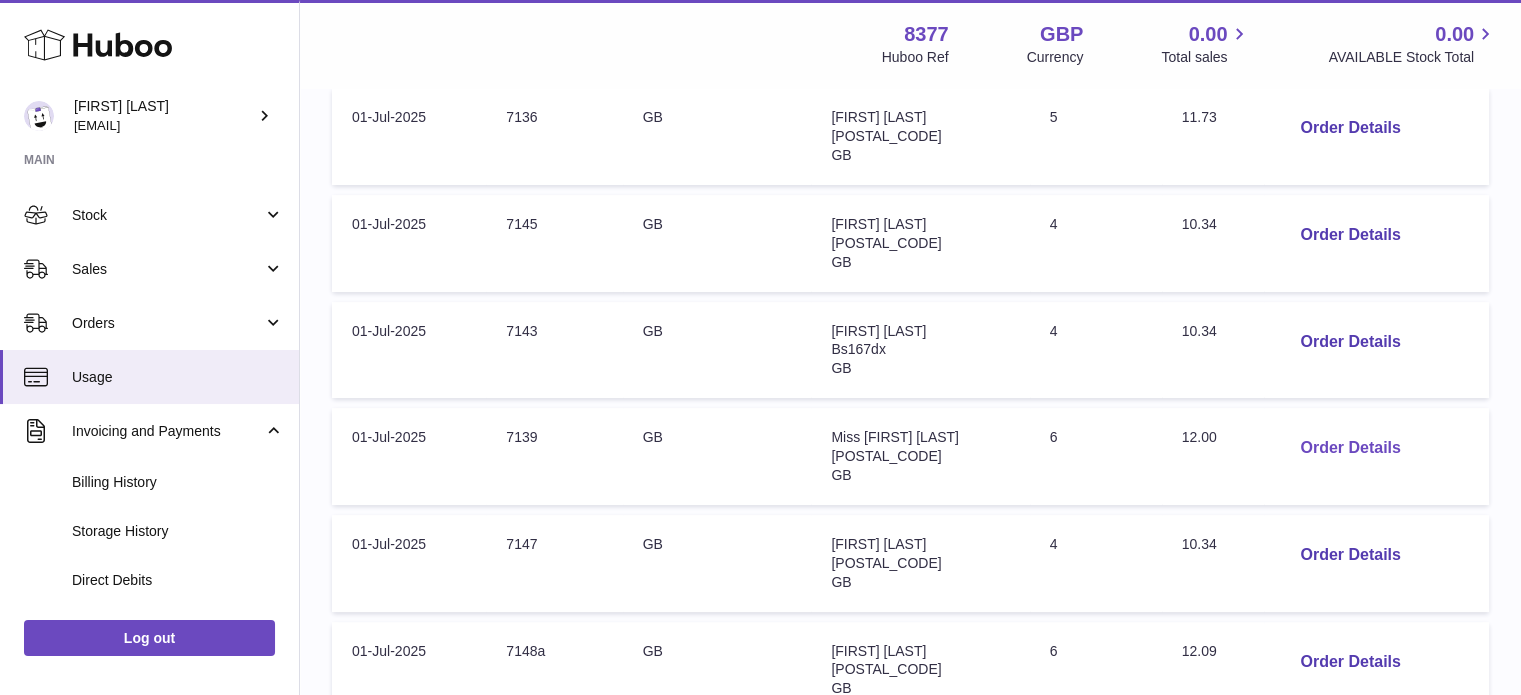click on "Order Details" at bounding box center (1350, 448) 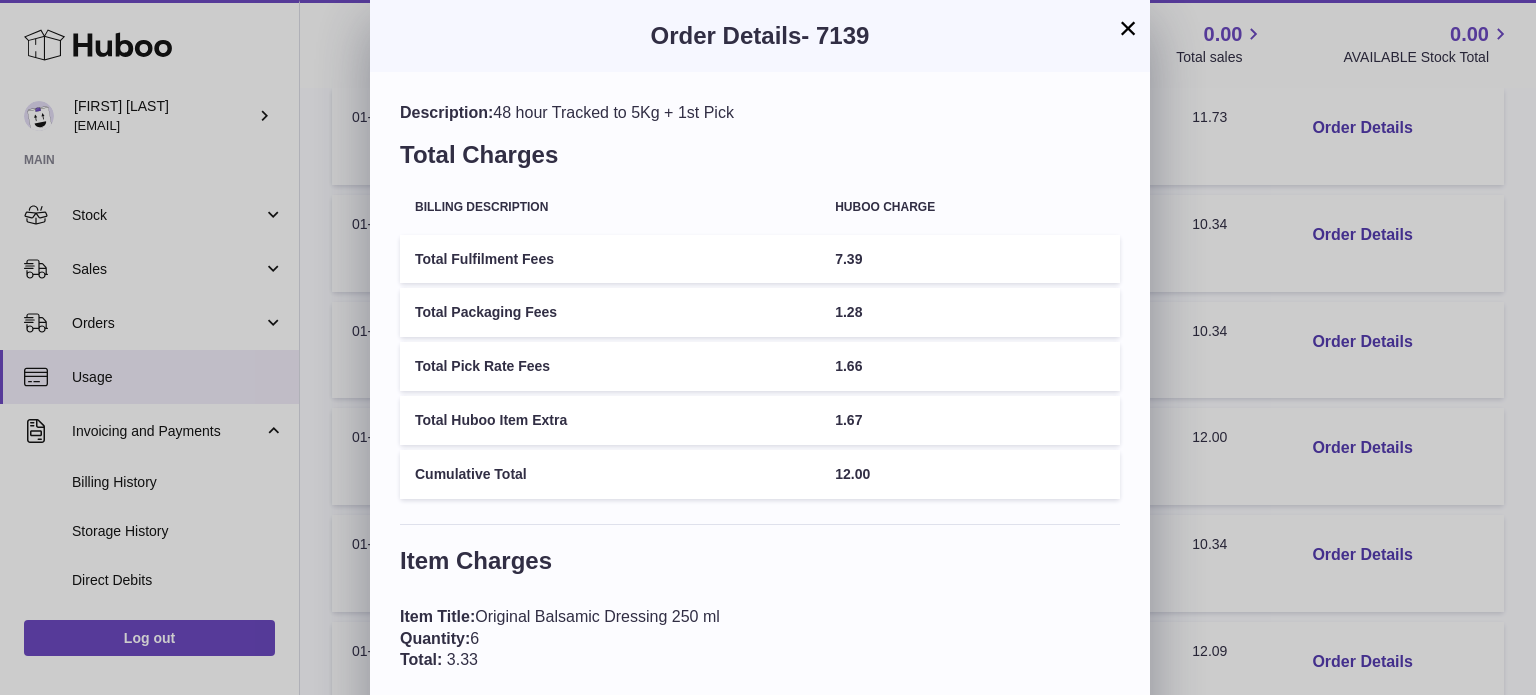 click on "×" at bounding box center (1128, 28) 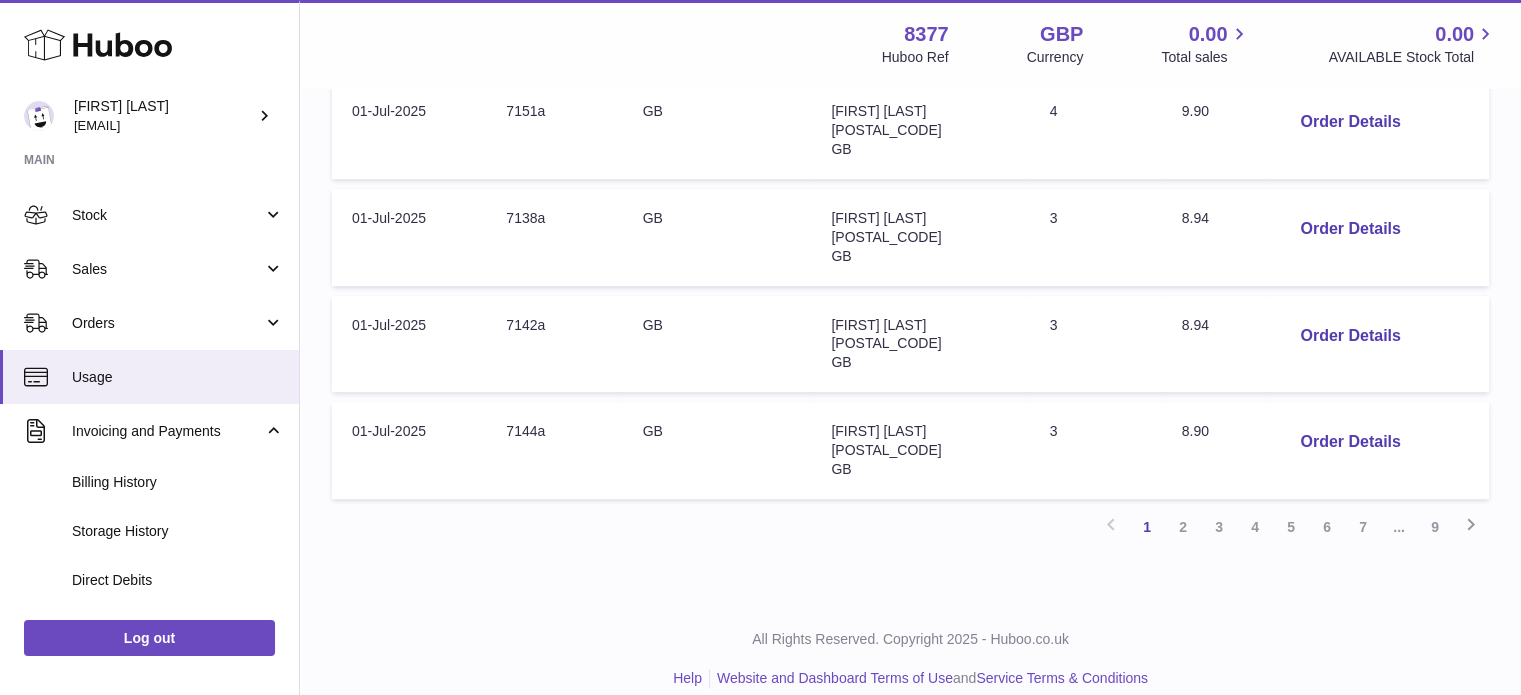 scroll, scrollTop: 1053, scrollLeft: 0, axis: vertical 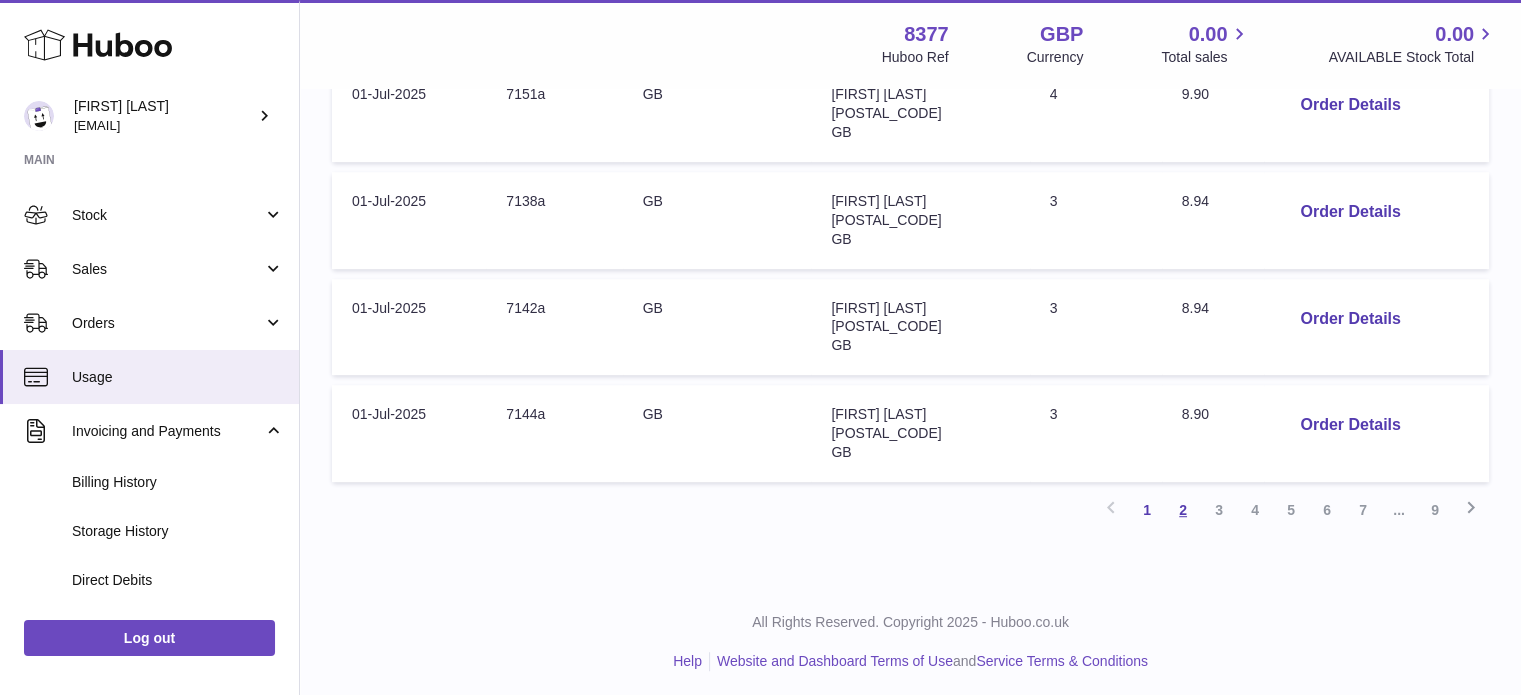 click on "2" at bounding box center (1183, 510) 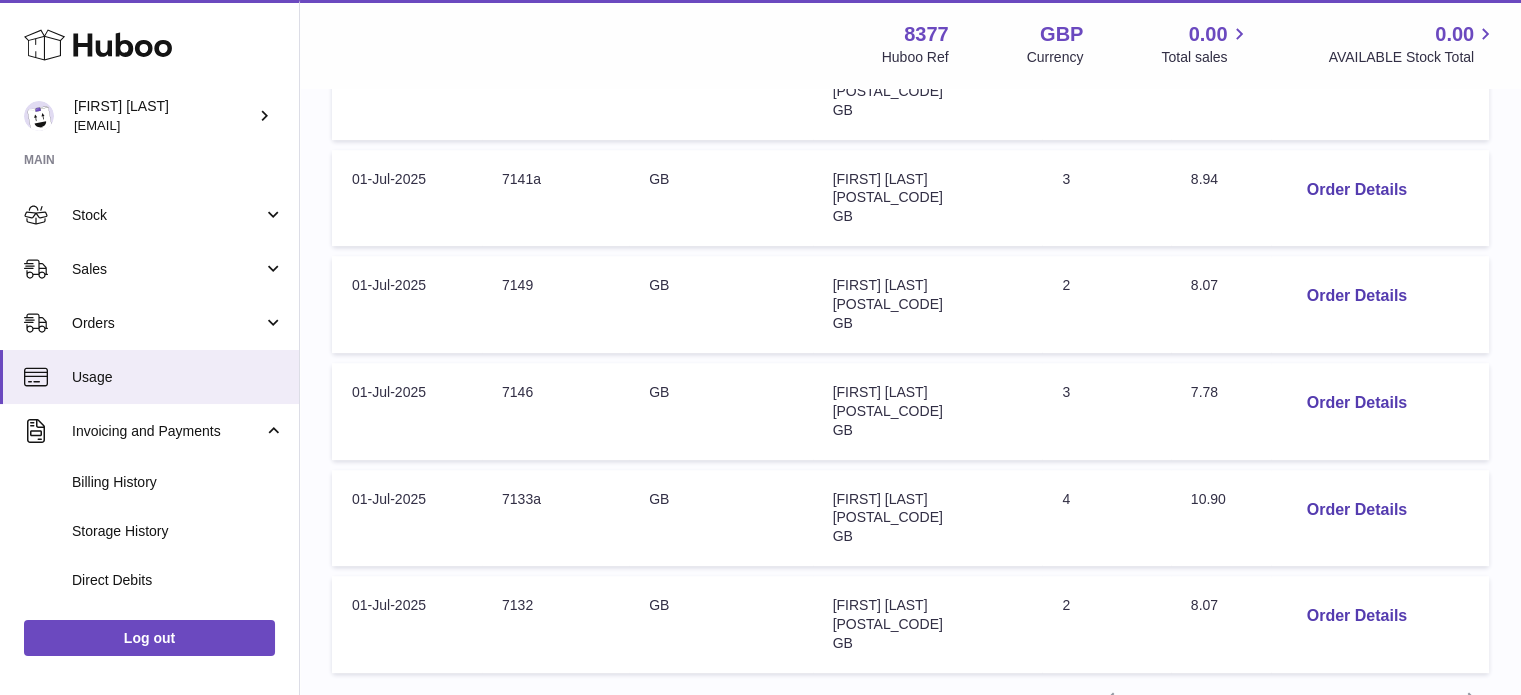 scroll, scrollTop: 990, scrollLeft: 0, axis: vertical 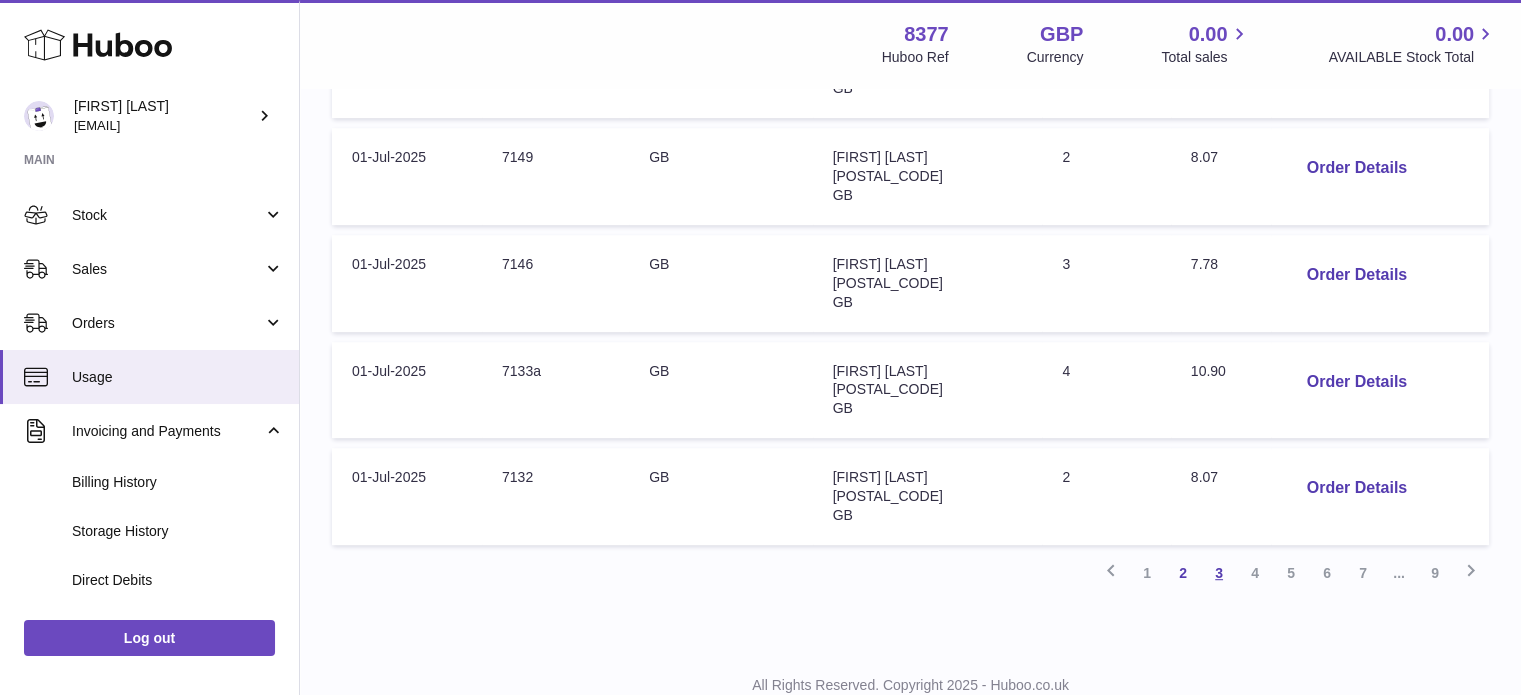 click on "3" at bounding box center [1219, 573] 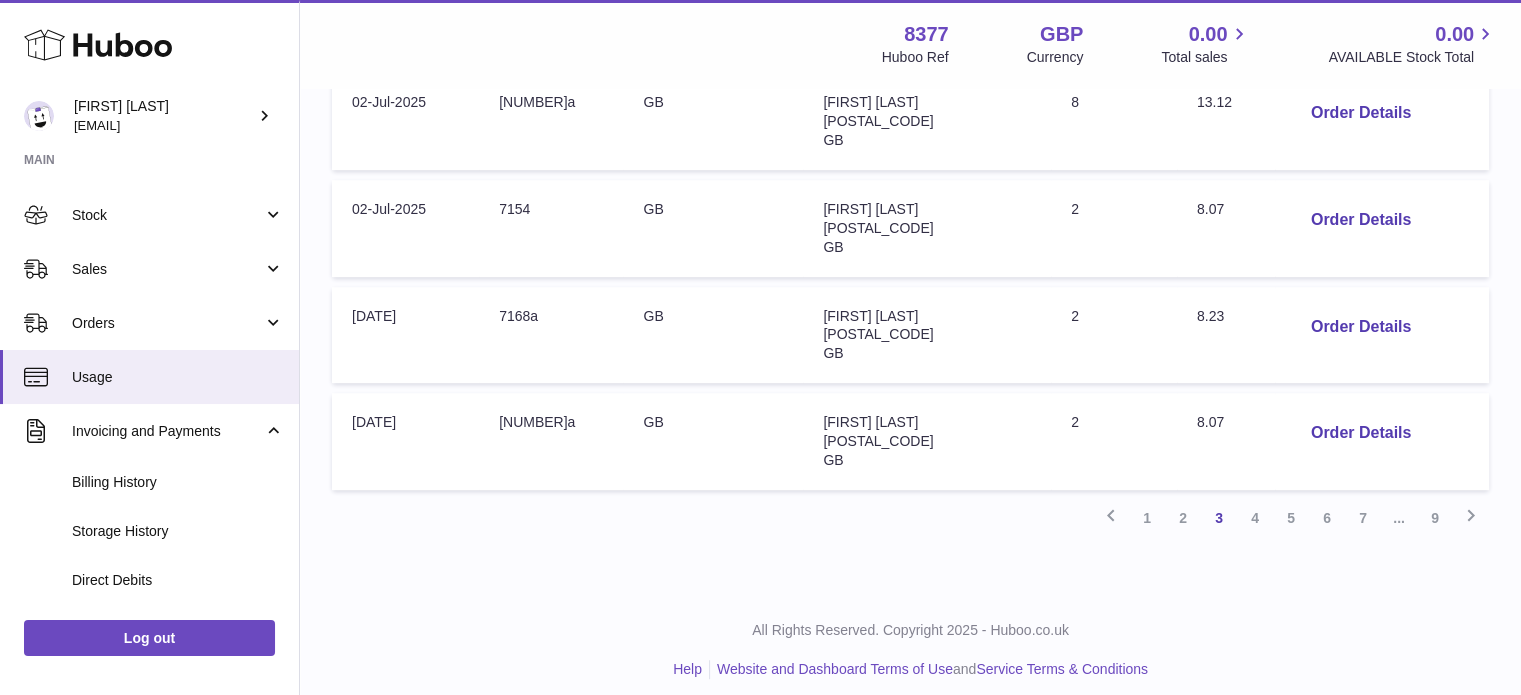 scroll, scrollTop: 1053, scrollLeft: 0, axis: vertical 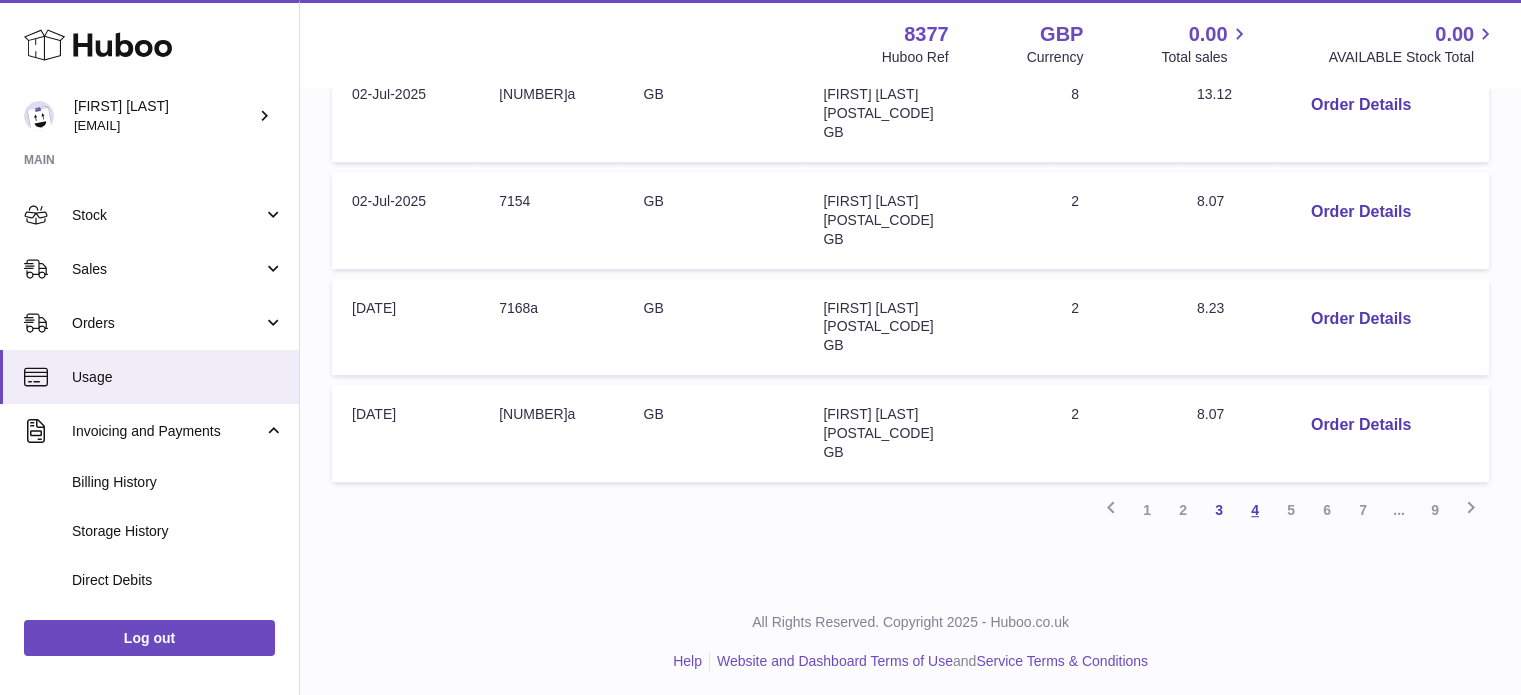 click on "4" at bounding box center (1255, 510) 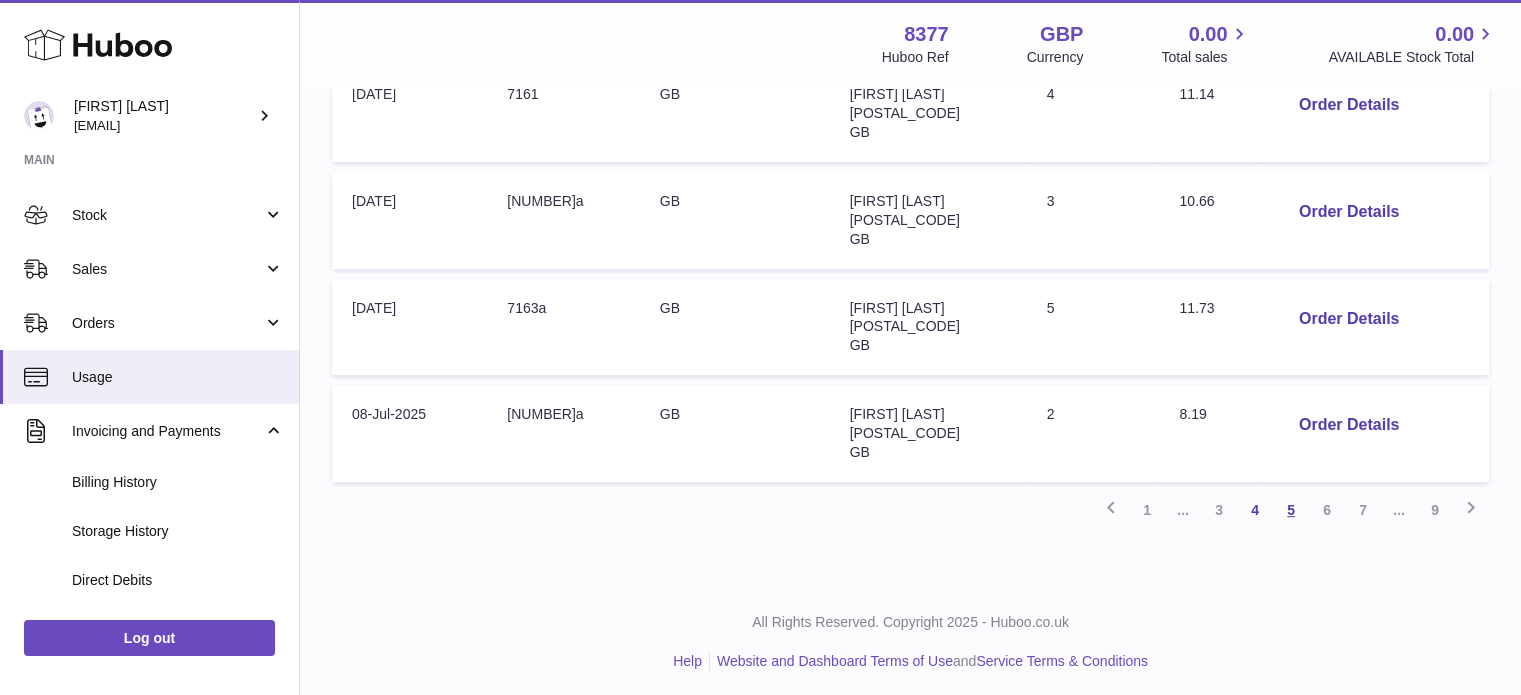 click on "5" at bounding box center (1291, 510) 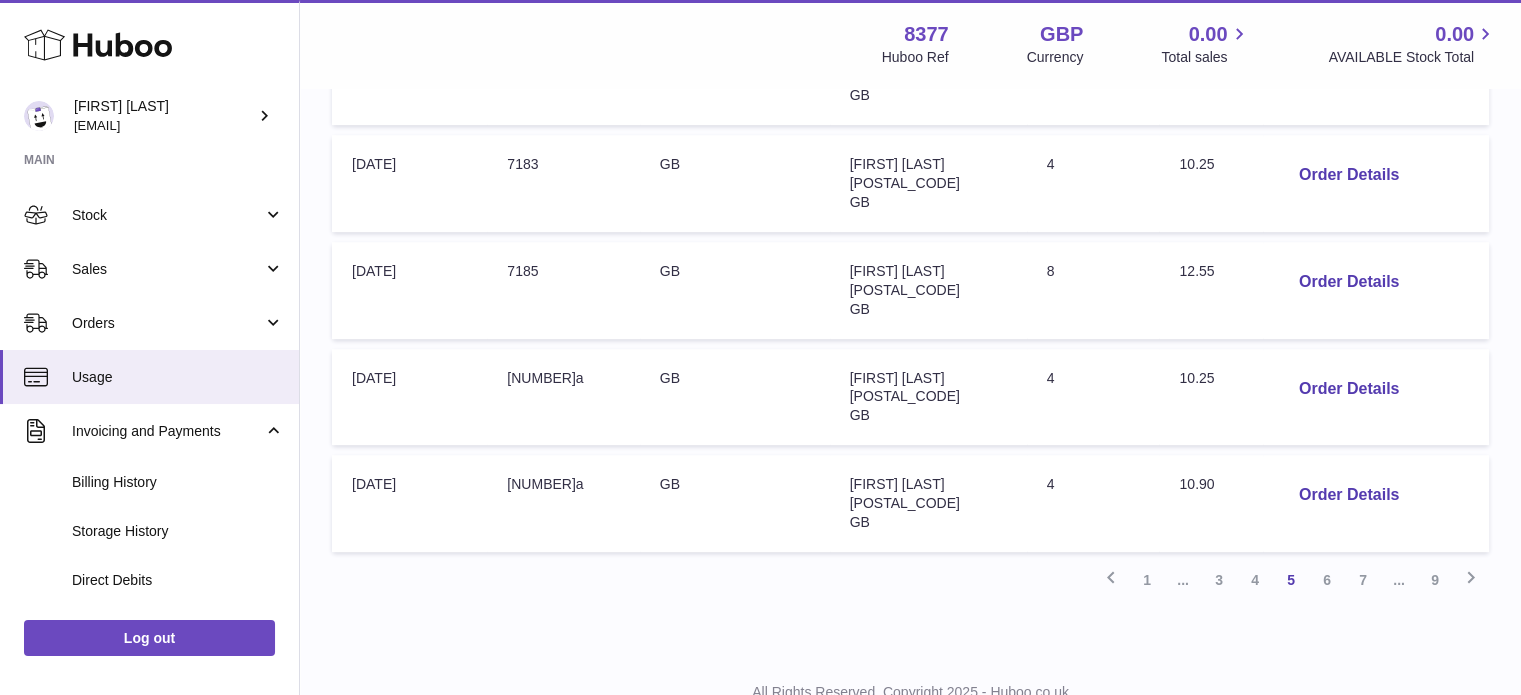 scroll, scrollTop: 990, scrollLeft: 0, axis: vertical 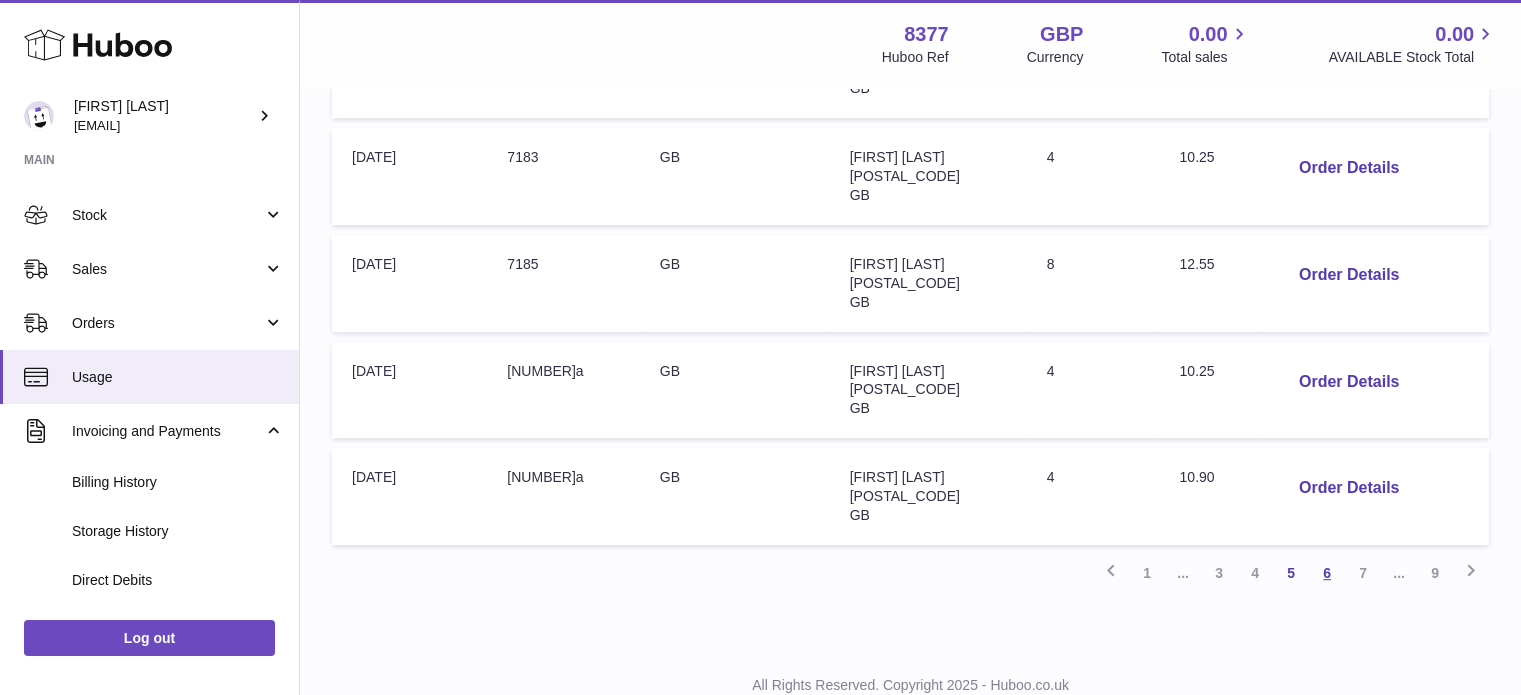 click on "6" at bounding box center [1327, 573] 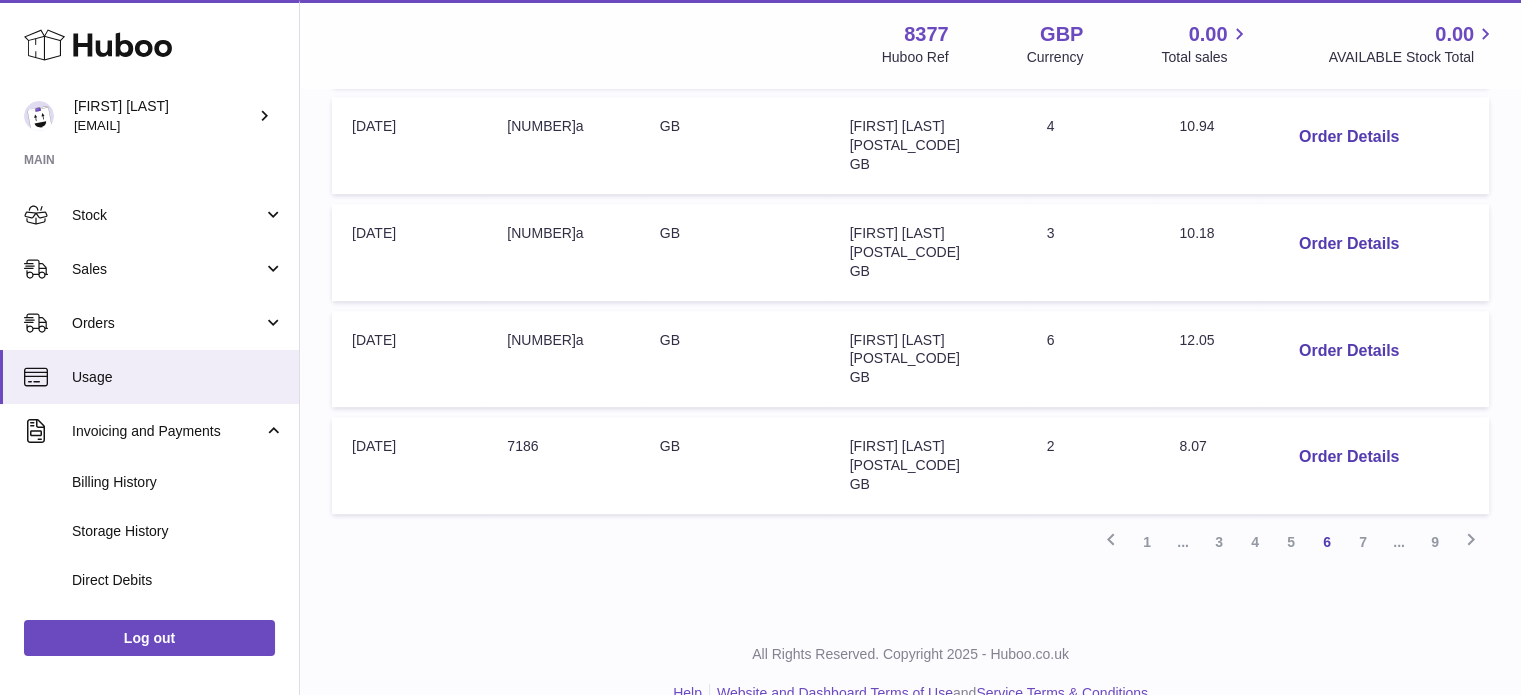 scroll, scrollTop: 1053, scrollLeft: 0, axis: vertical 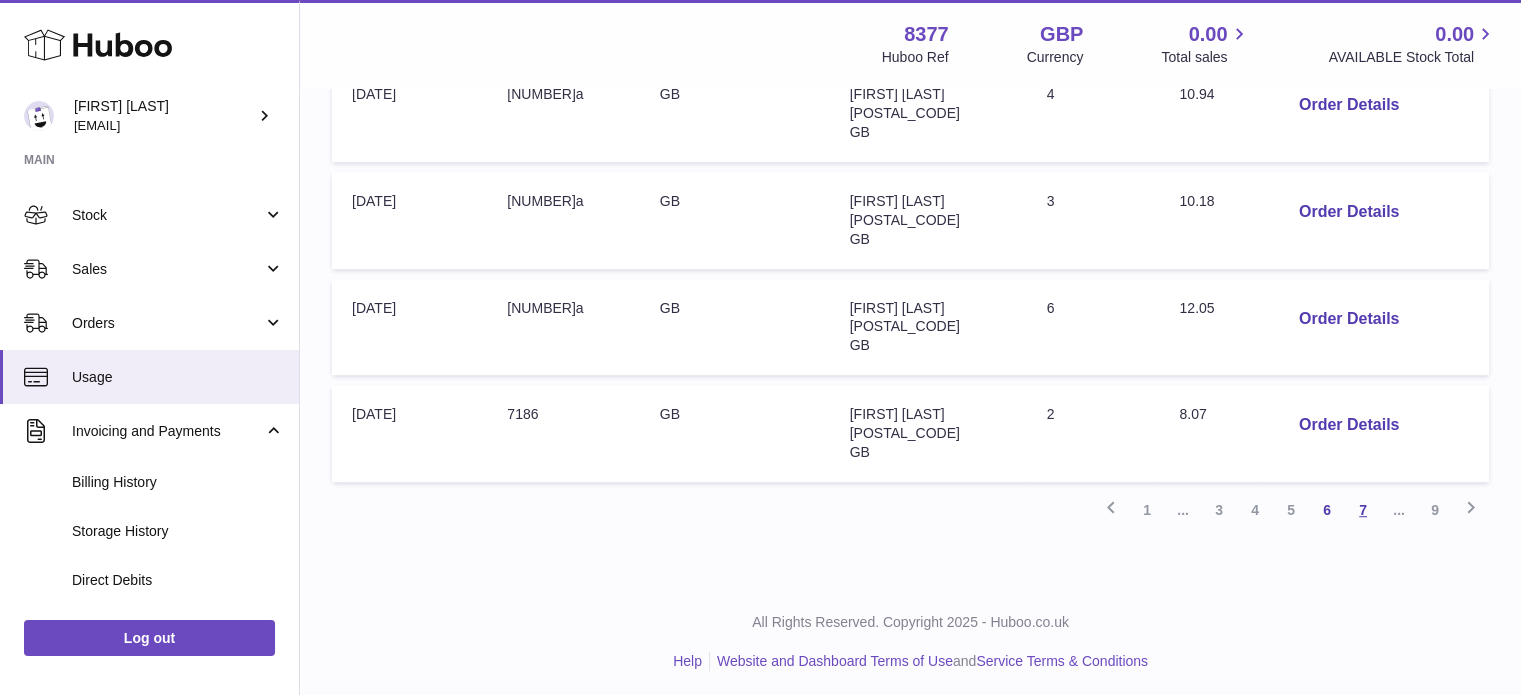 click on "7" at bounding box center [1363, 510] 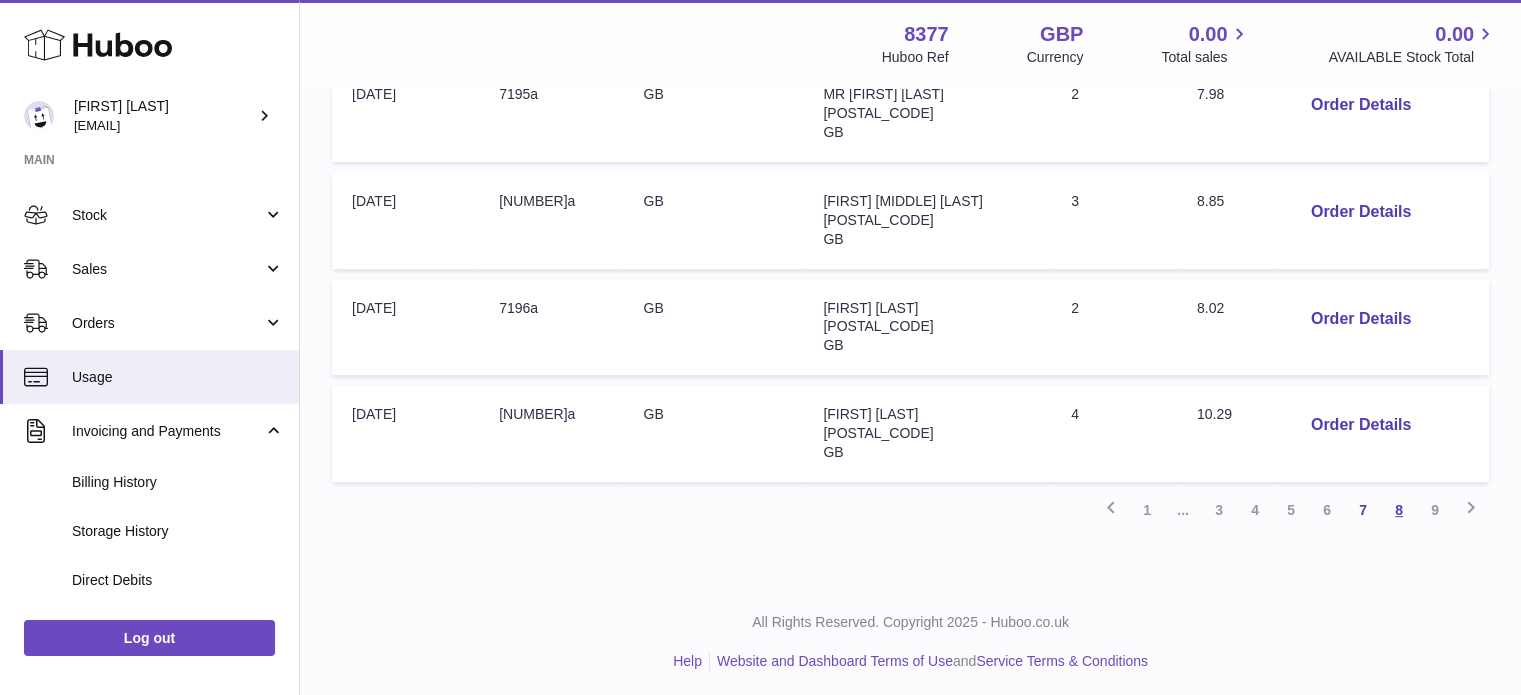 click on "8" at bounding box center (1399, 510) 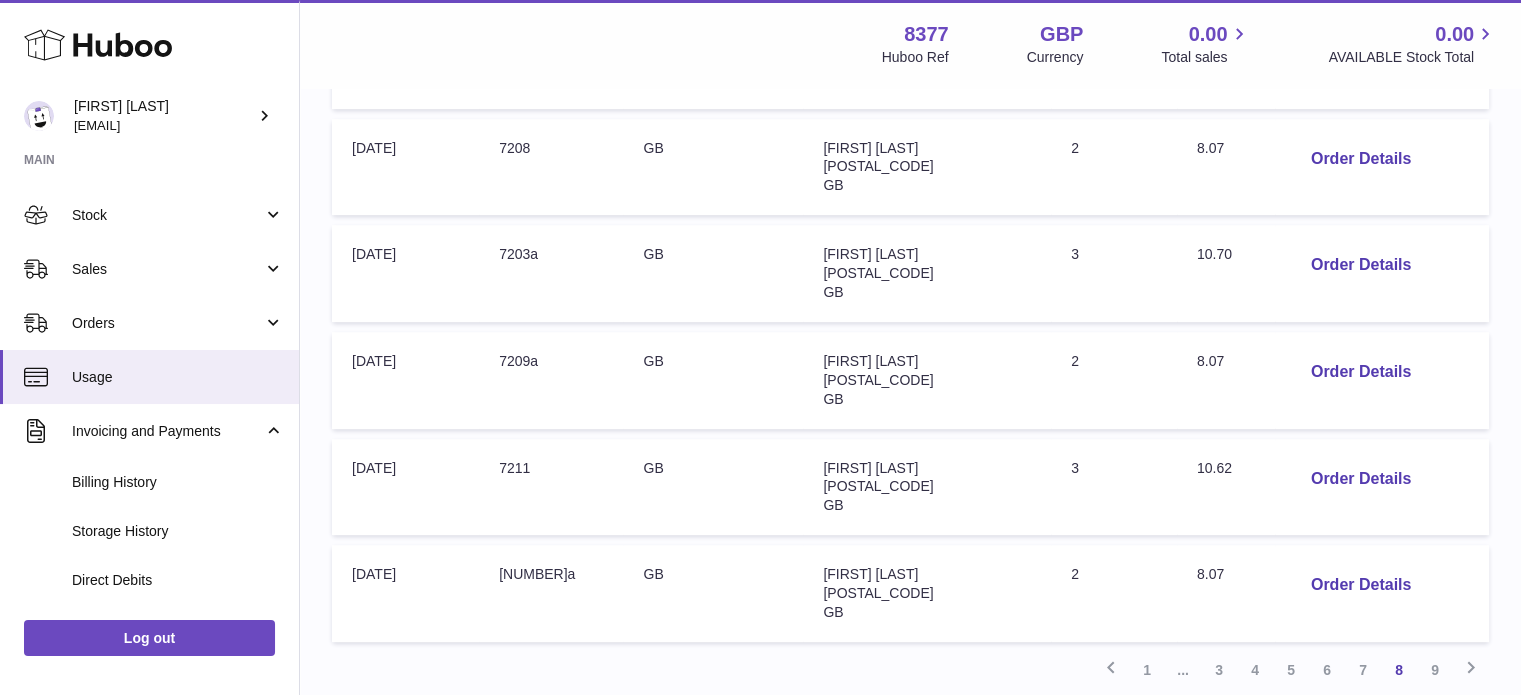 scroll, scrollTop: 990, scrollLeft: 0, axis: vertical 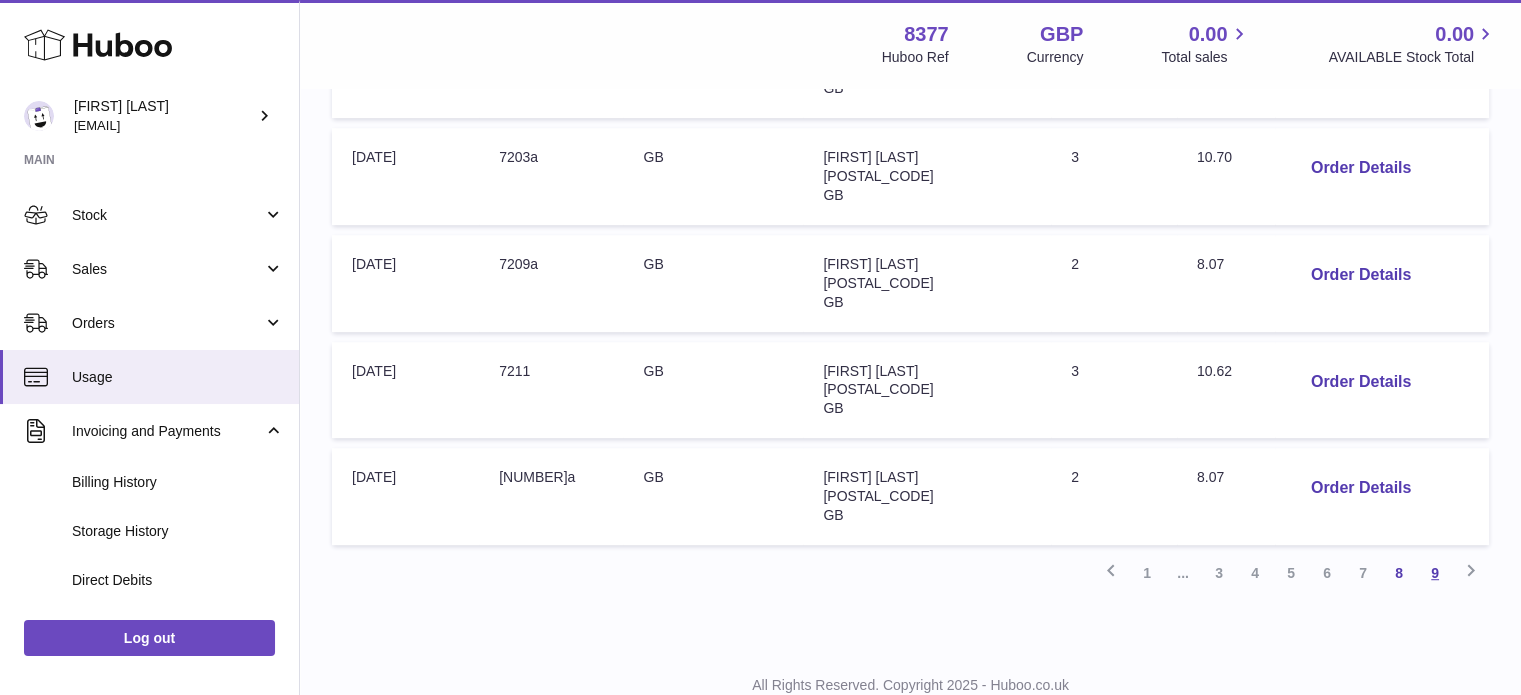 click on "9" at bounding box center (1435, 573) 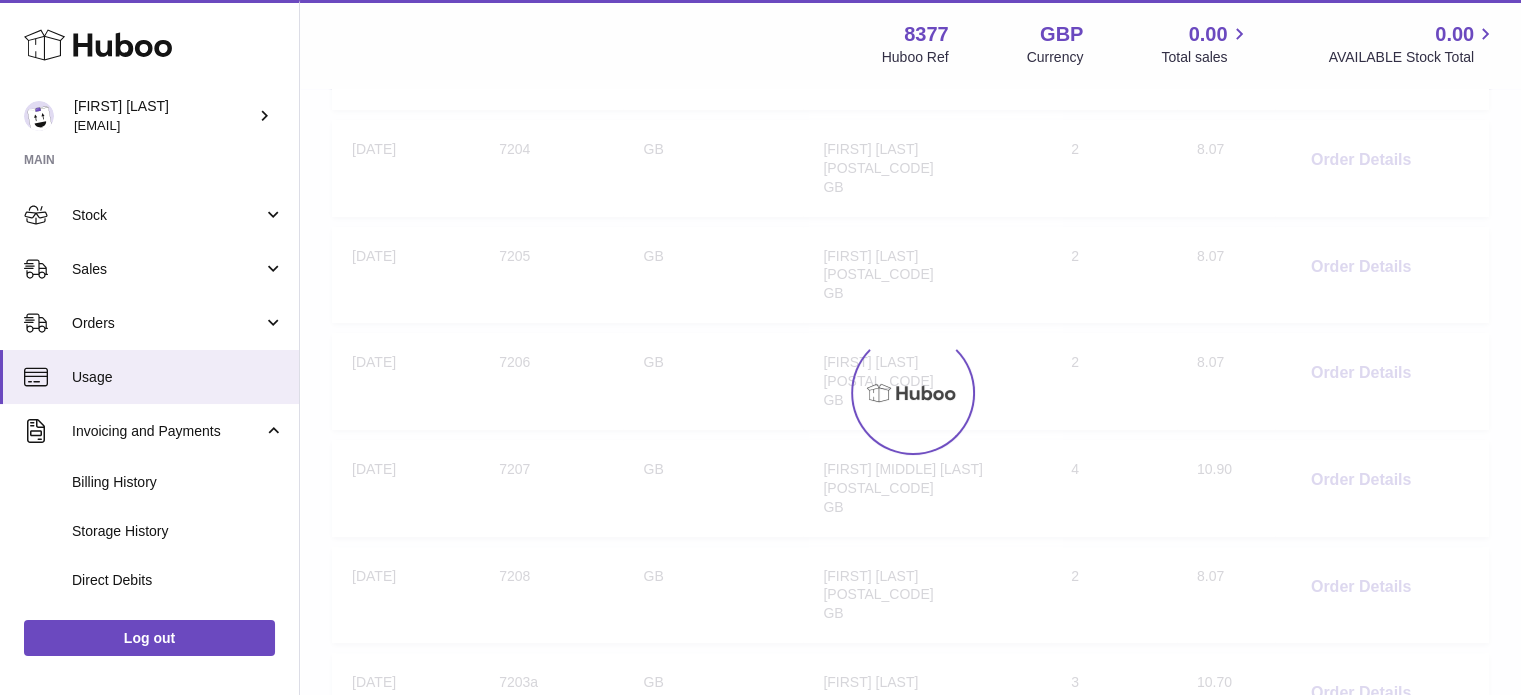 scroll, scrollTop: 90, scrollLeft: 0, axis: vertical 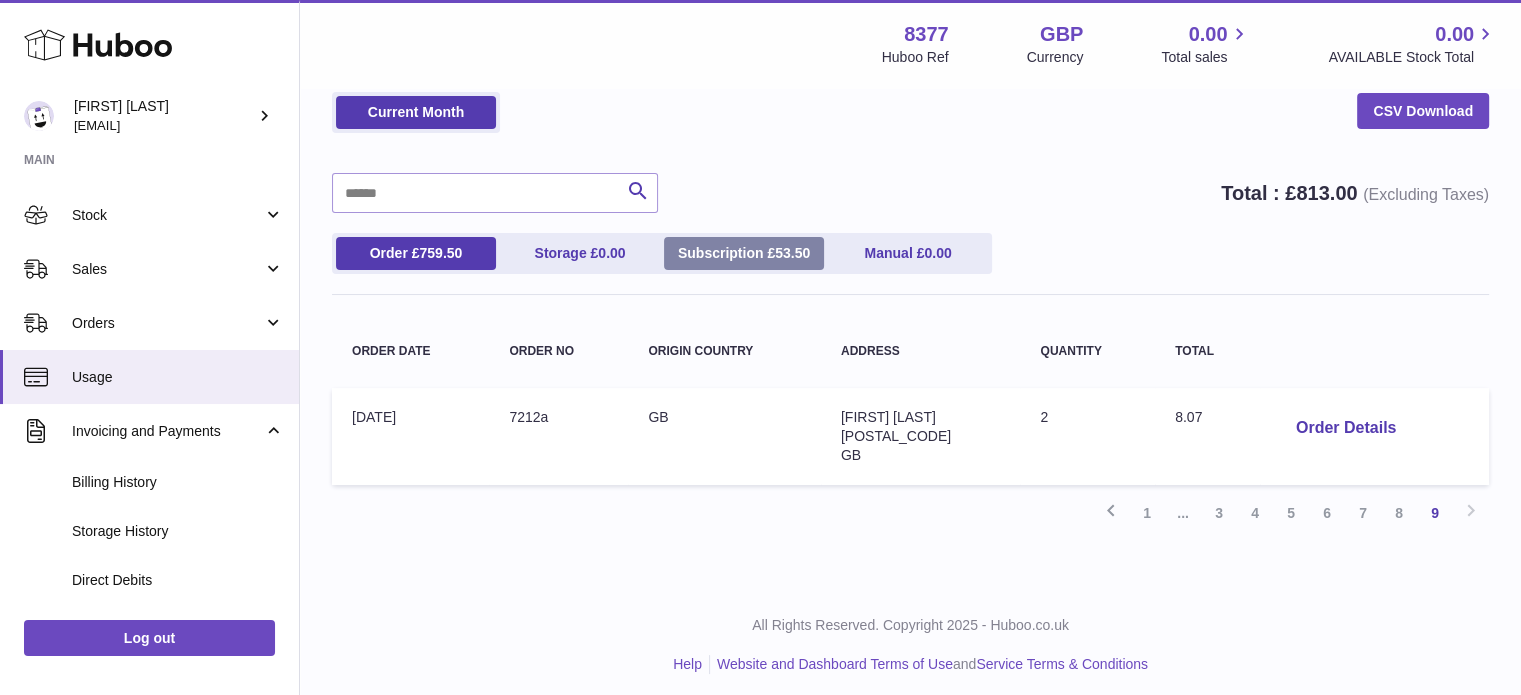 click on "Subscription £ 53.50" at bounding box center [744, 253] 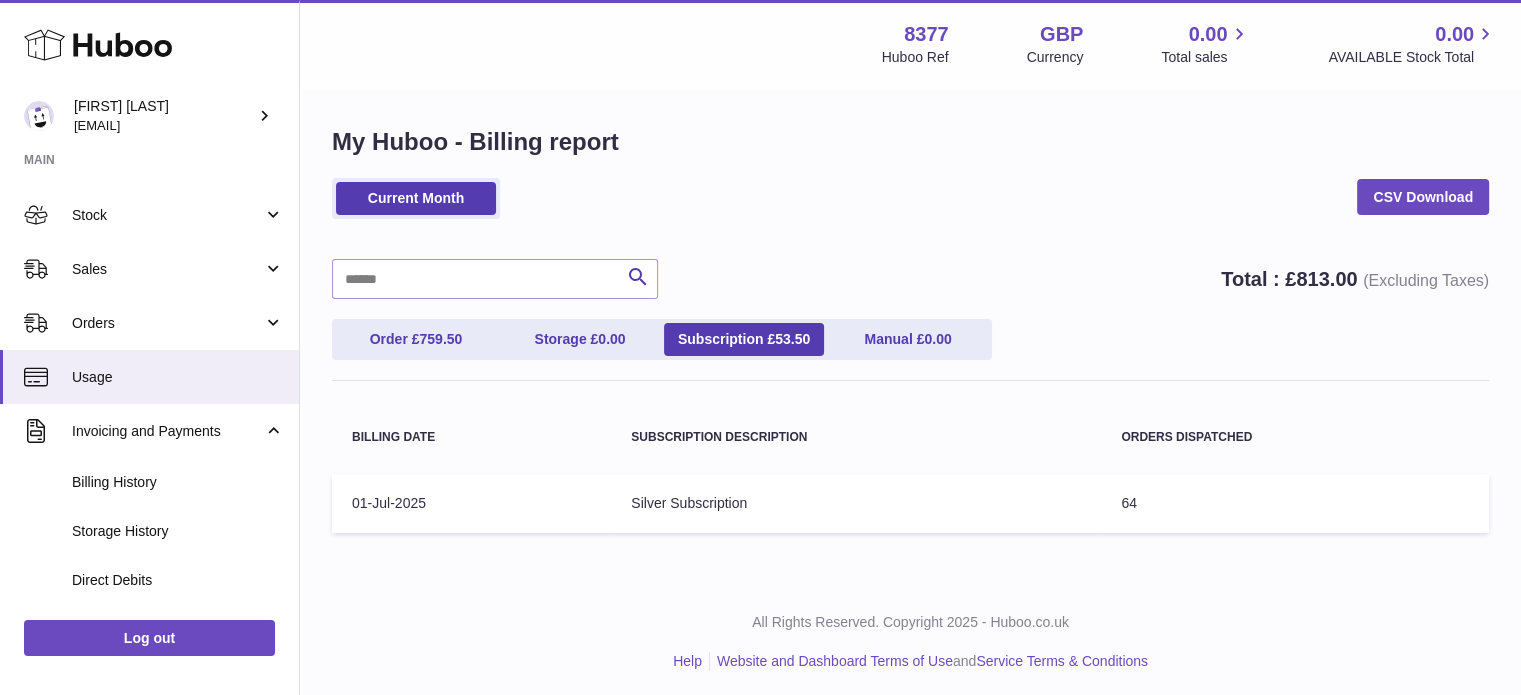 scroll, scrollTop: 8, scrollLeft: 0, axis: vertical 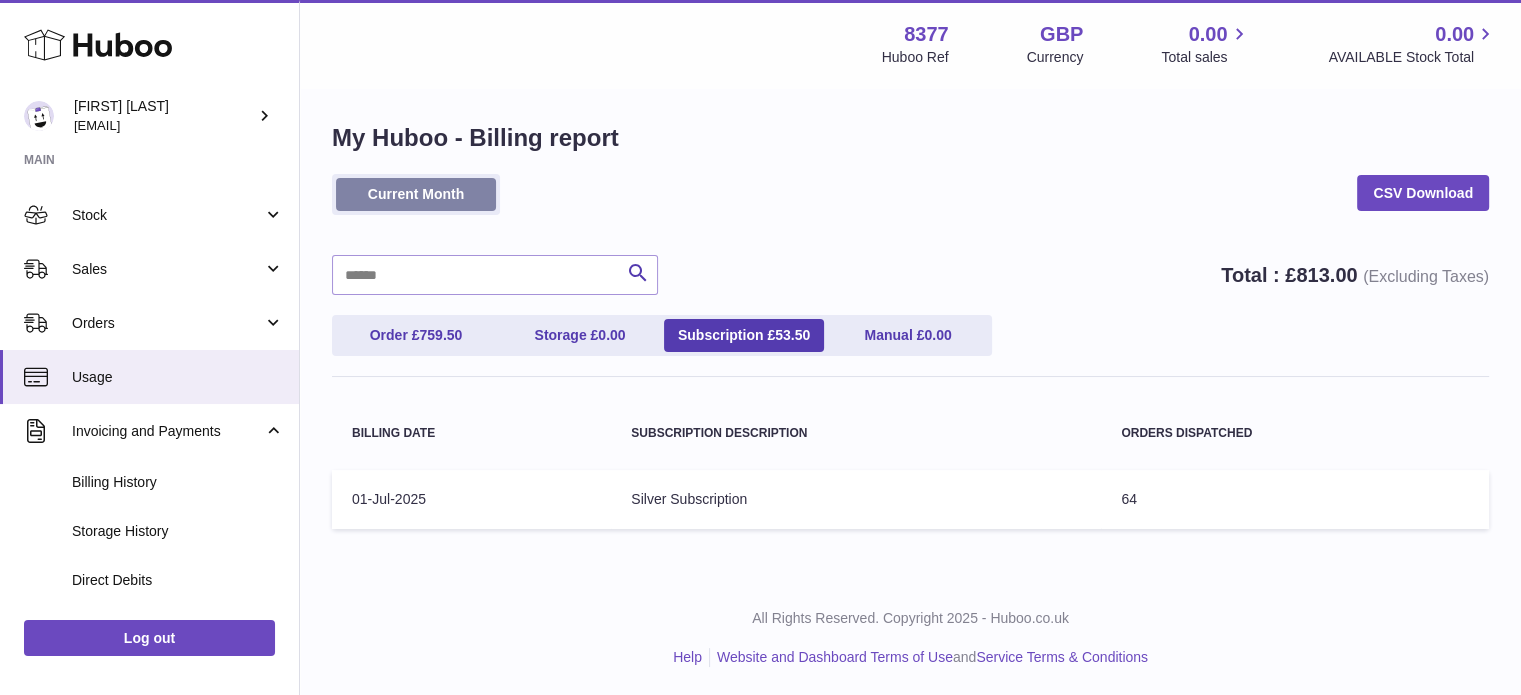 click on "Current Month" at bounding box center [416, 194] 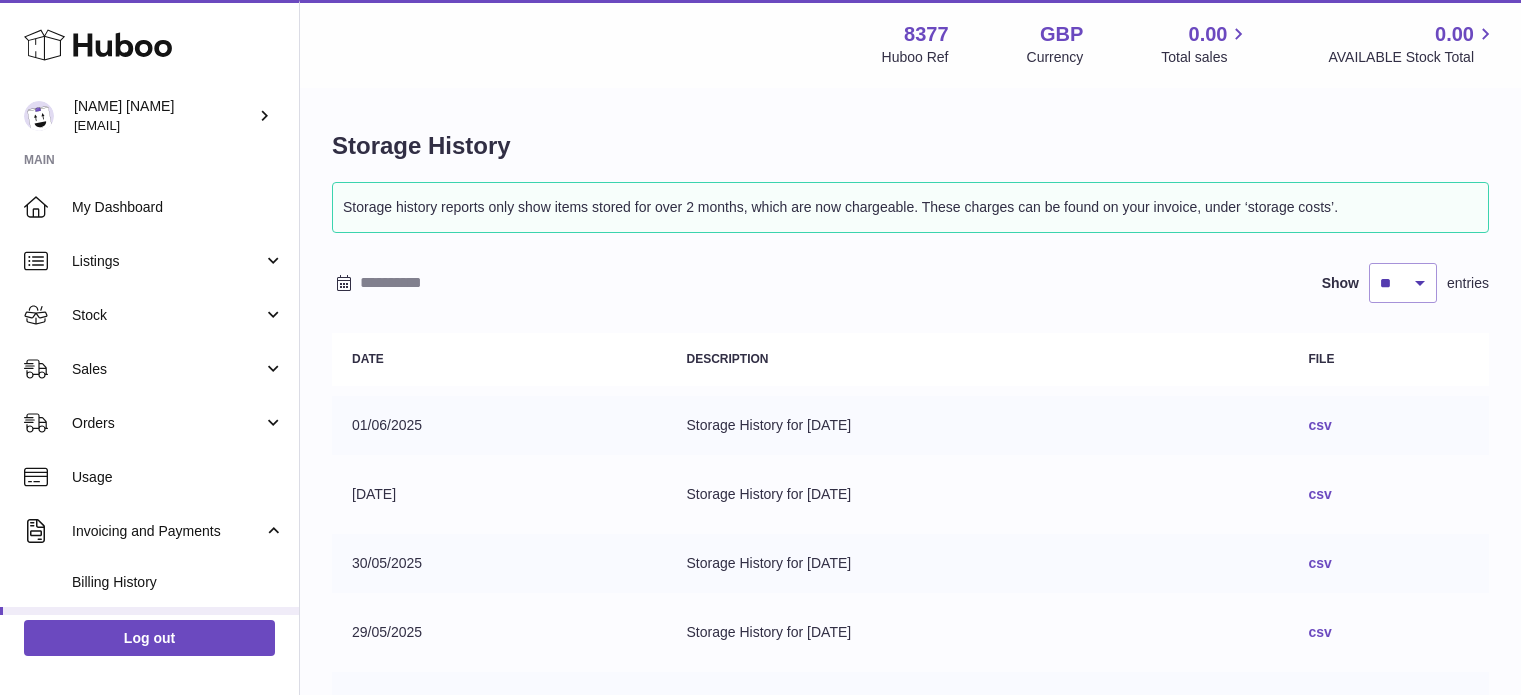 scroll, scrollTop: 0, scrollLeft: 0, axis: both 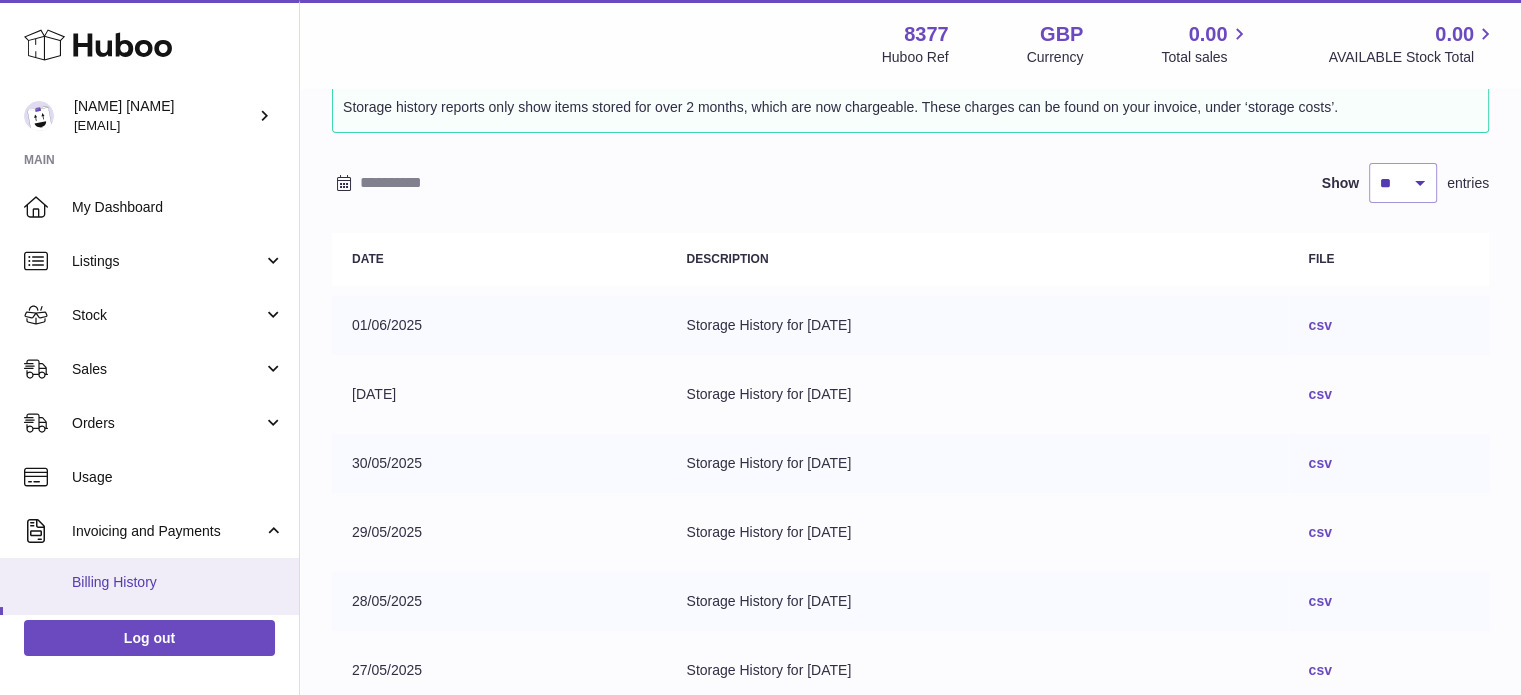 click on "Billing History" at bounding box center (178, 582) 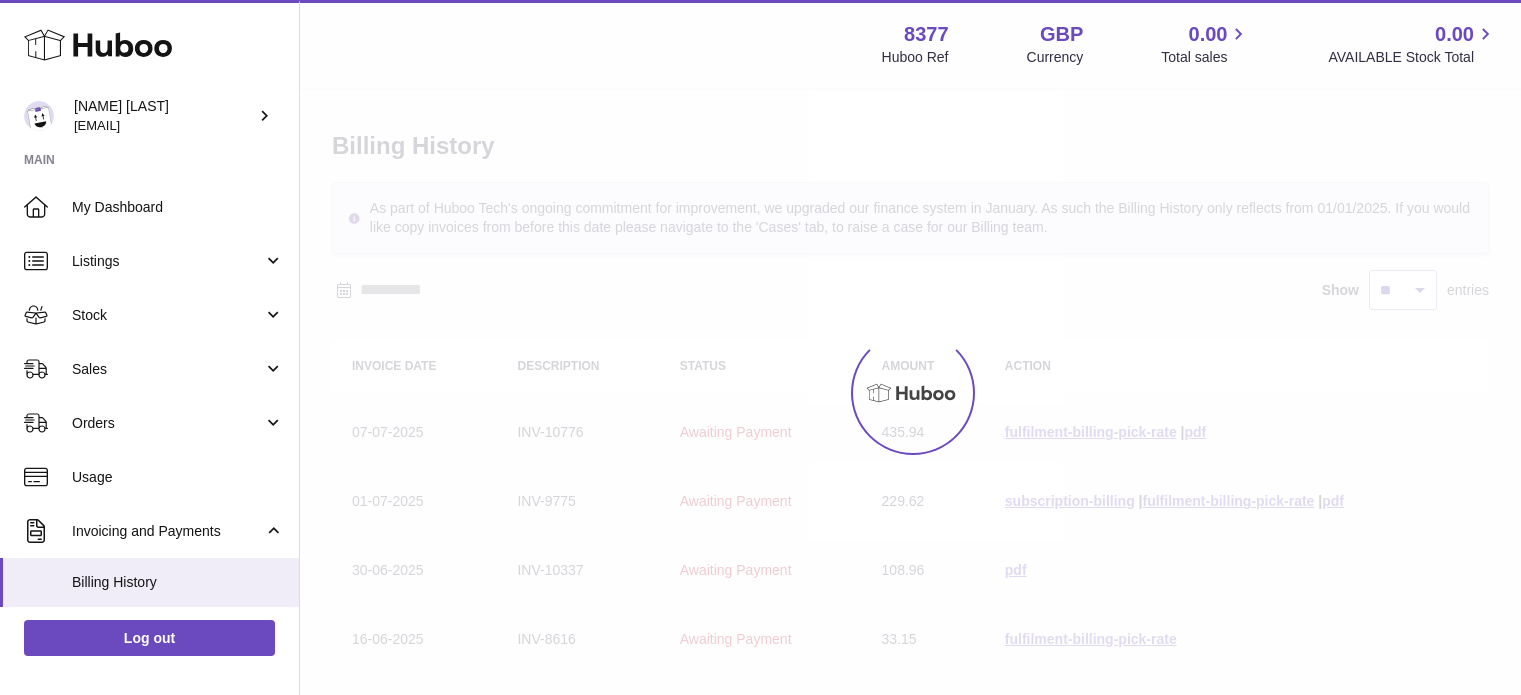 scroll, scrollTop: 0, scrollLeft: 0, axis: both 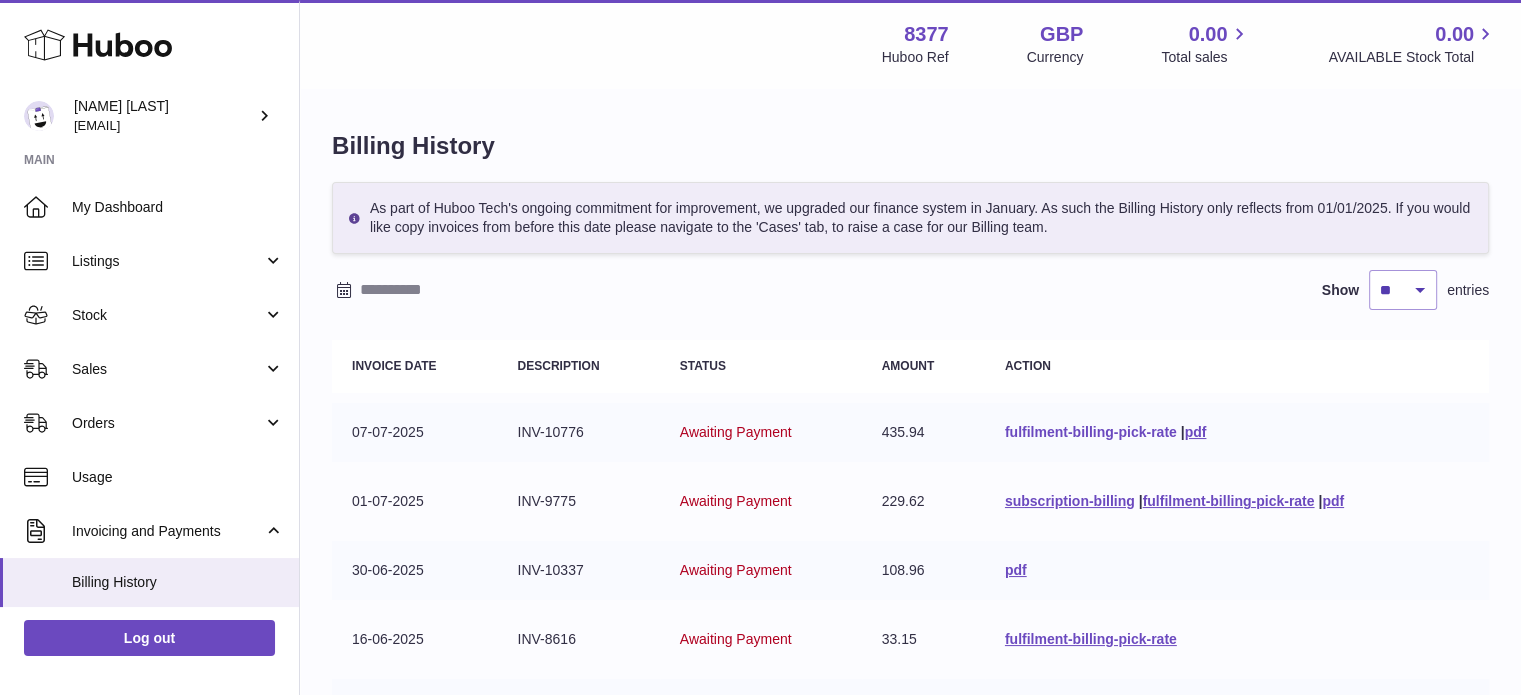 click on "fulfilment-billing-pick-rate" at bounding box center (1091, 432) 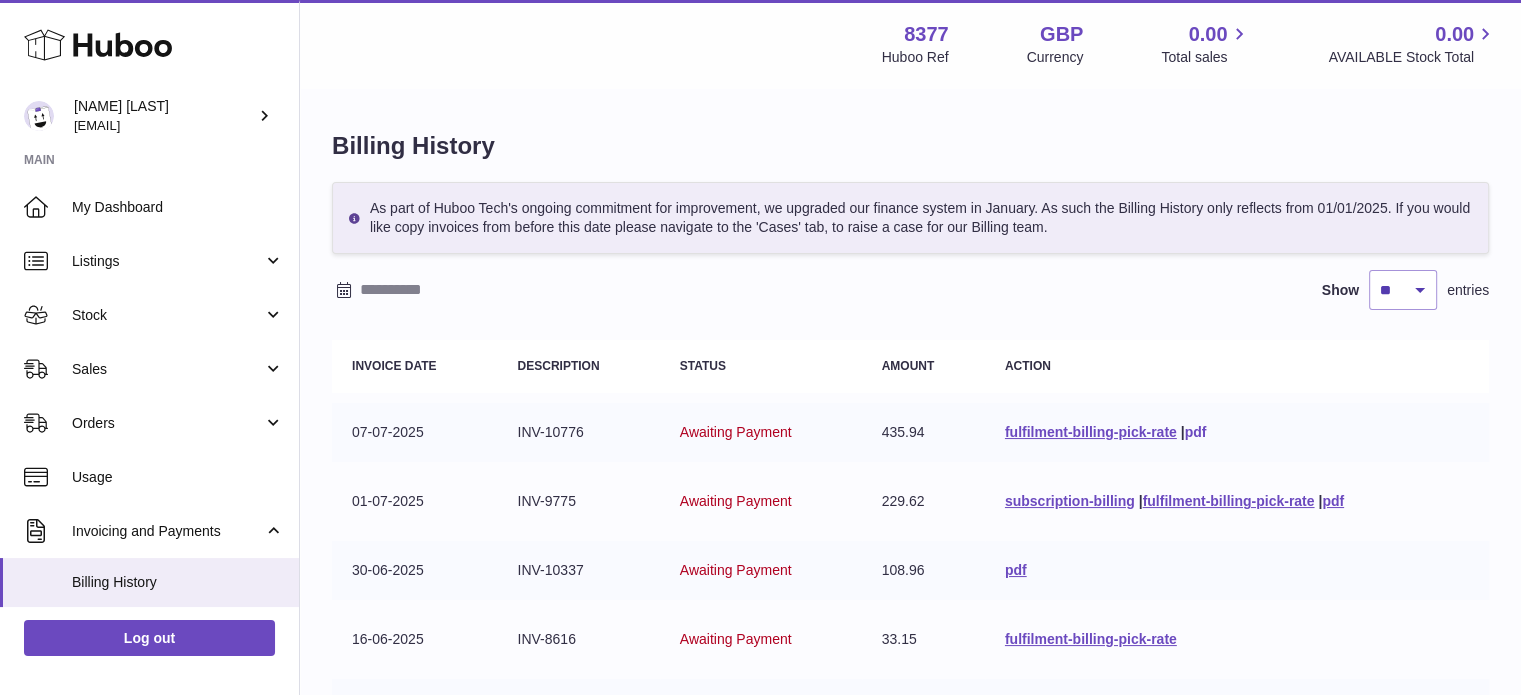 click on "pdf" at bounding box center (1196, 432) 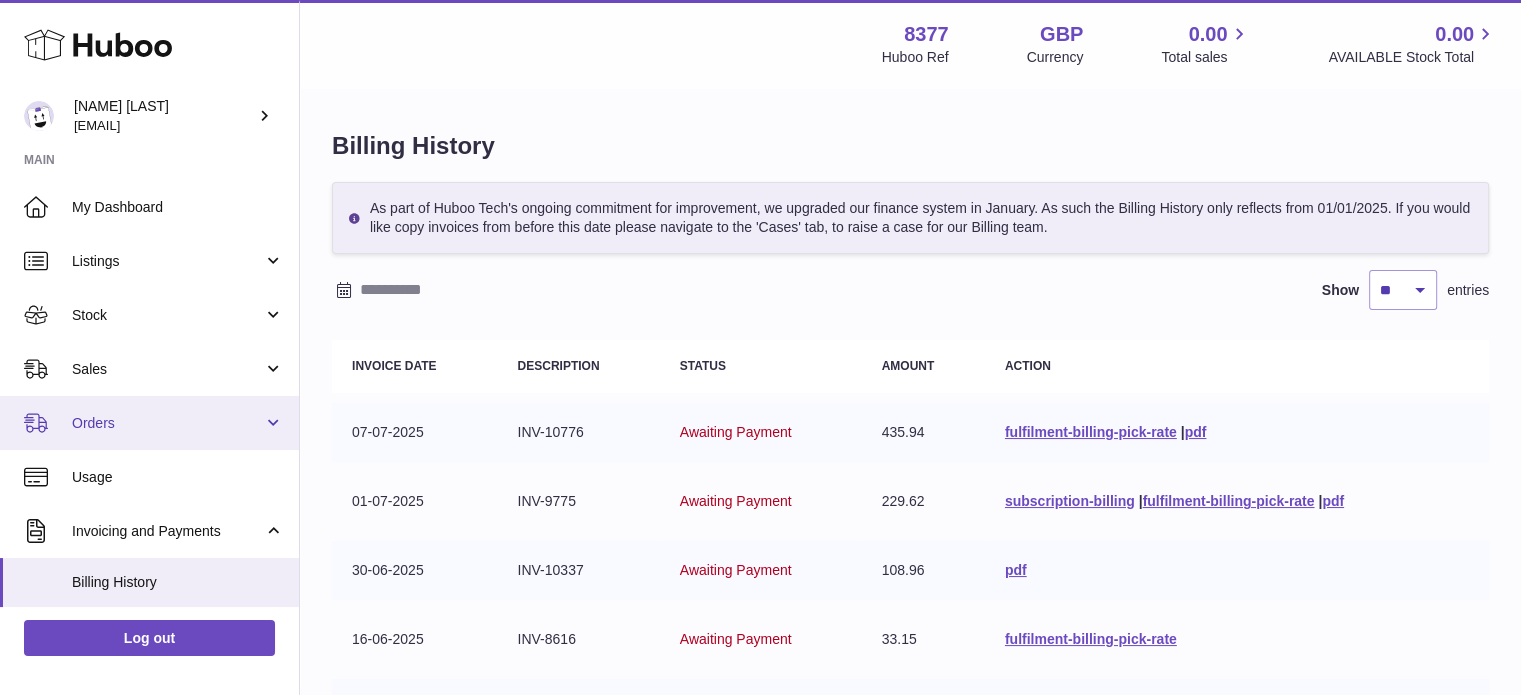 click on "Orders" at bounding box center (167, 423) 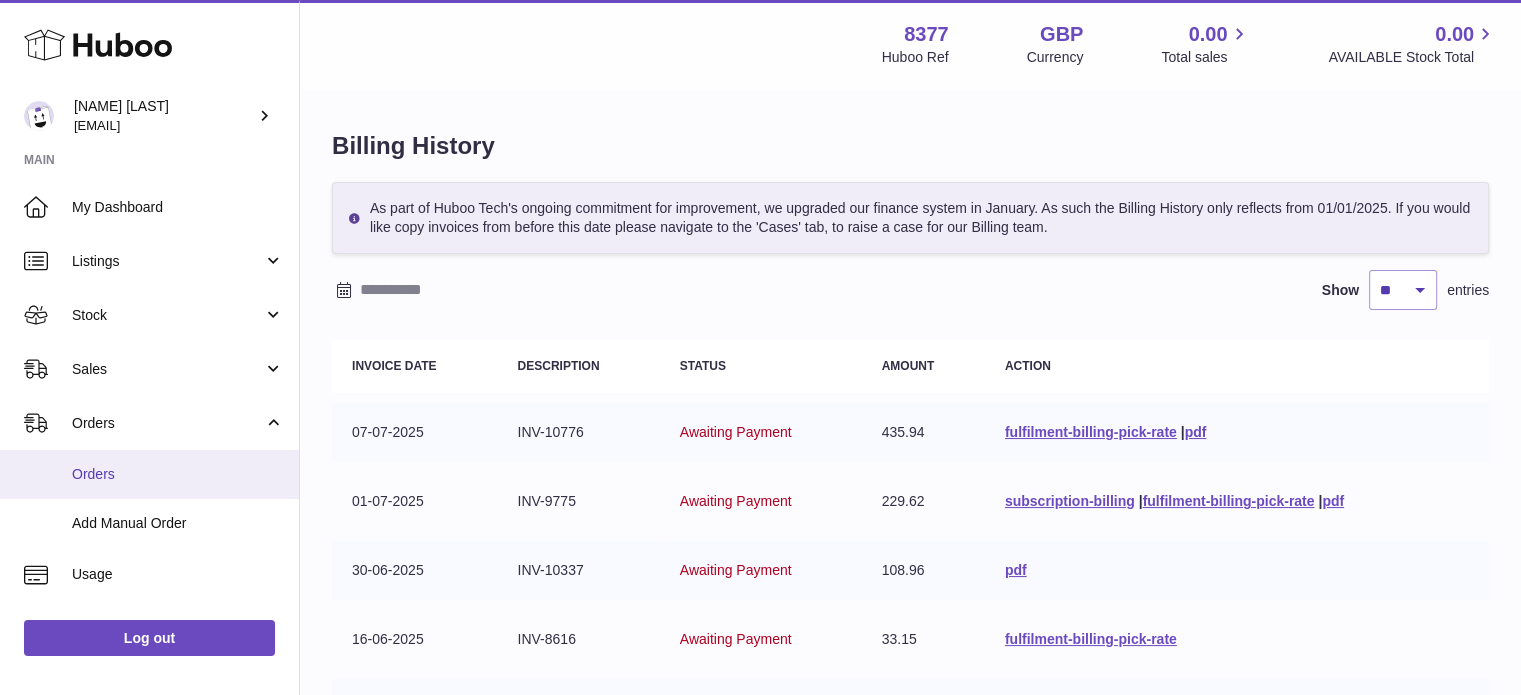 click on "Orders" at bounding box center [178, 474] 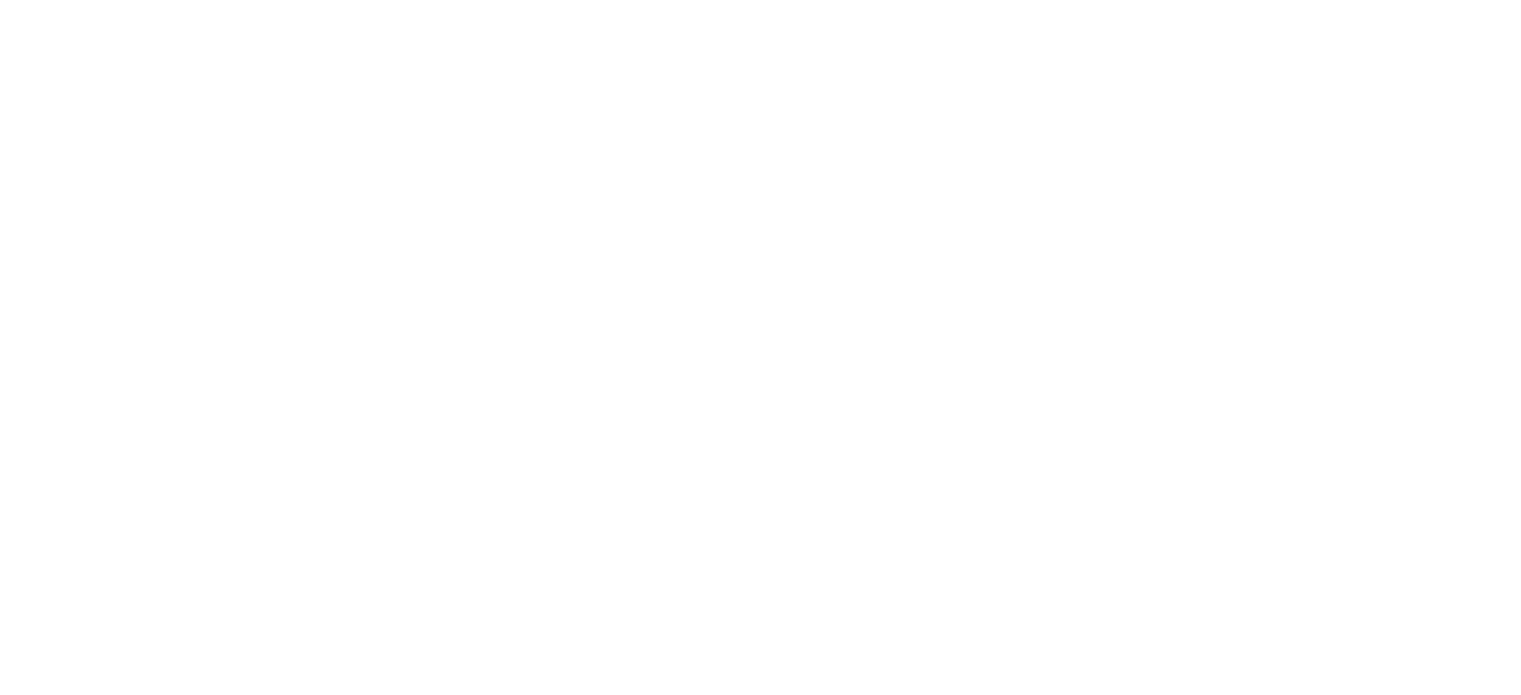 scroll, scrollTop: 0, scrollLeft: 0, axis: both 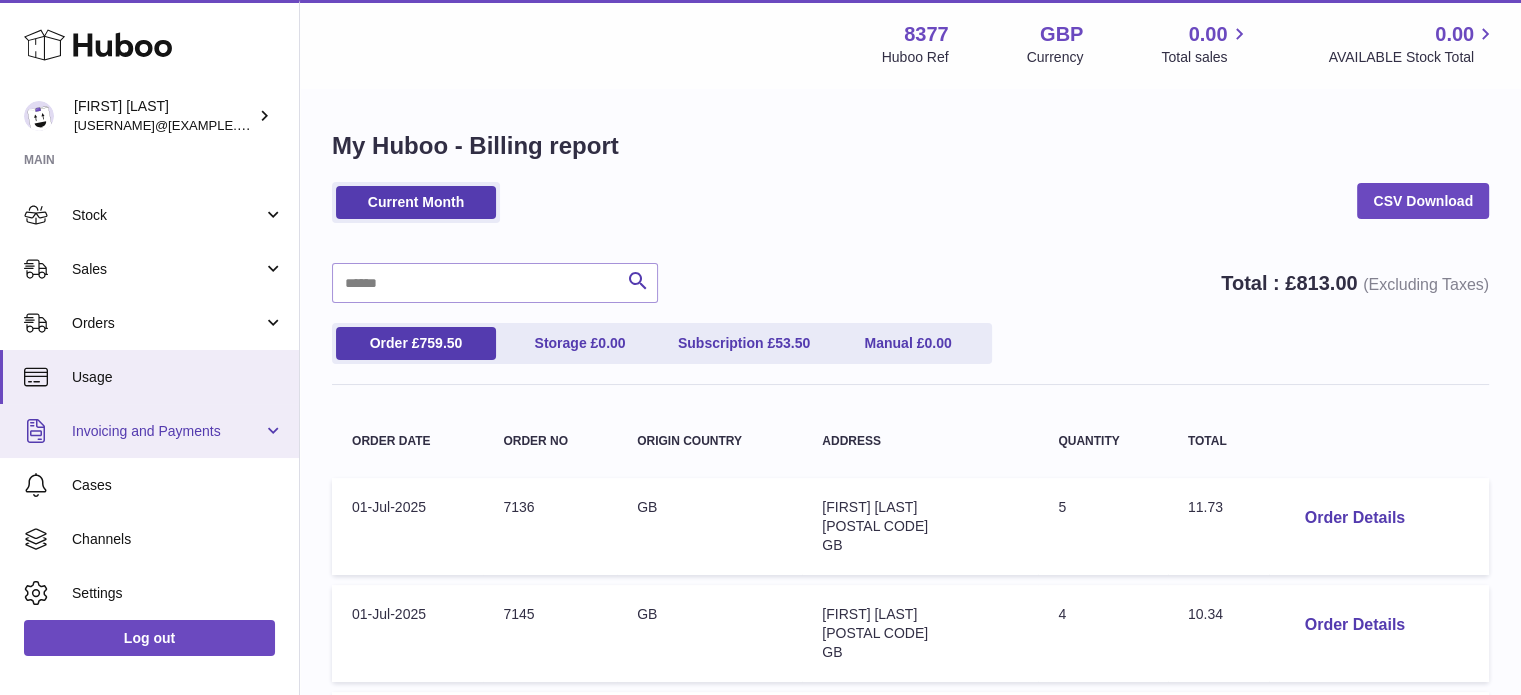 click on "Invoicing and Payments" at bounding box center (149, 431) 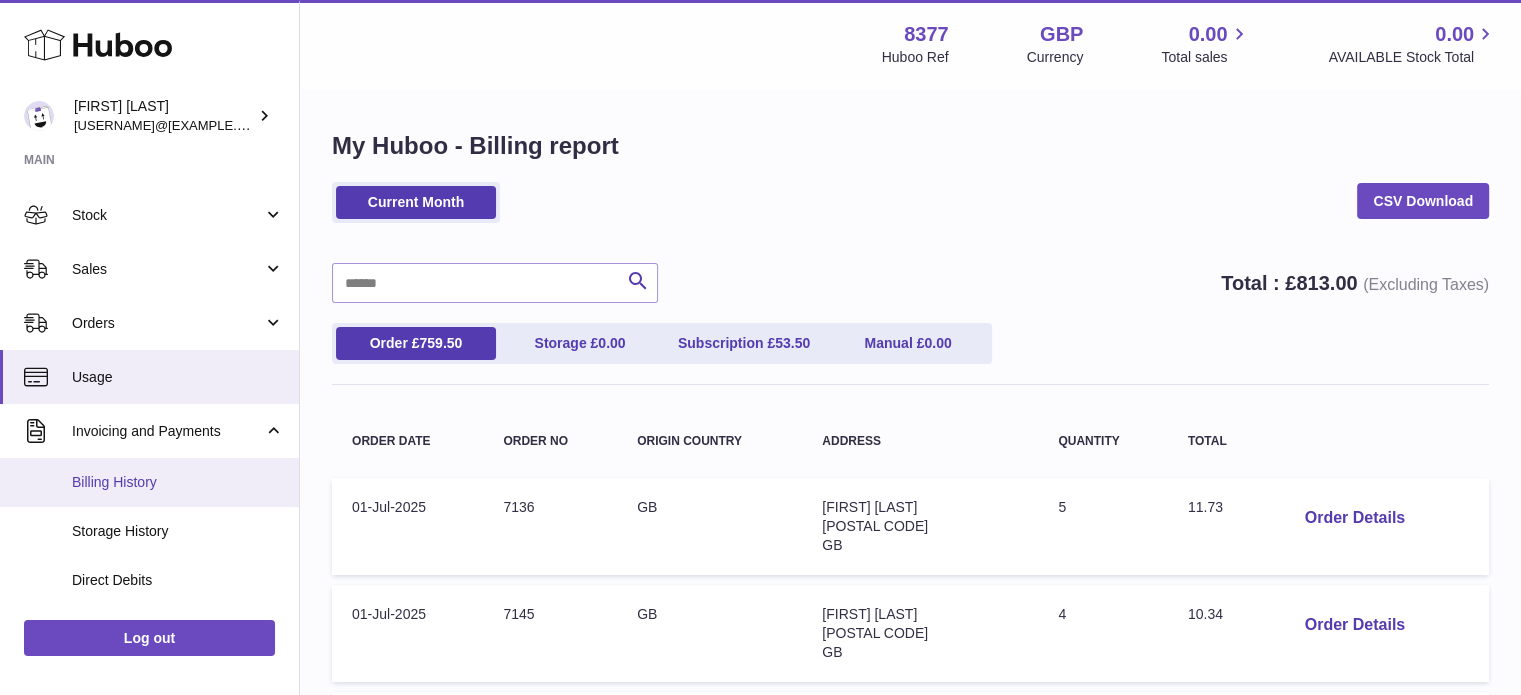 click on "Billing History" at bounding box center [149, 482] 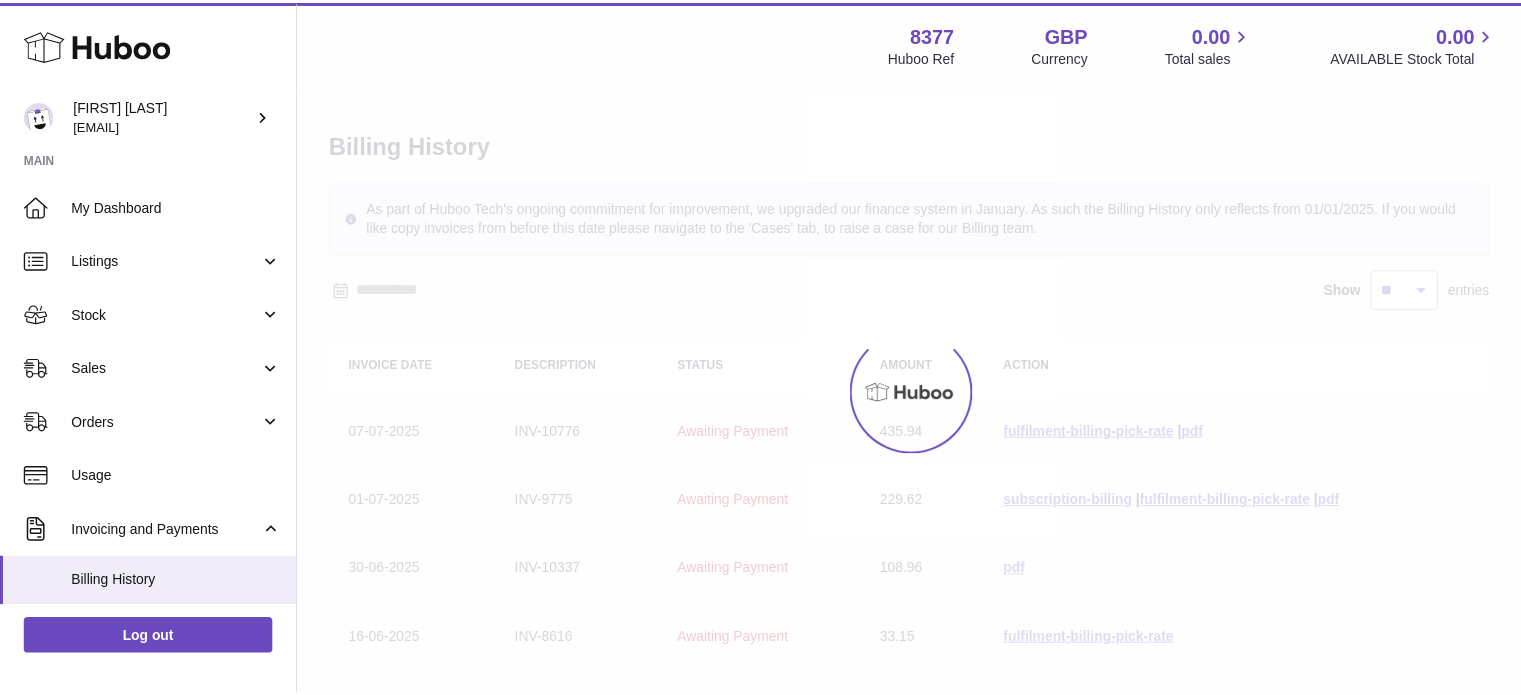 scroll, scrollTop: 0, scrollLeft: 0, axis: both 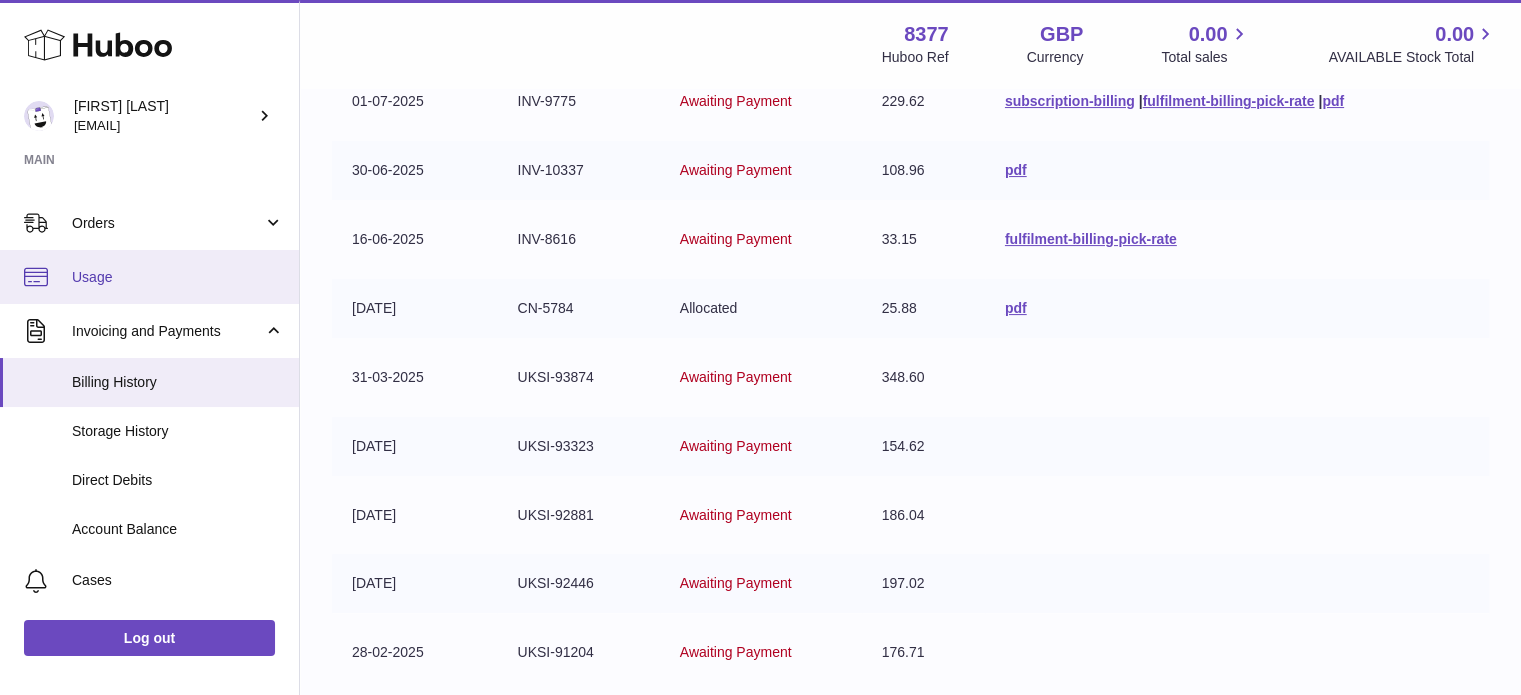 click on "Usage" at bounding box center [178, 277] 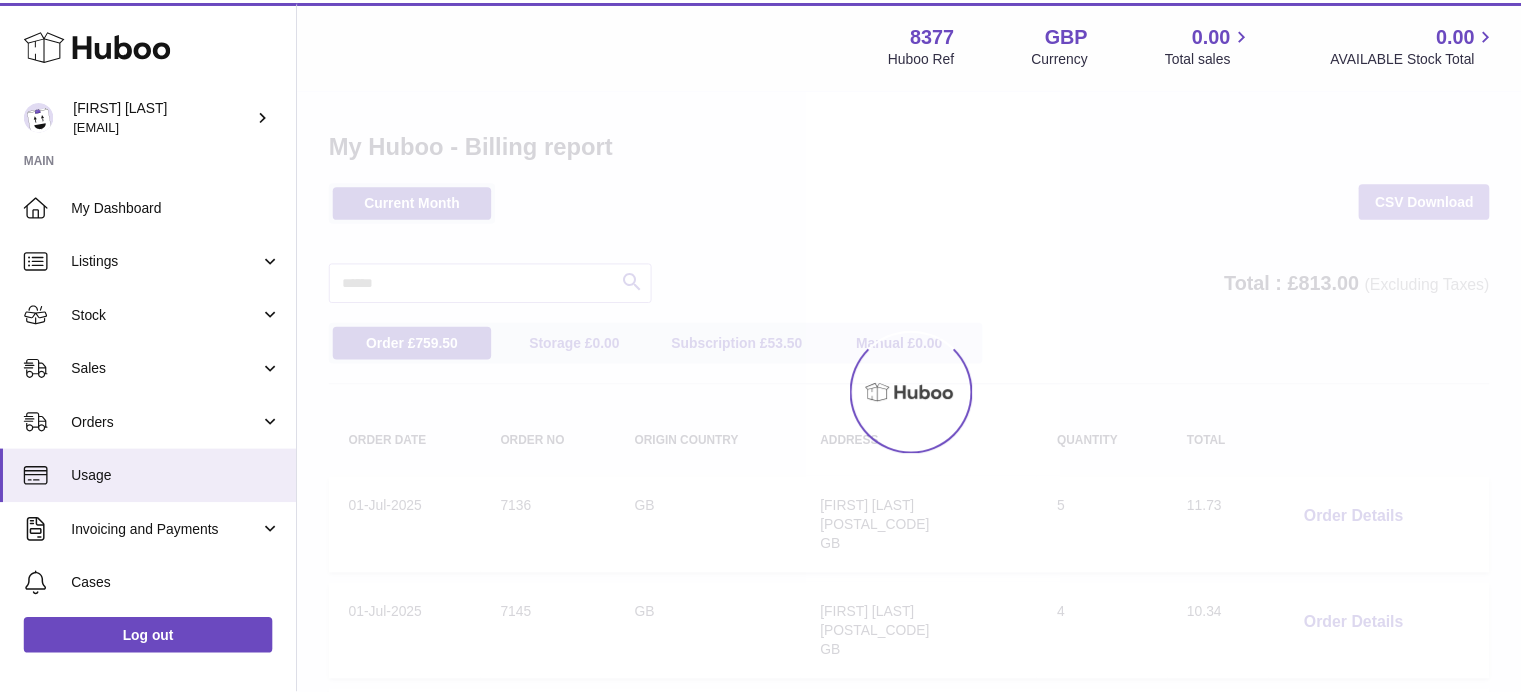 scroll, scrollTop: 0, scrollLeft: 0, axis: both 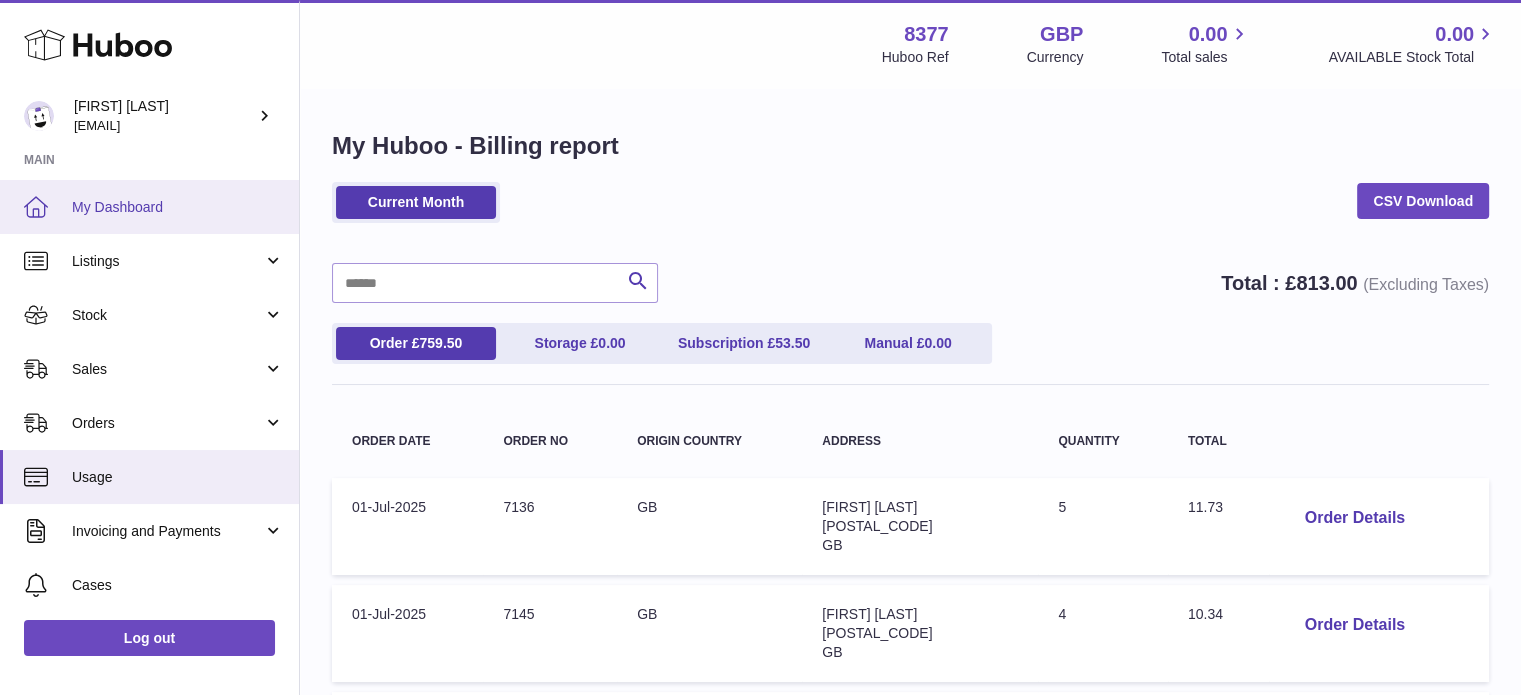 click on "My Dashboard" at bounding box center [149, 207] 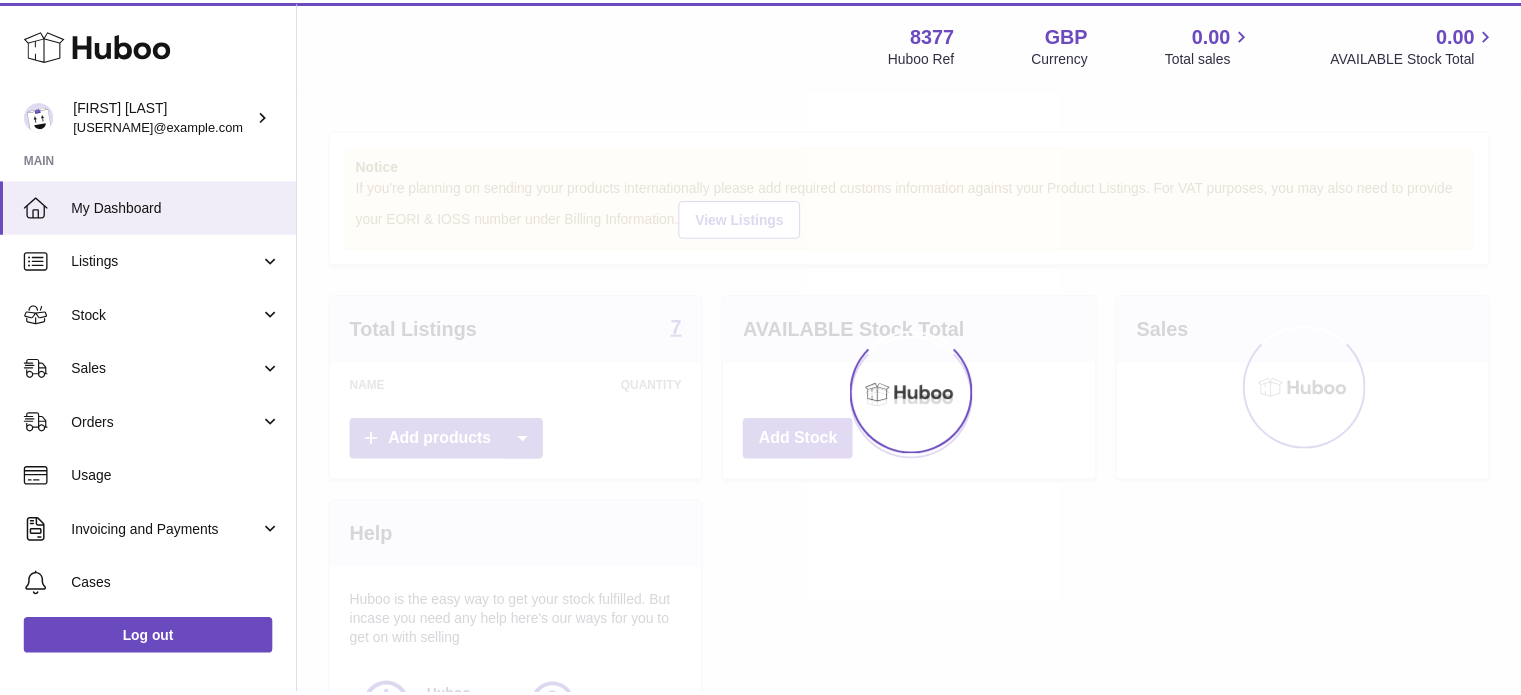 scroll, scrollTop: 0, scrollLeft: 0, axis: both 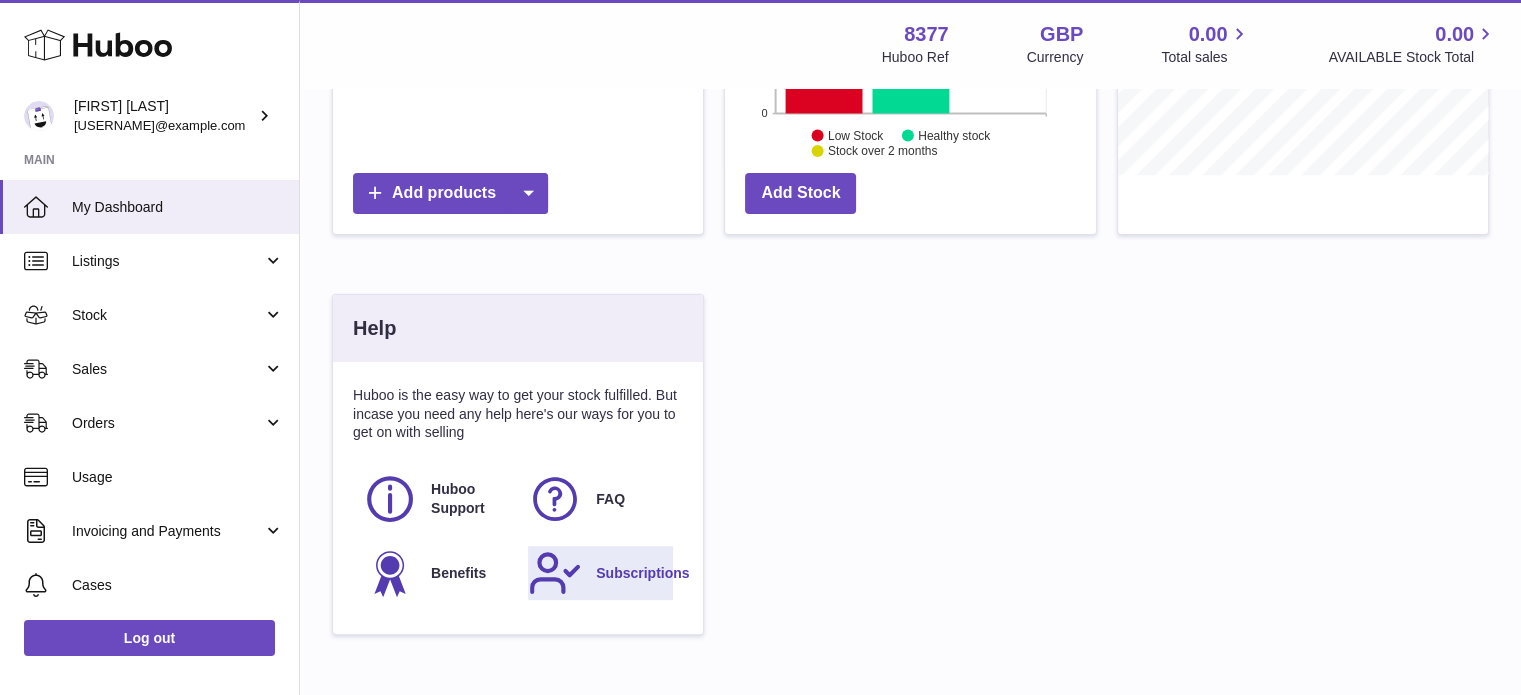 click on "Subscriptions" at bounding box center (642, 573) 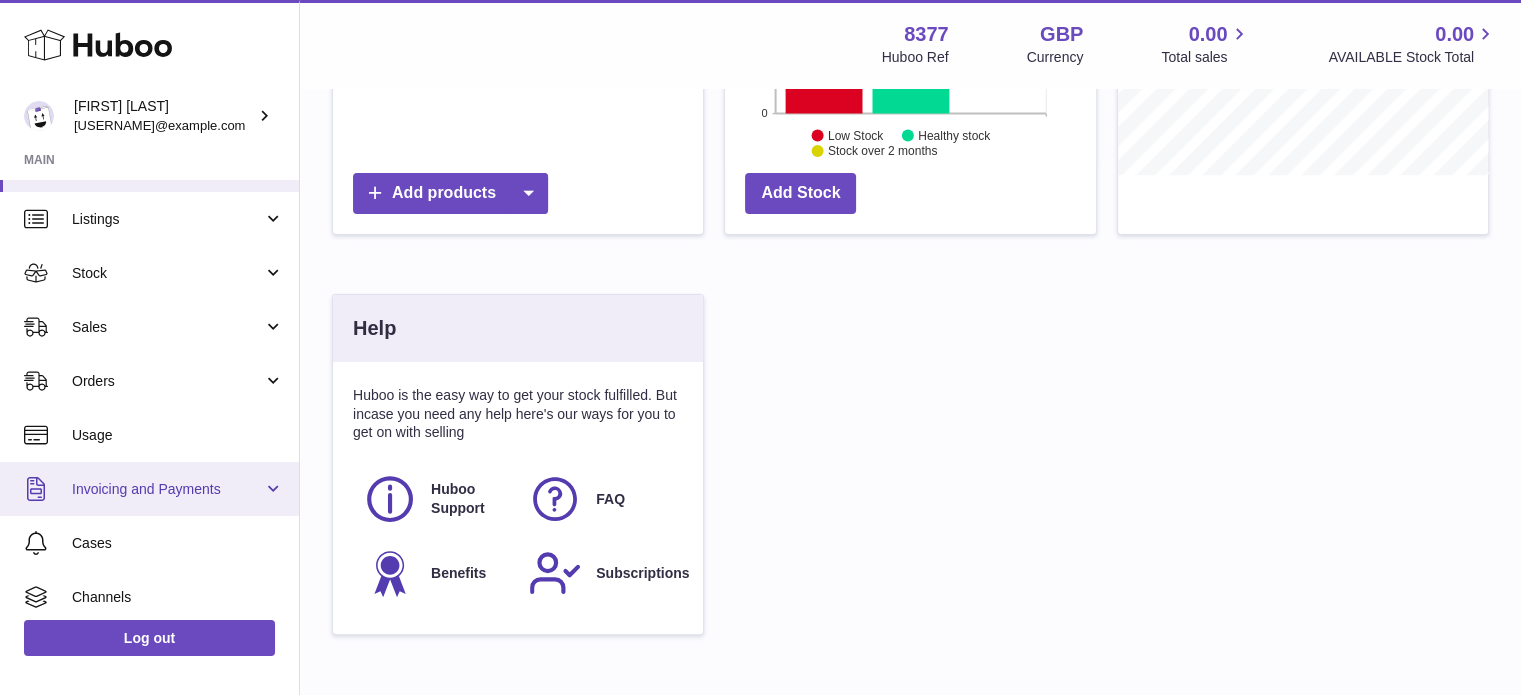 scroll, scrollTop: 159, scrollLeft: 0, axis: vertical 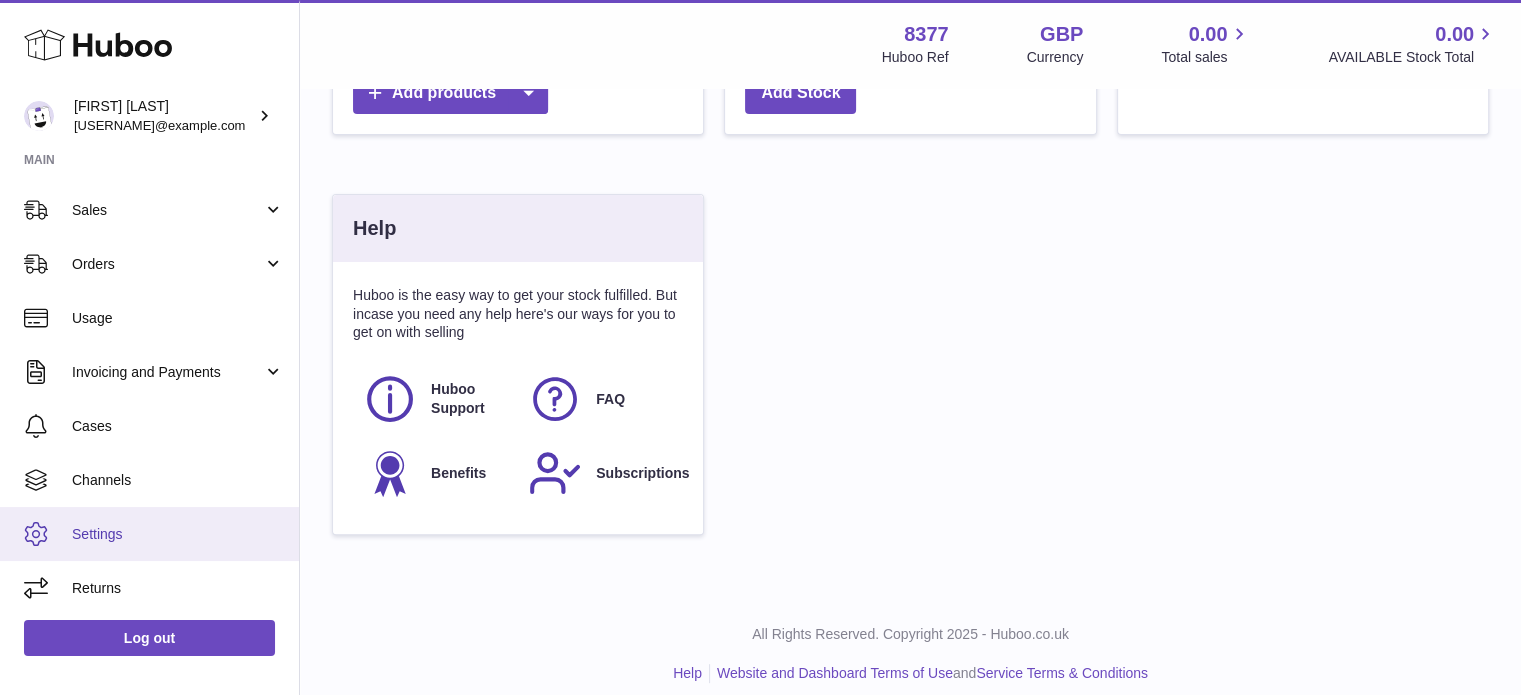 click on "Settings" at bounding box center (149, 534) 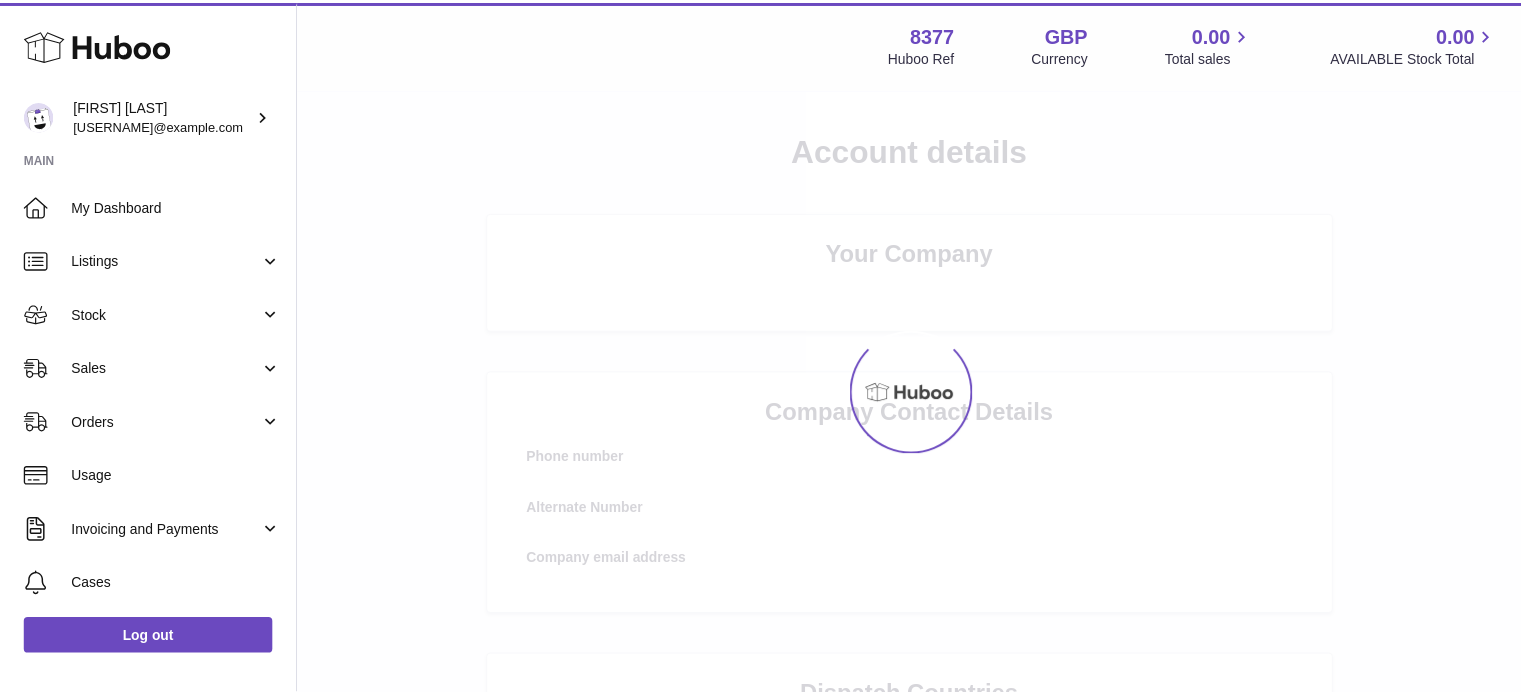 scroll, scrollTop: 0, scrollLeft: 0, axis: both 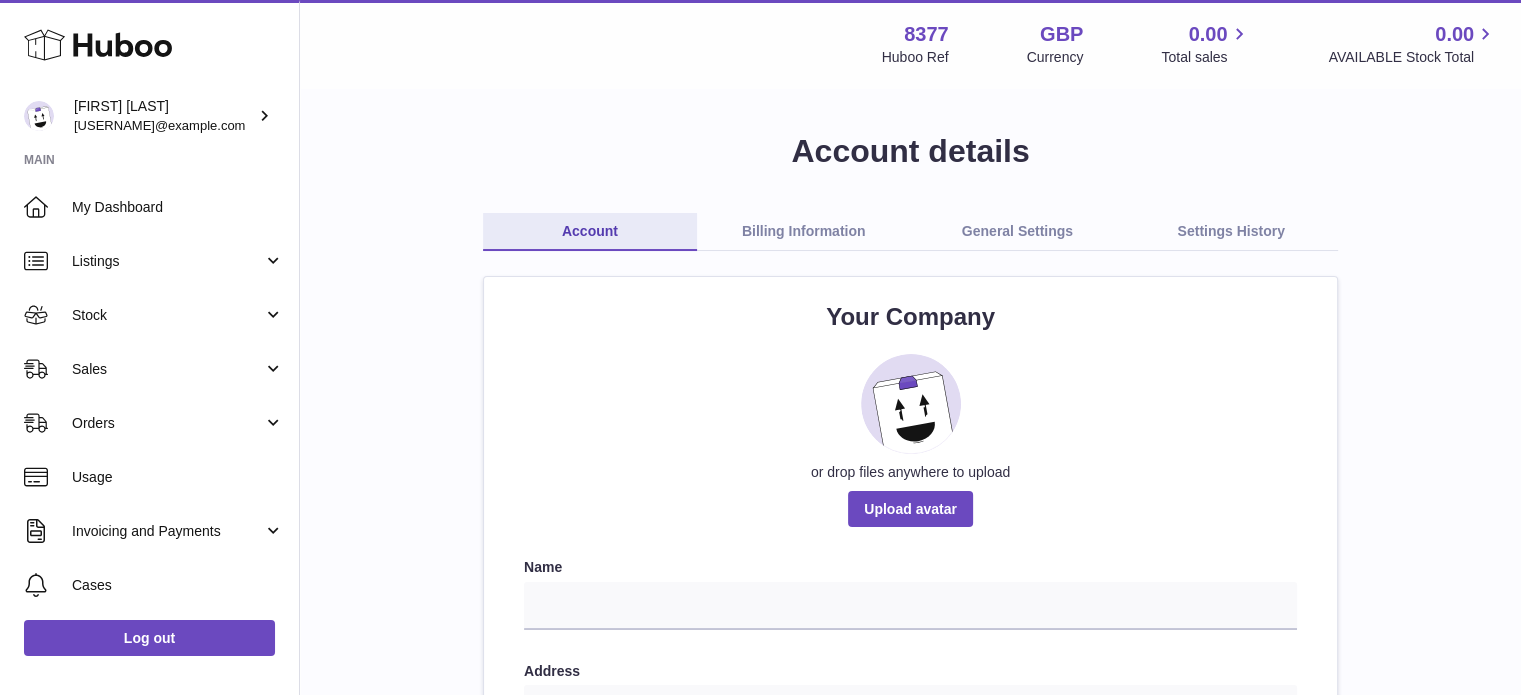 click on "Settings History" at bounding box center (1231, 232) 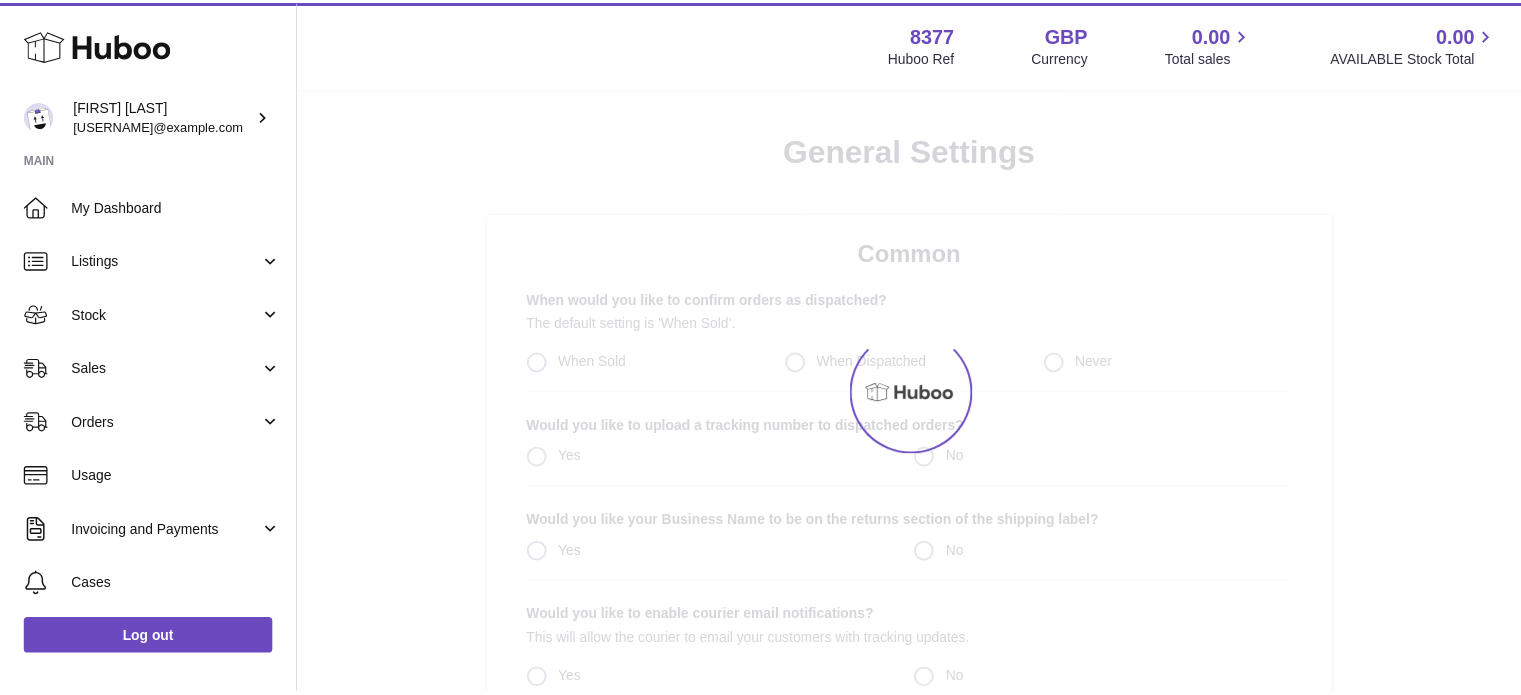 scroll, scrollTop: 0, scrollLeft: 0, axis: both 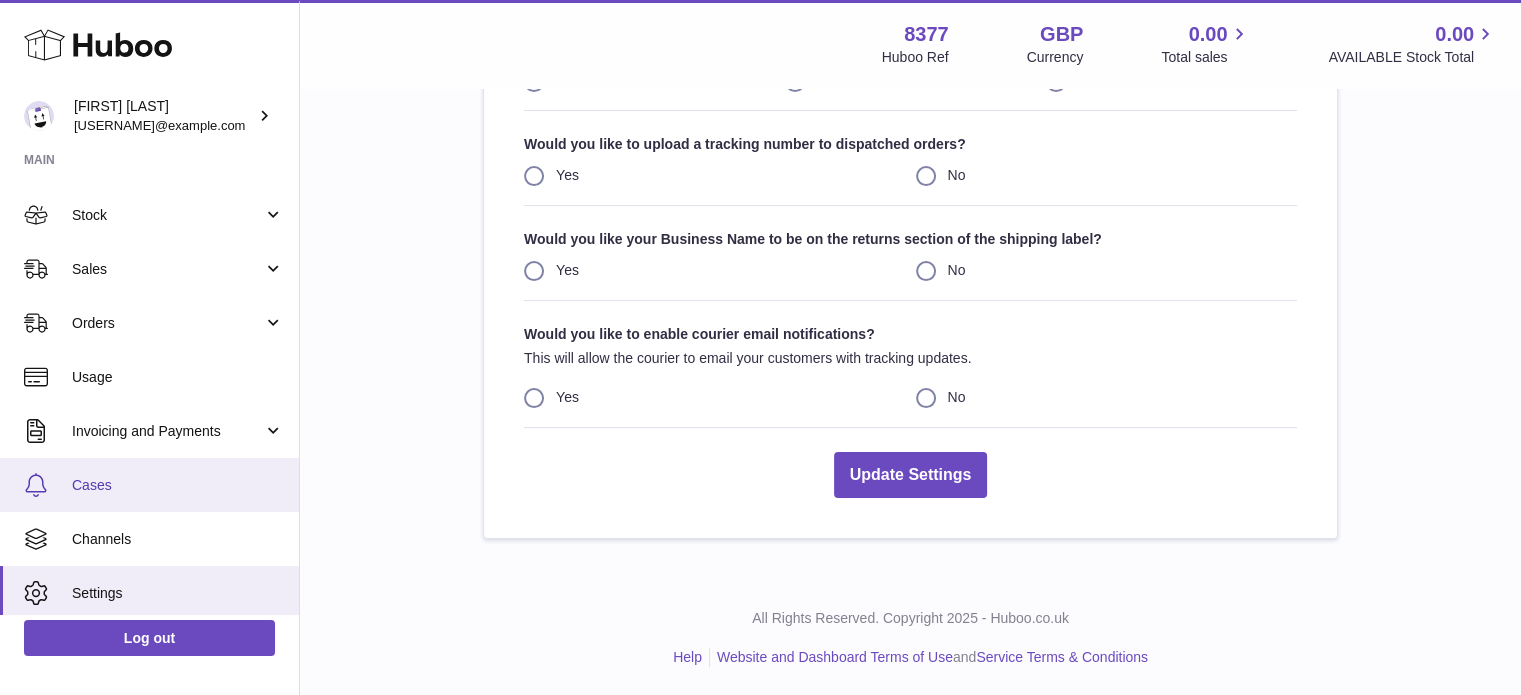click on "Cases" at bounding box center (178, 485) 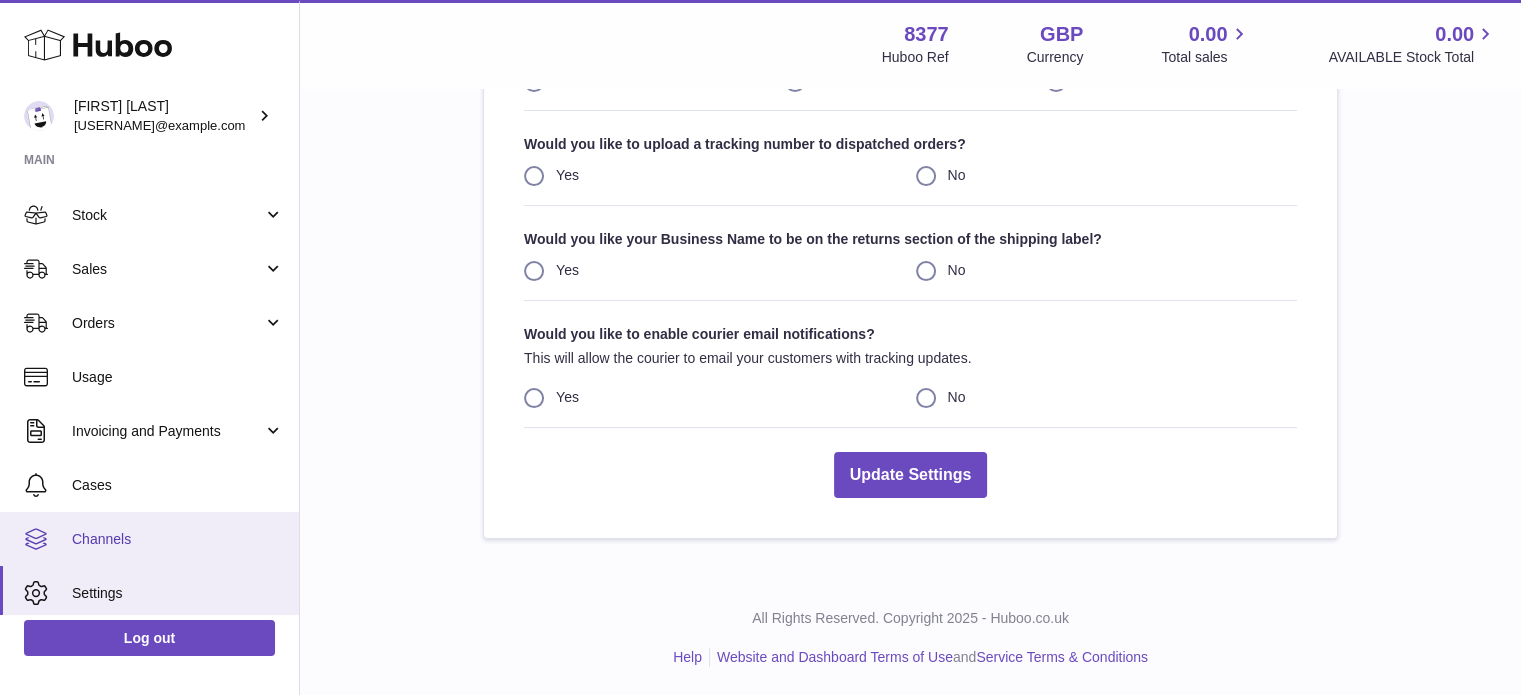 click on "Channels" at bounding box center (149, 539) 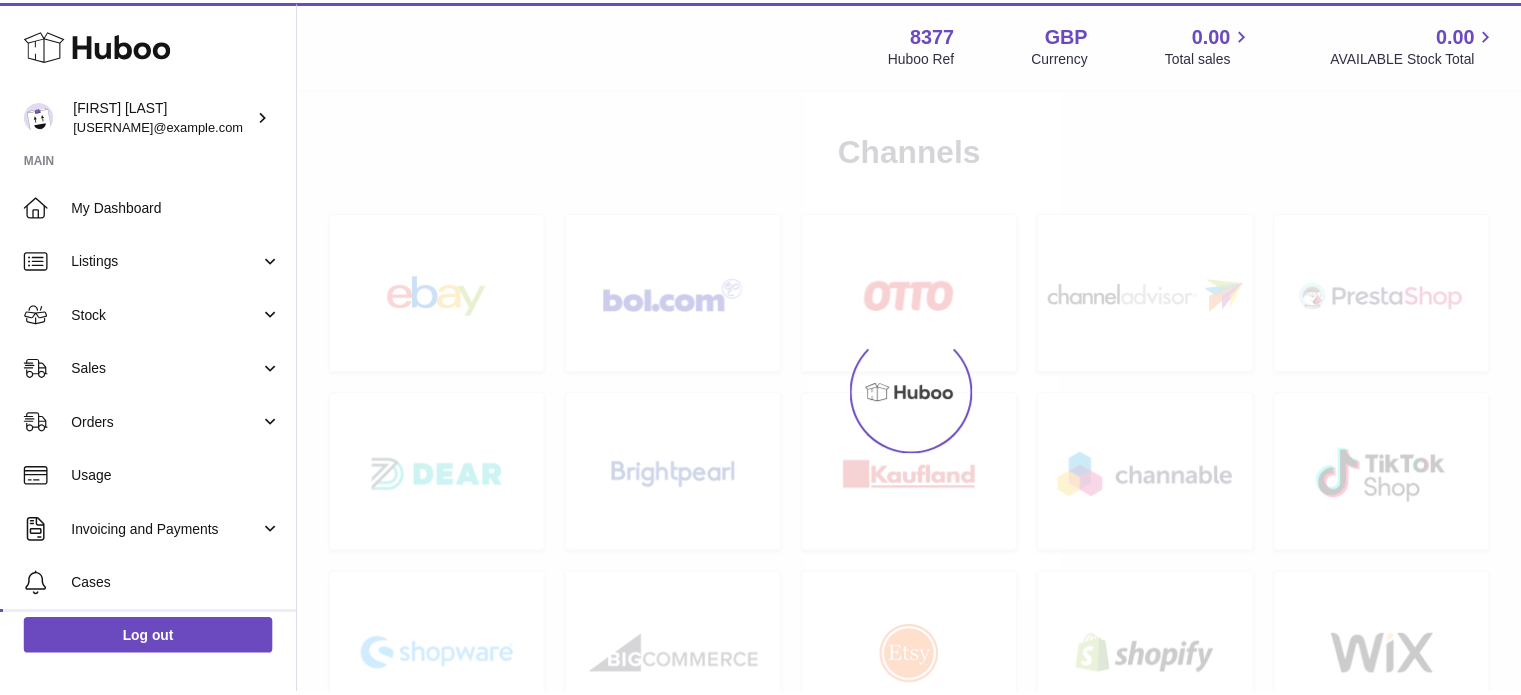 scroll, scrollTop: 0, scrollLeft: 0, axis: both 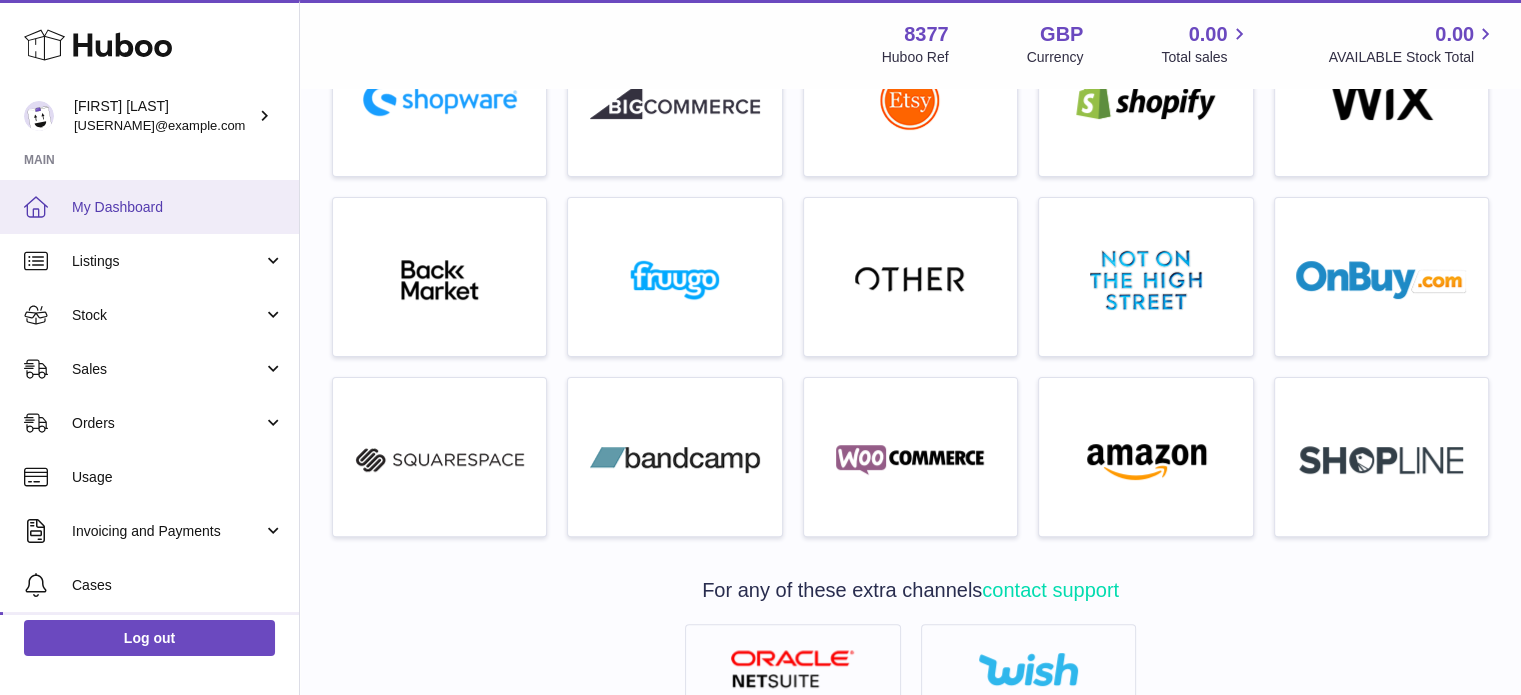 click on "My Dashboard" at bounding box center [178, 207] 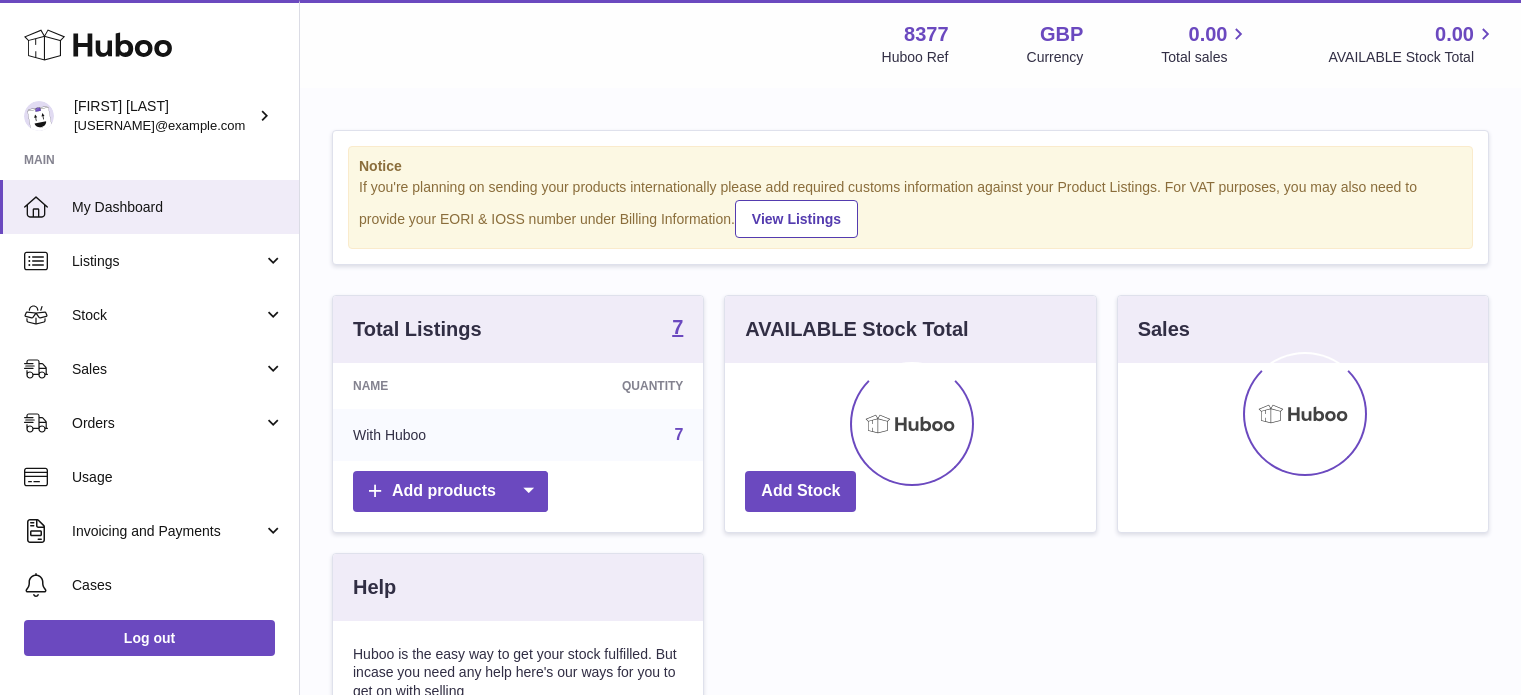 scroll, scrollTop: 0, scrollLeft: 0, axis: both 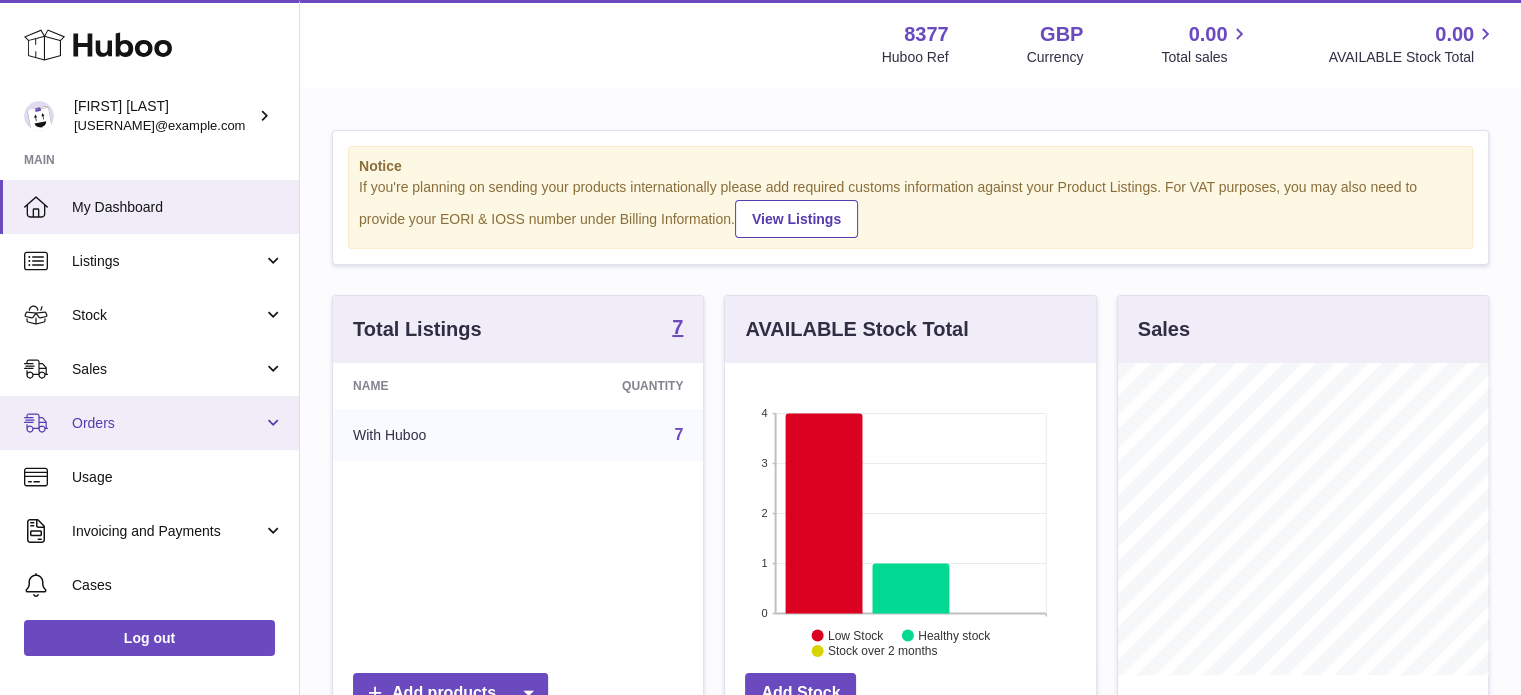 click on "Orders" at bounding box center [149, 423] 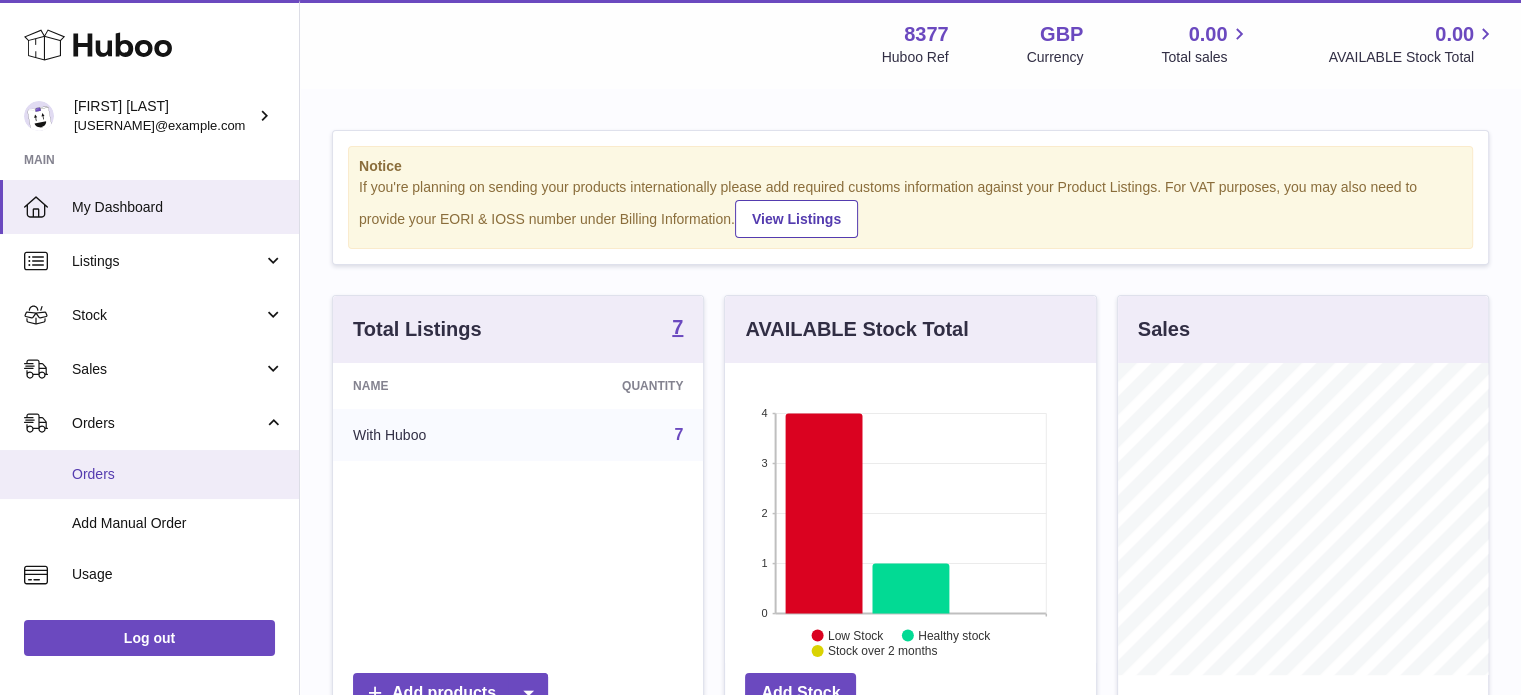 click on "Orders" at bounding box center (178, 474) 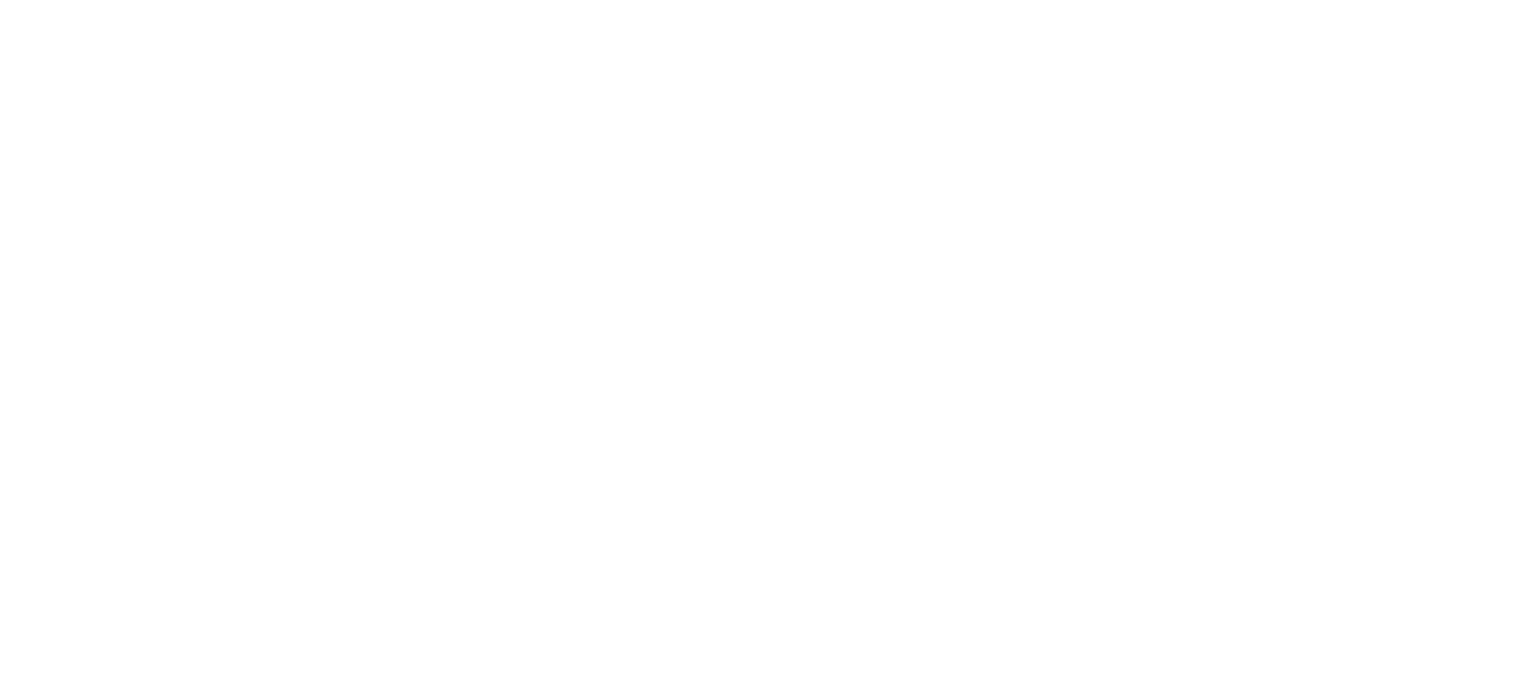 scroll, scrollTop: 0, scrollLeft: 0, axis: both 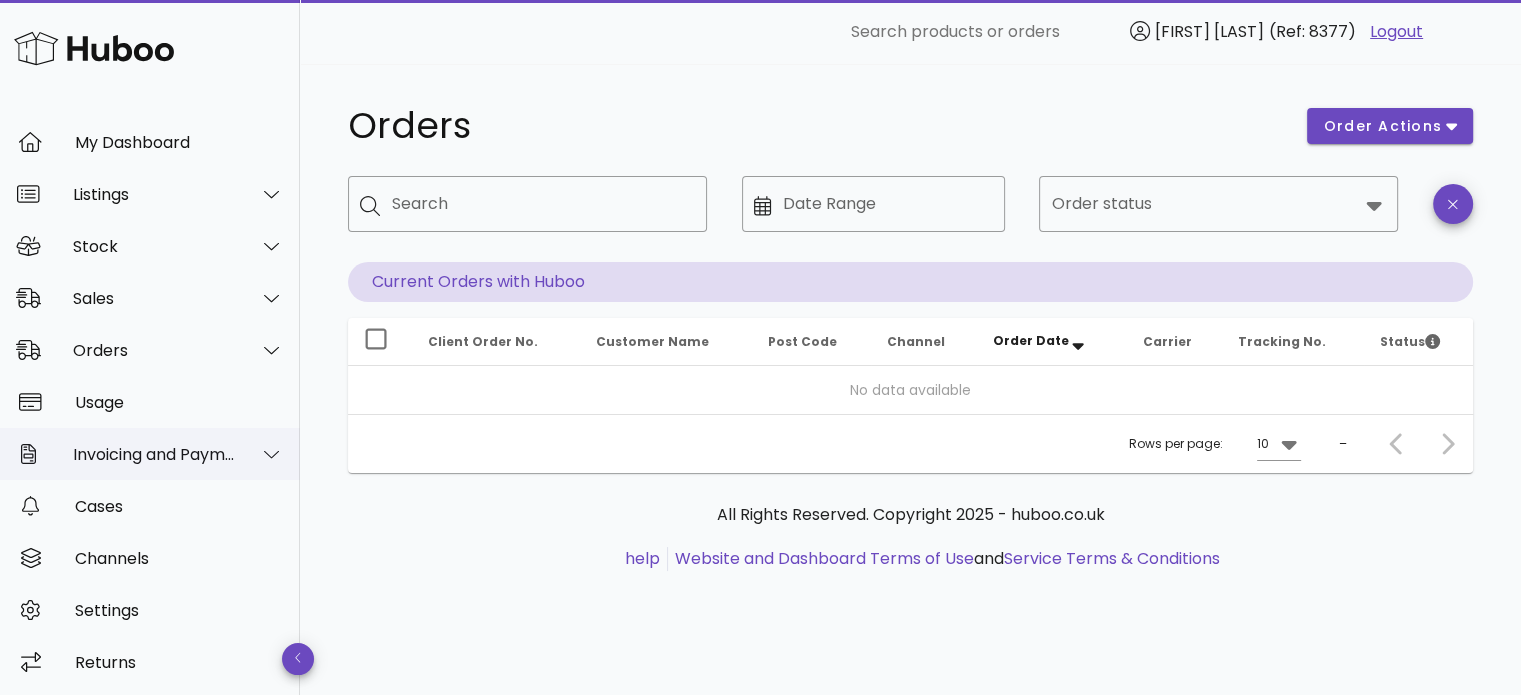 click 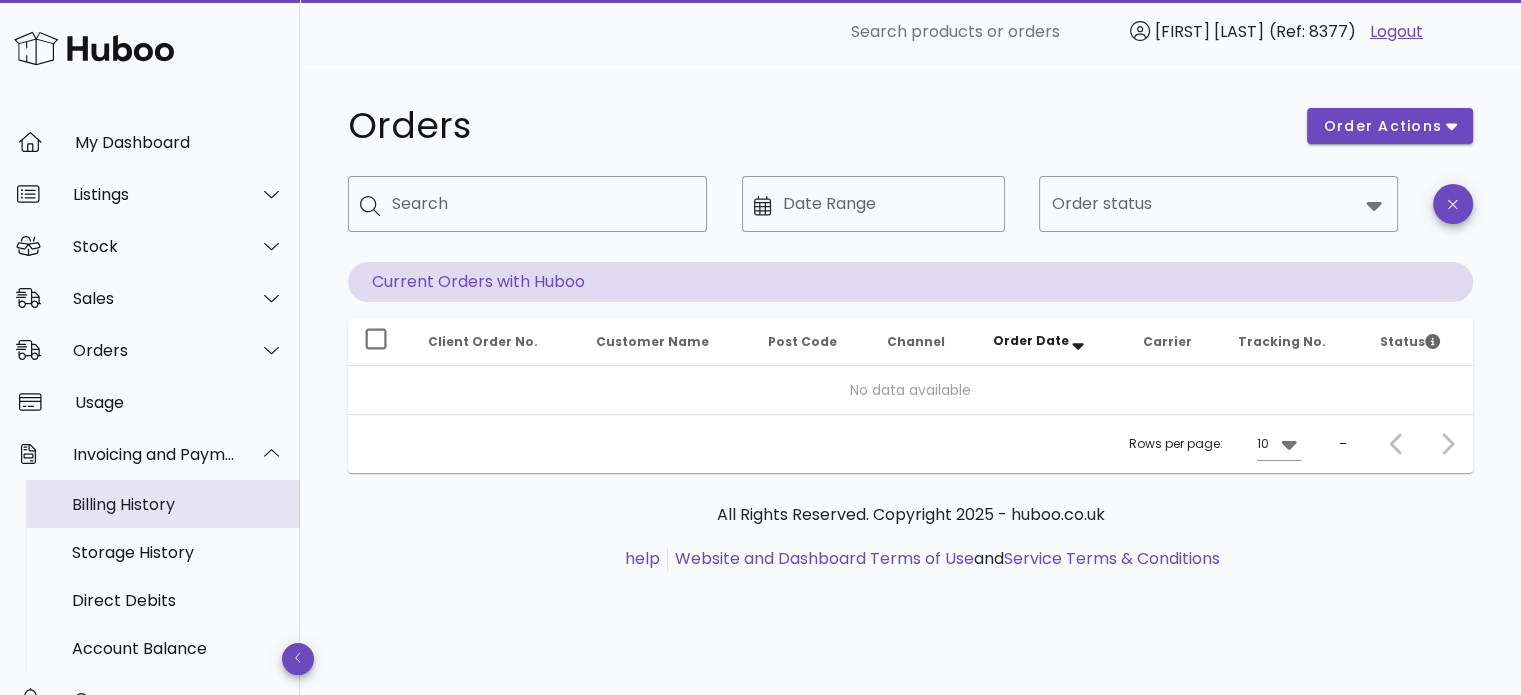 click on "Billing History" at bounding box center (178, 504) 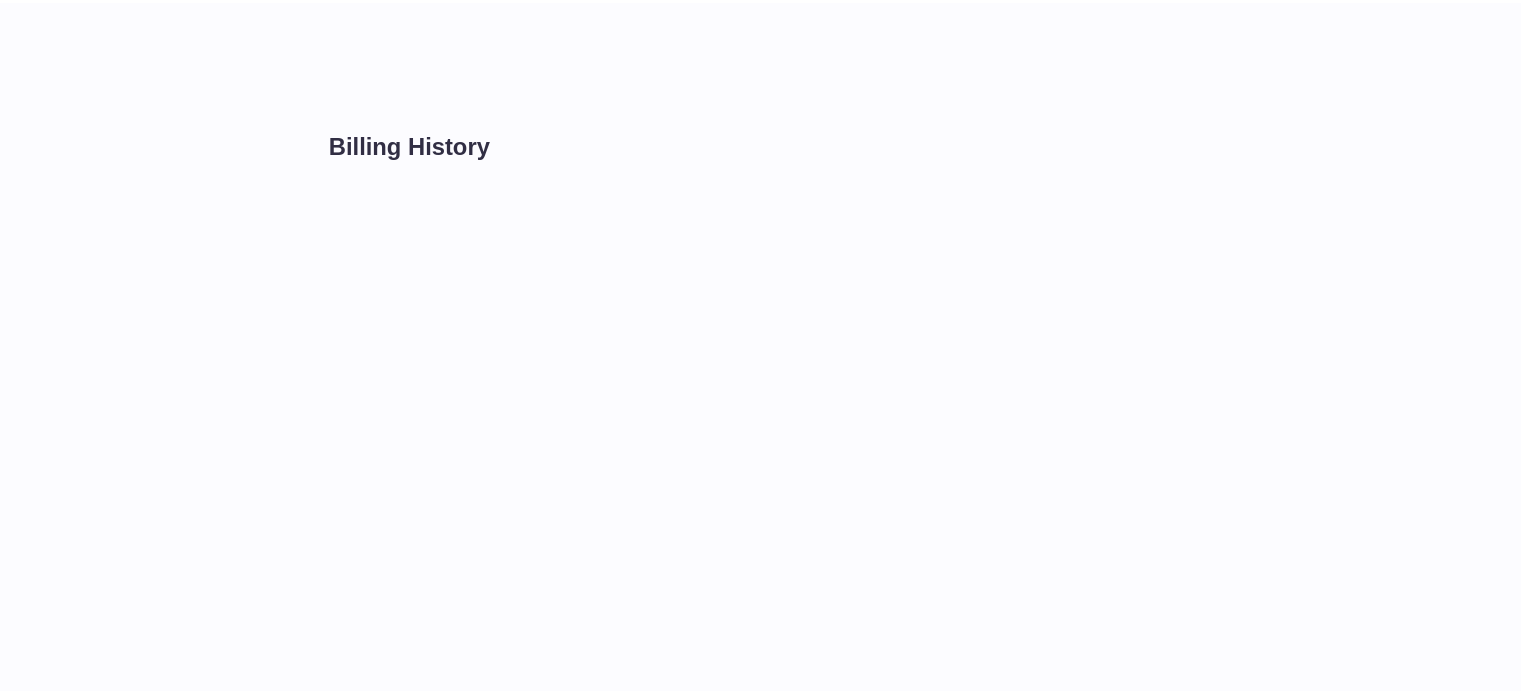 scroll, scrollTop: 0, scrollLeft: 0, axis: both 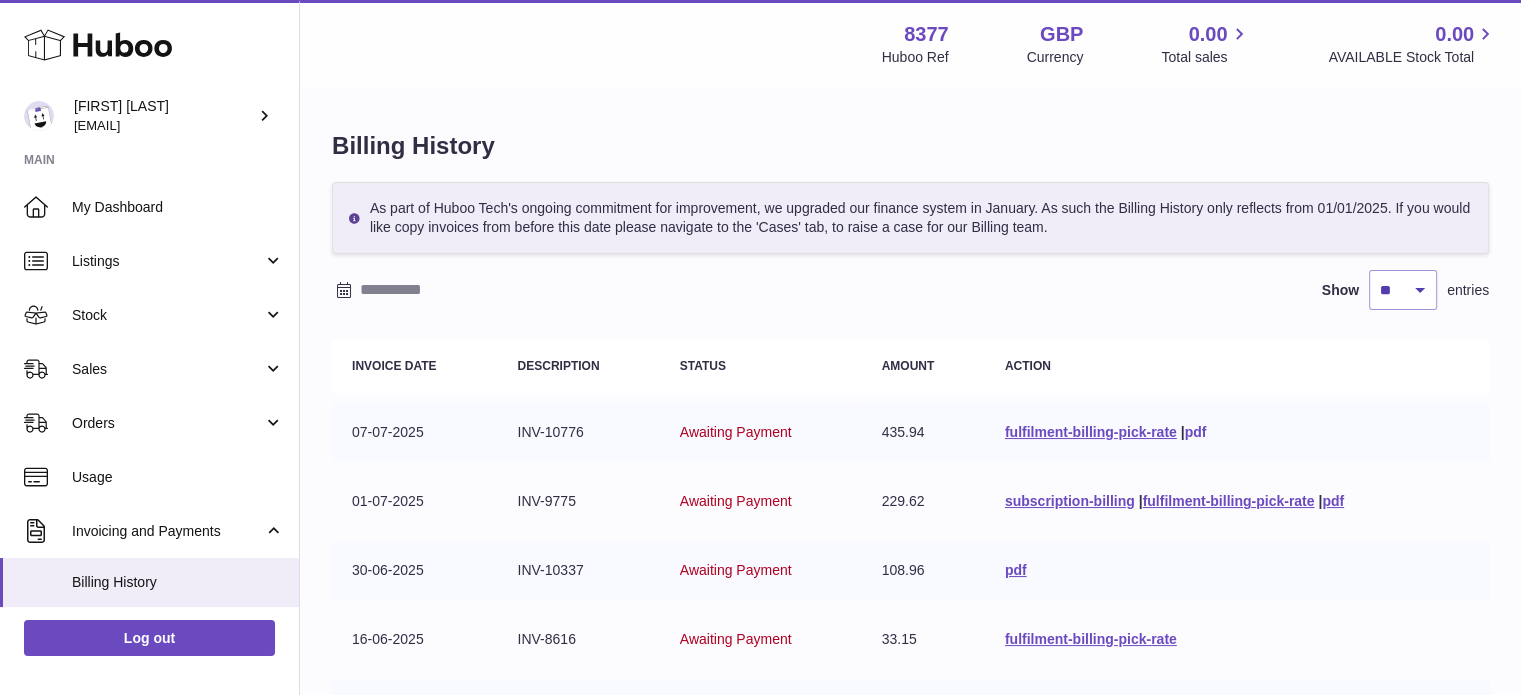 click on "pdf" at bounding box center [1196, 432] 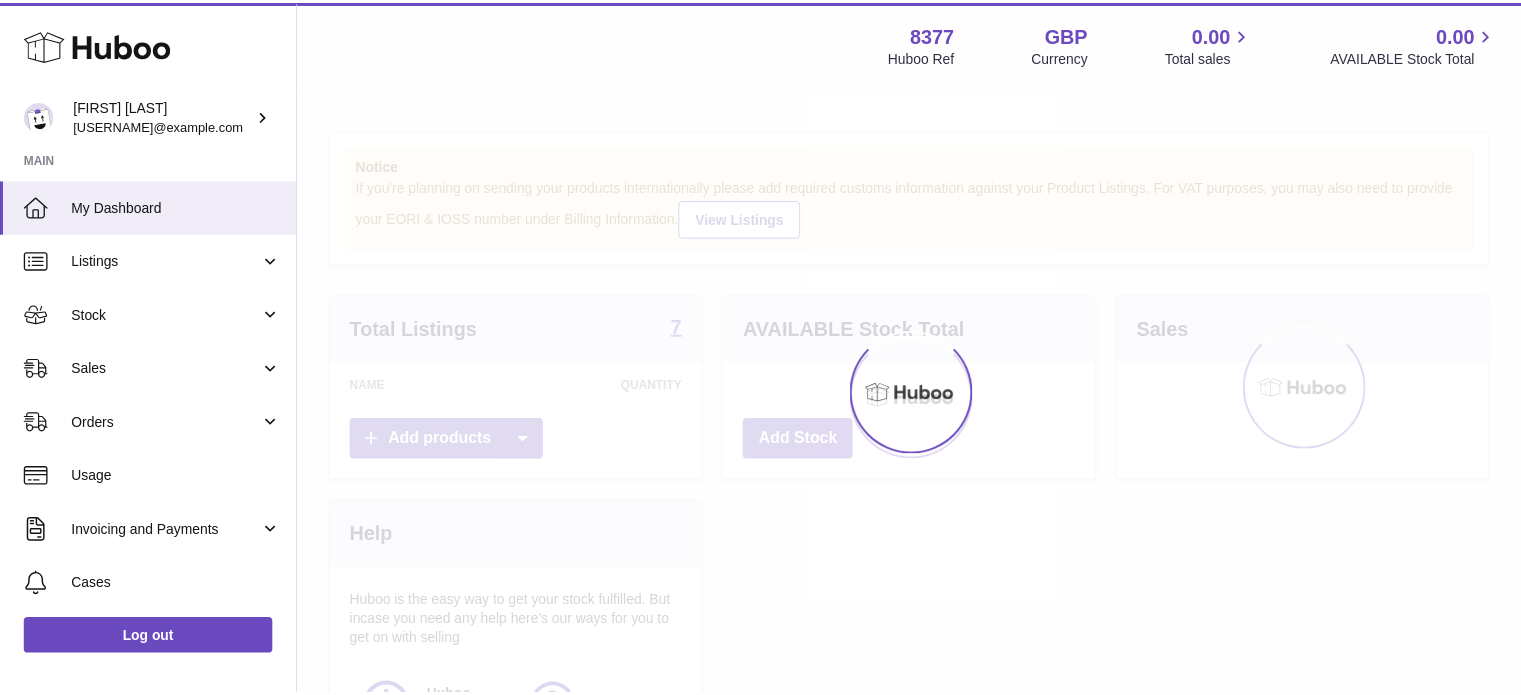 scroll, scrollTop: 0, scrollLeft: 0, axis: both 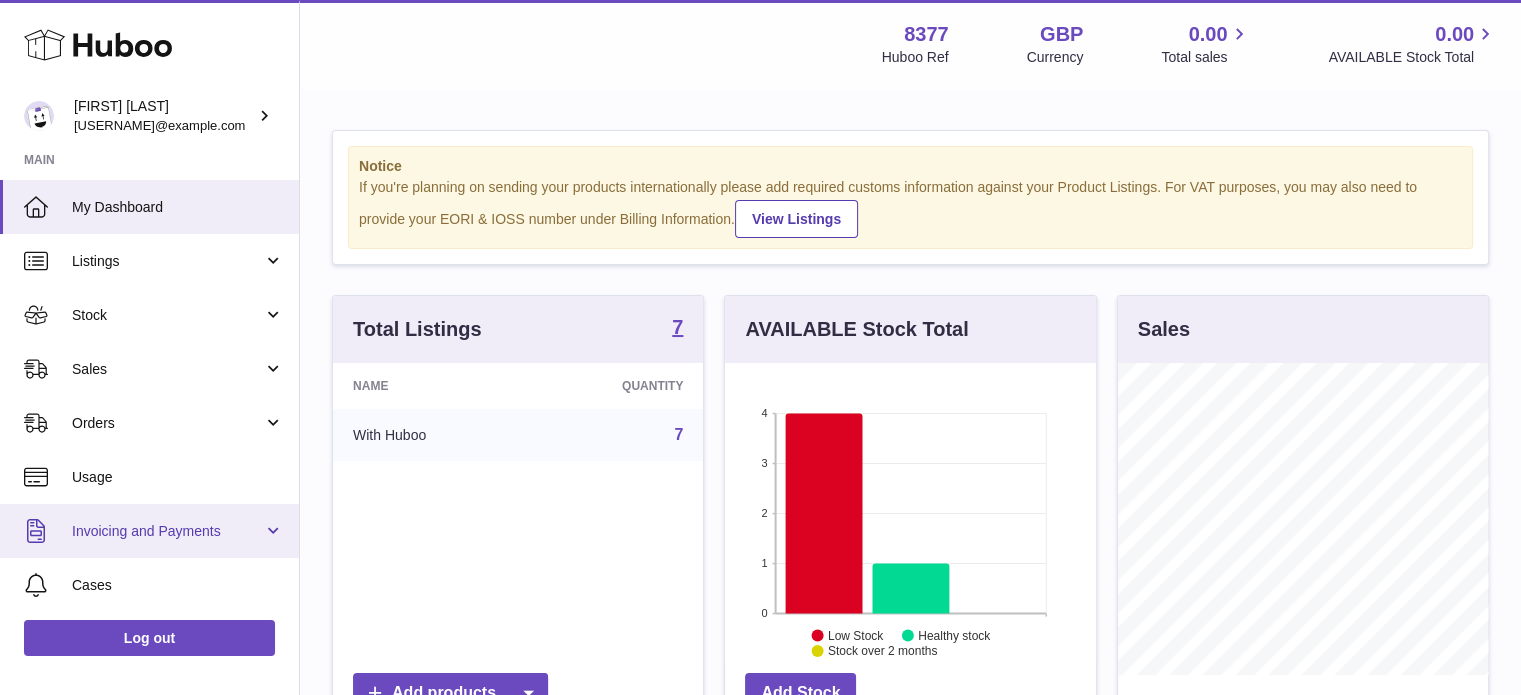 click on "Invoicing and Payments" at bounding box center (167, 531) 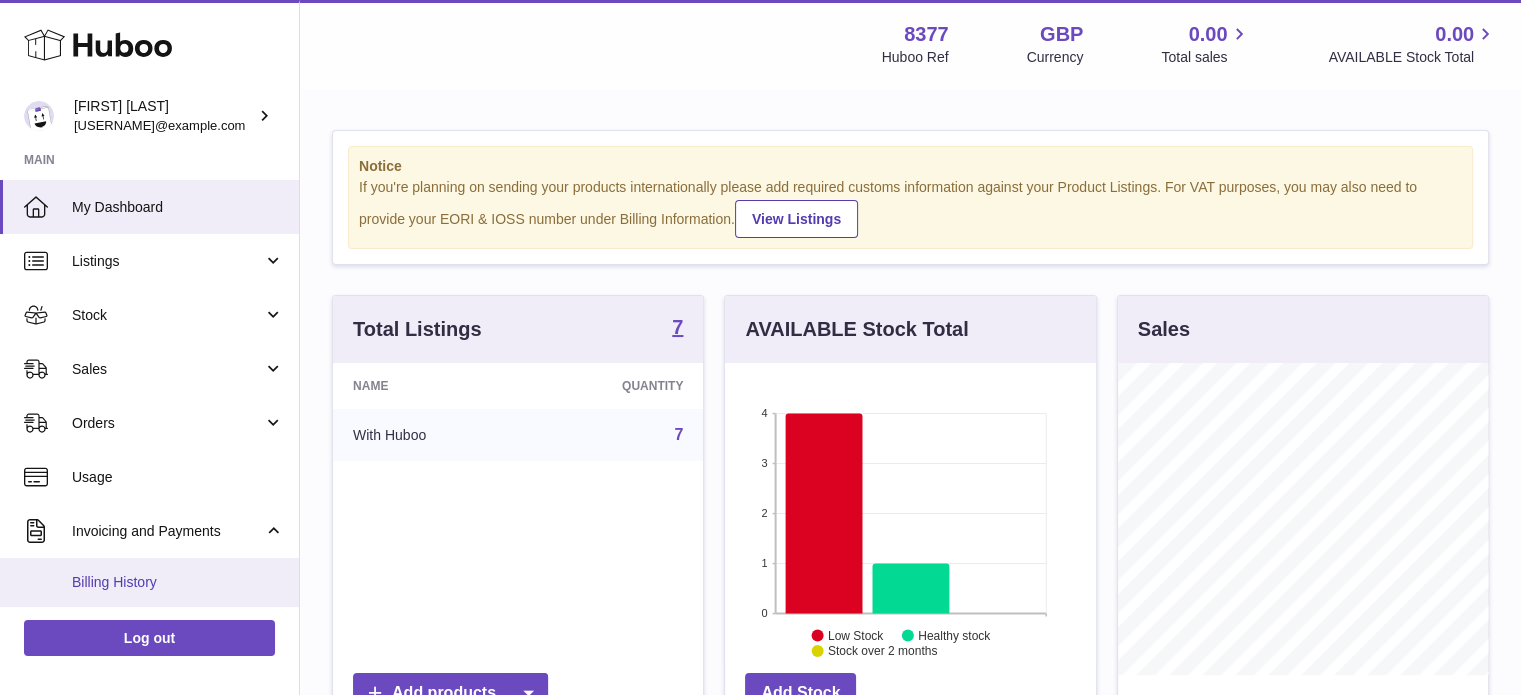 click on "Billing History" at bounding box center (178, 582) 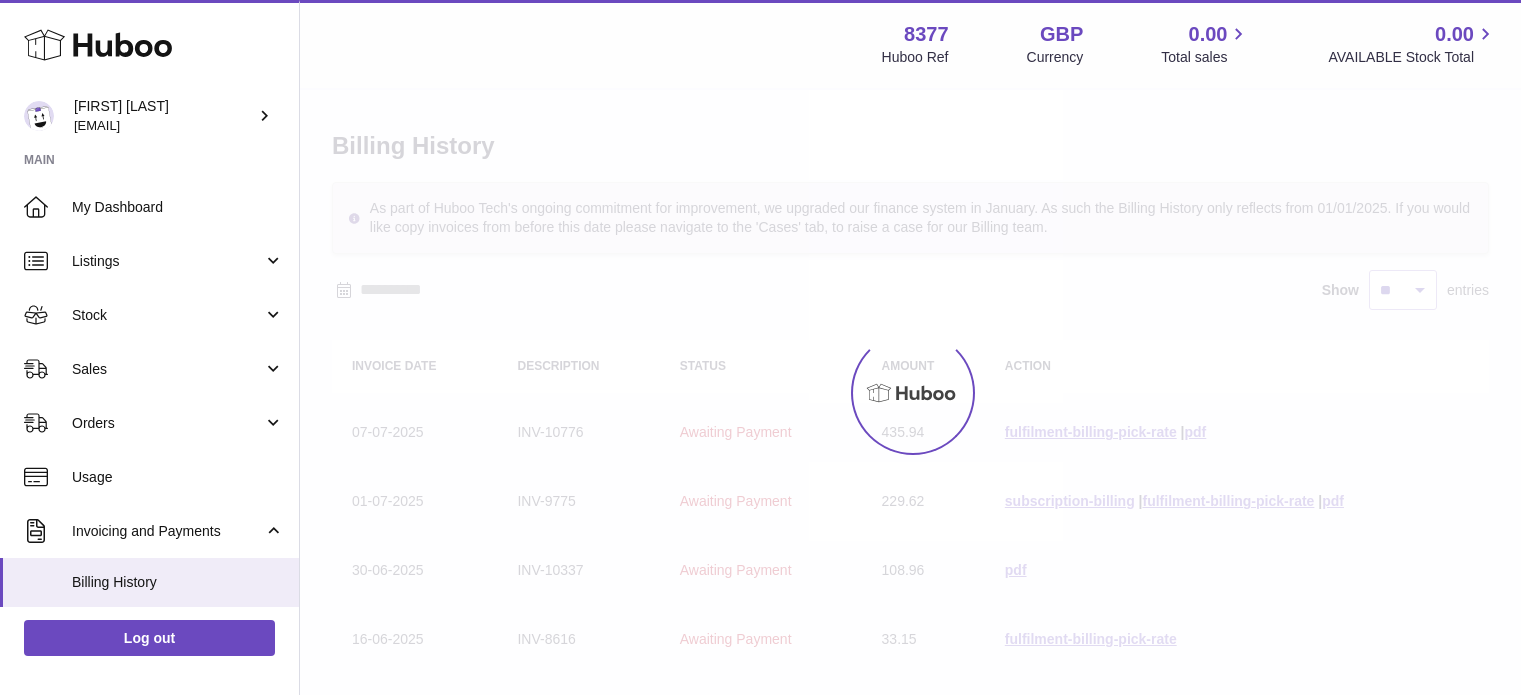 scroll, scrollTop: 0, scrollLeft: 0, axis: both 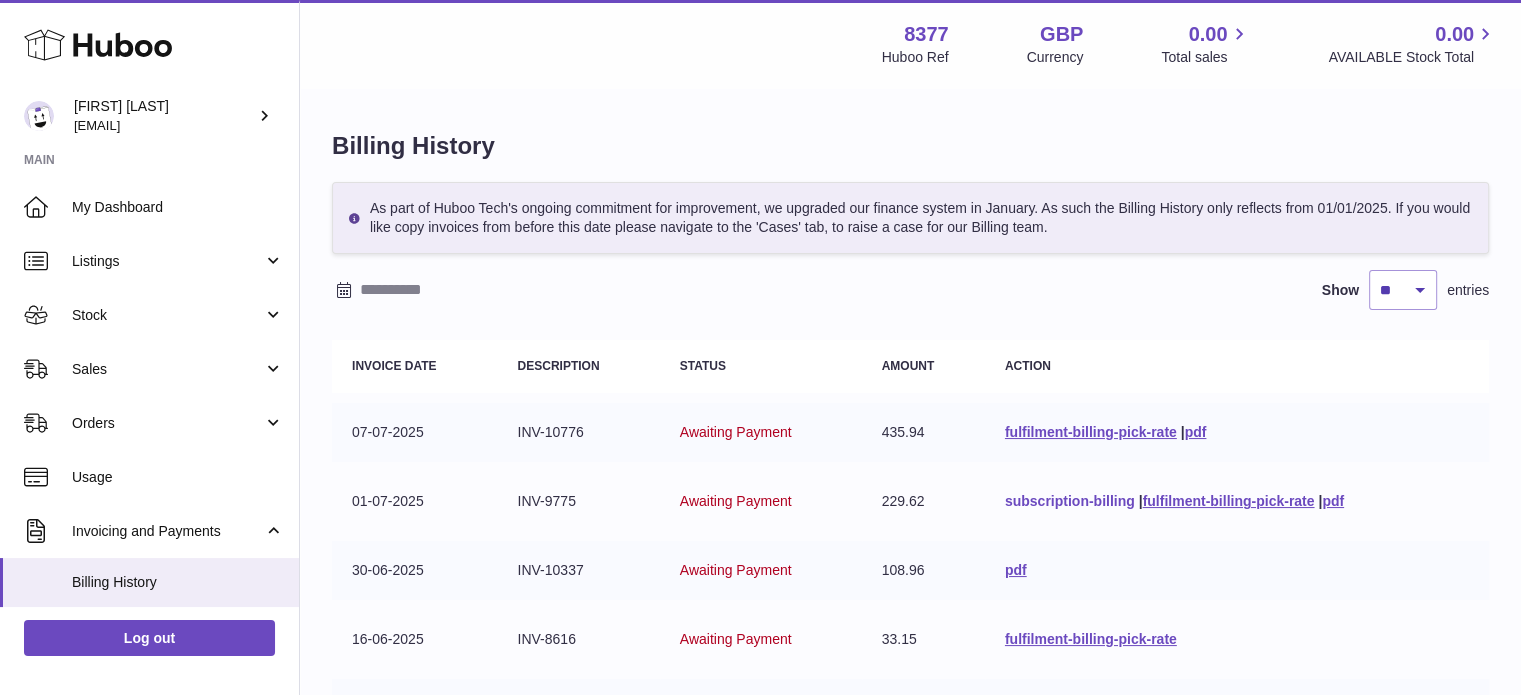 click on "subscription-billing" at bounding box center [1070, 501] 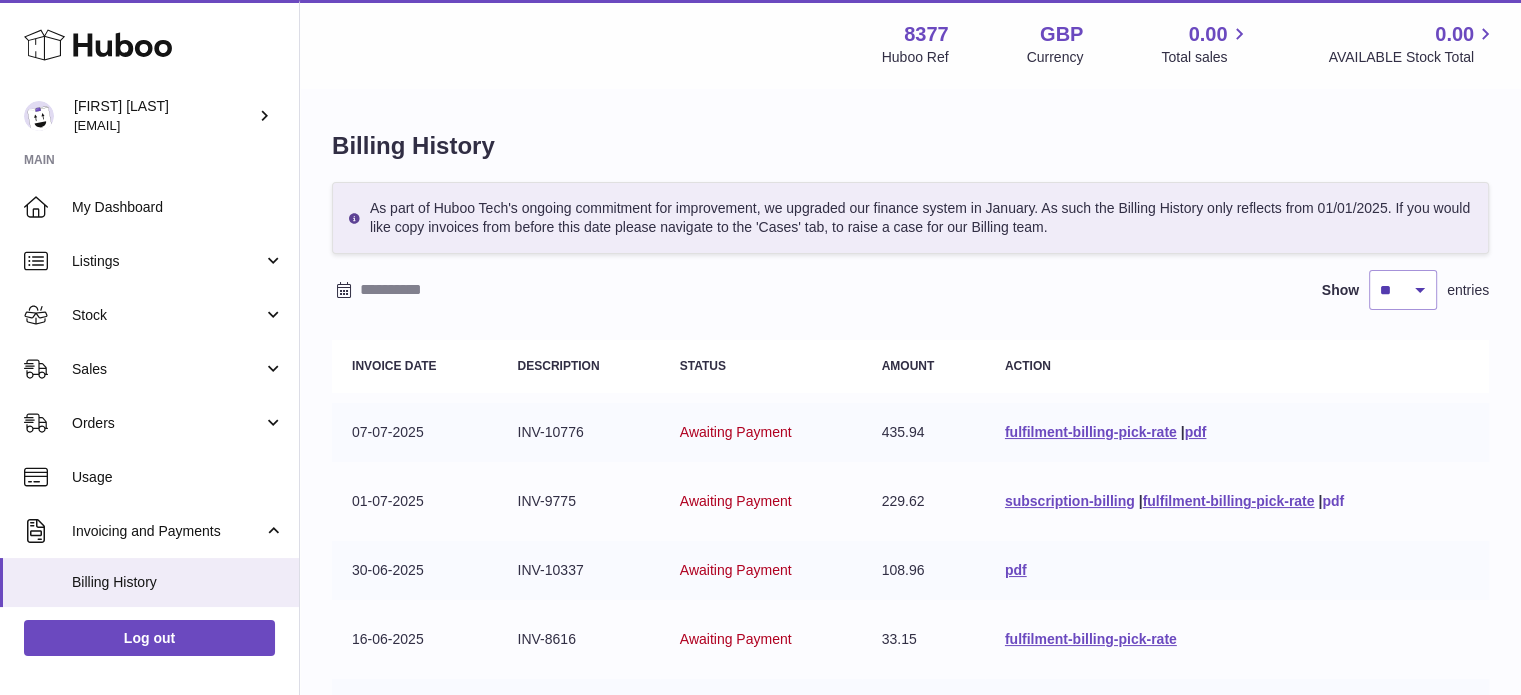 click on "pdf" at bounding box center [1333, 501] 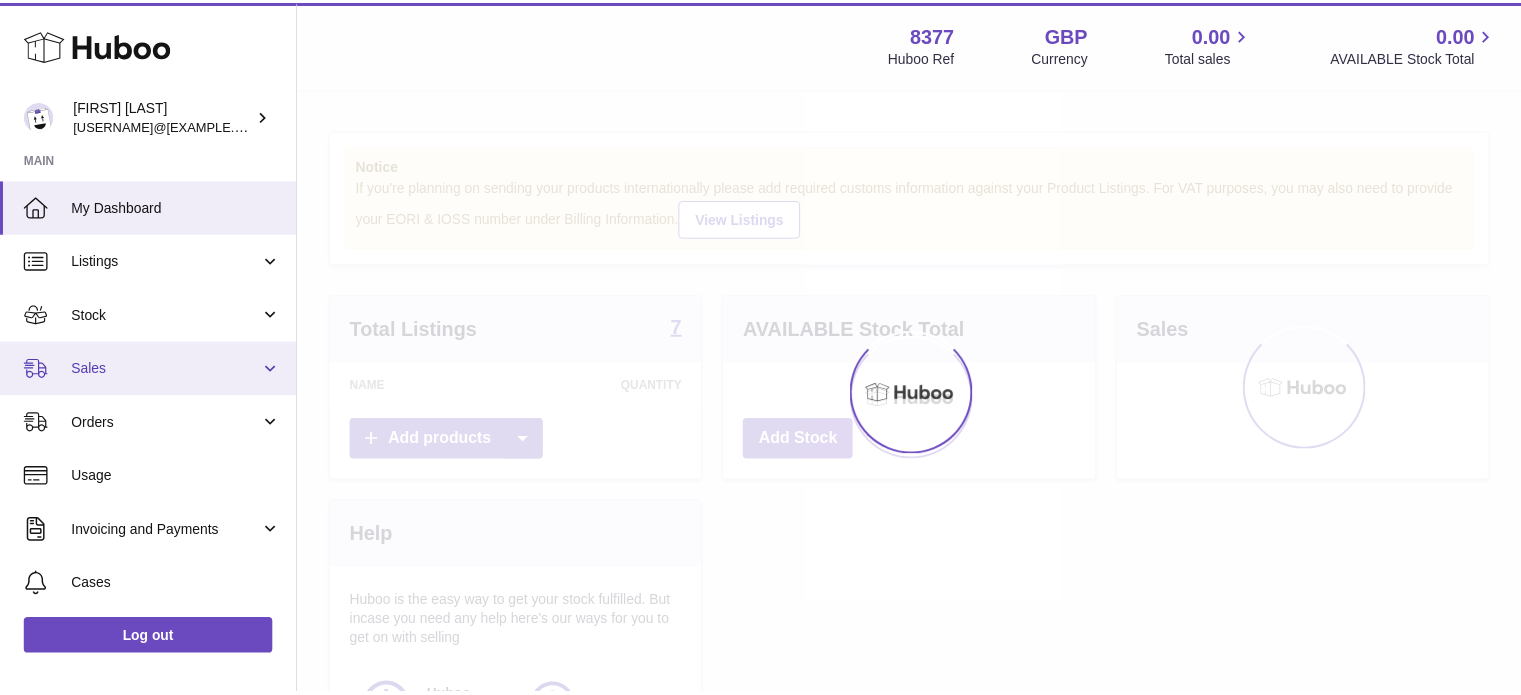scroll, scrollTop: 0, scrollLeft: 0, axis: both 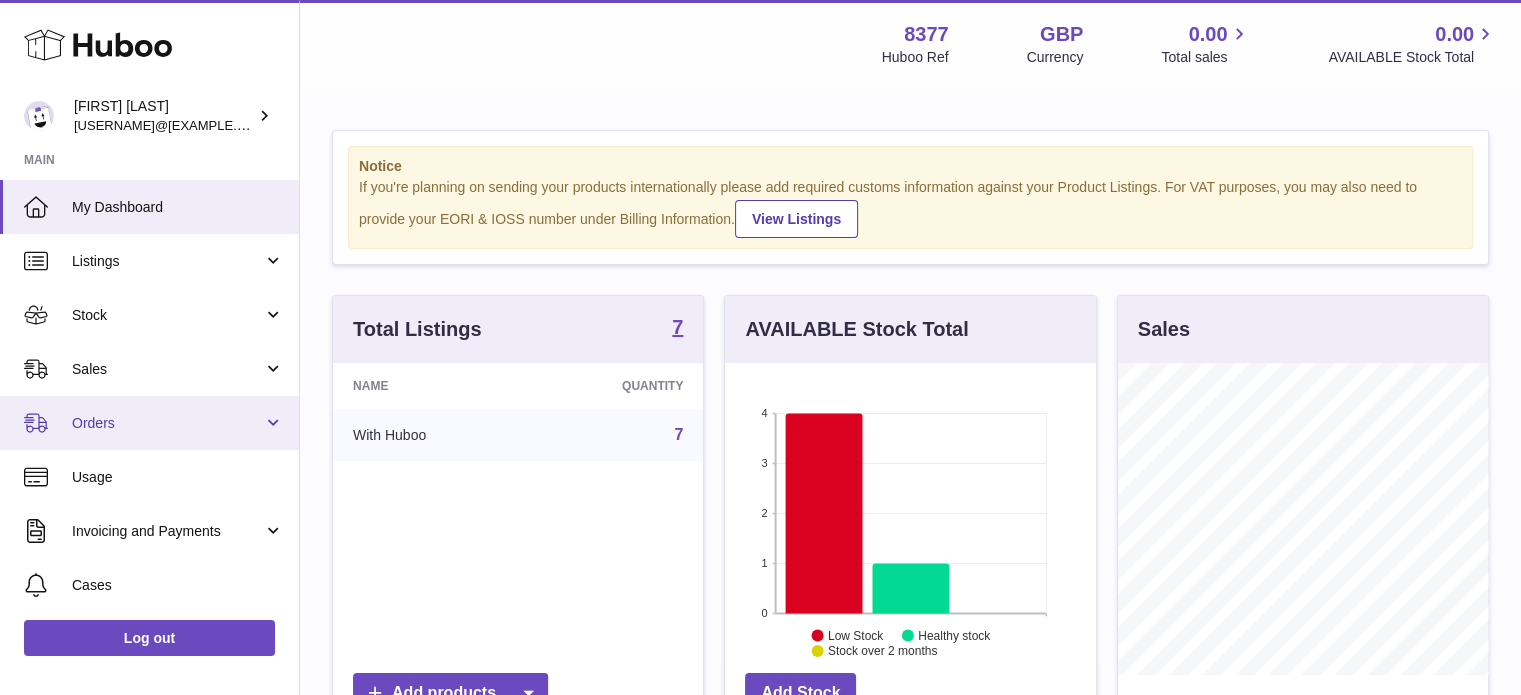 click on "Orders" at bounding box center (167, 423) 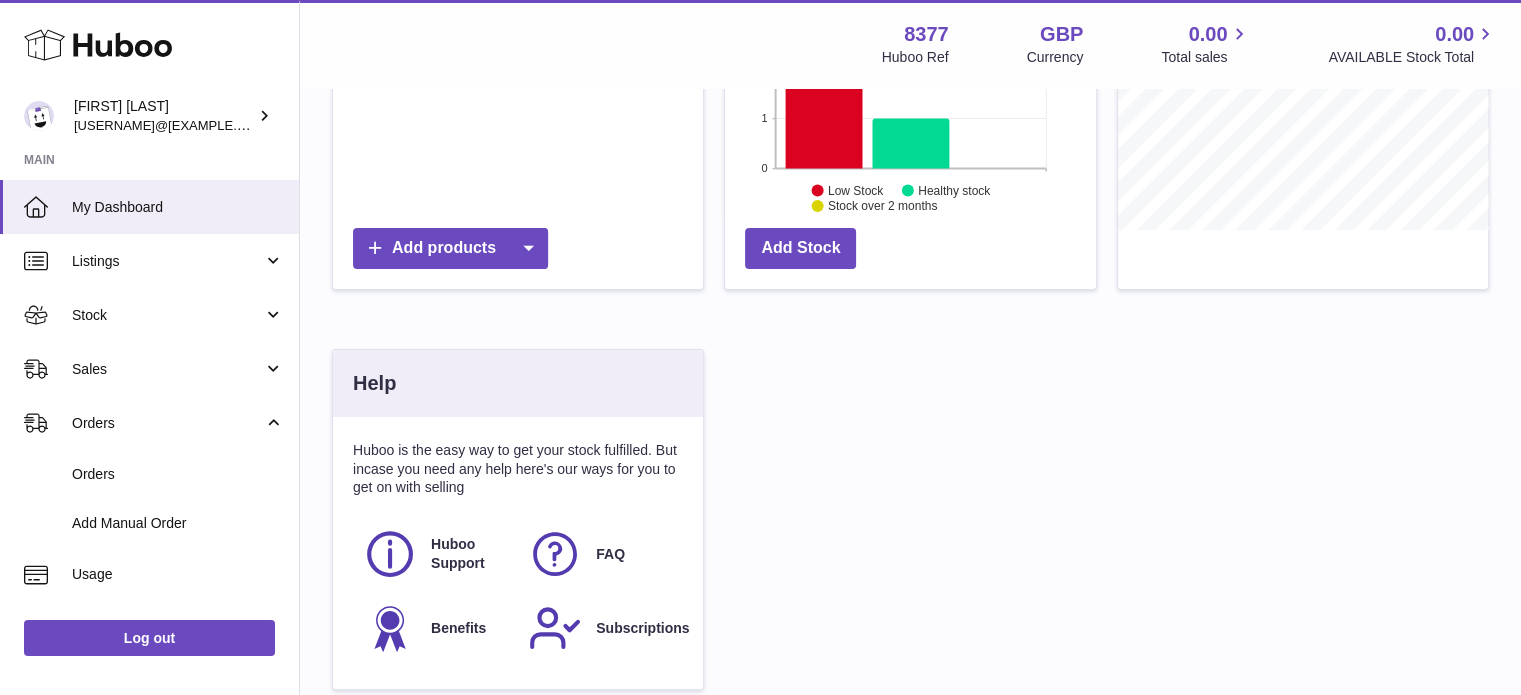 scroll, scrollTop: 500, scrollLeft: 0, axis: vertical 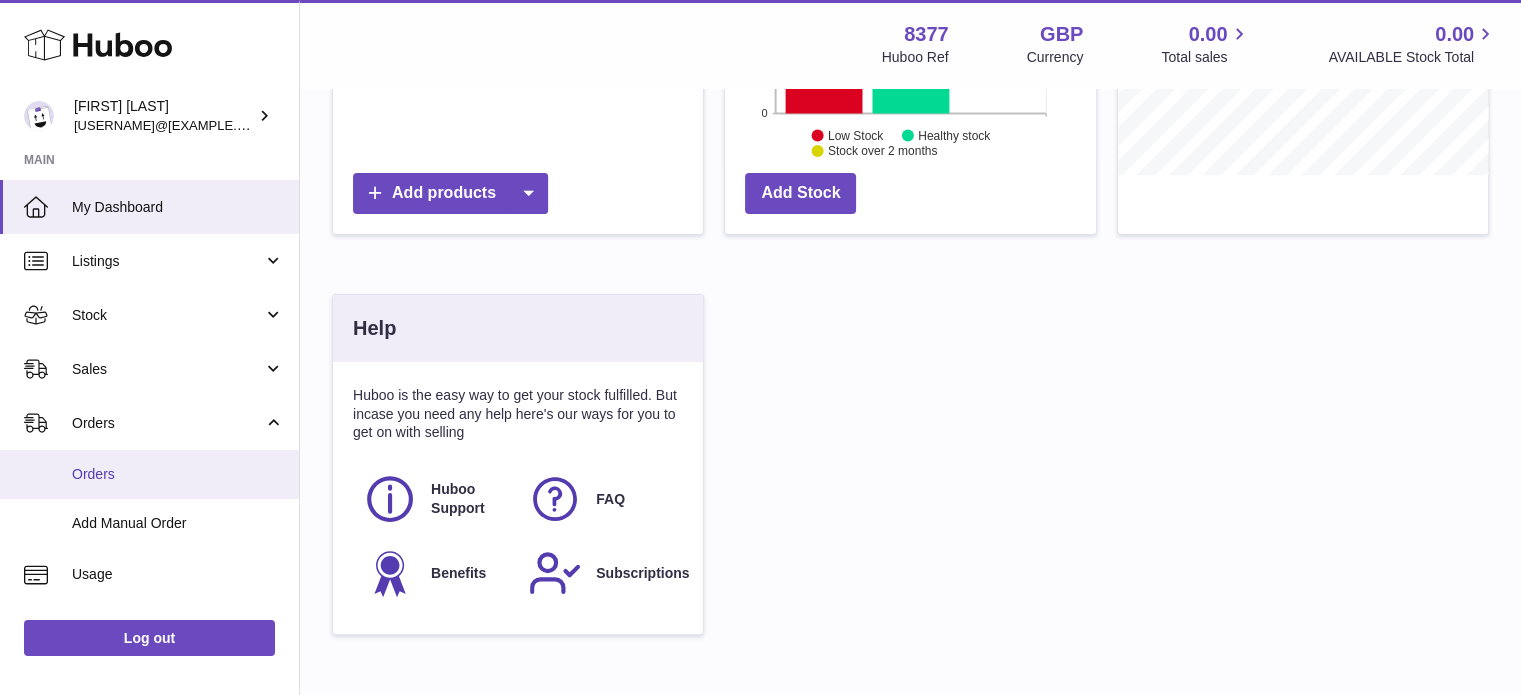 click on "Orders" at bounding box center (178, 474) 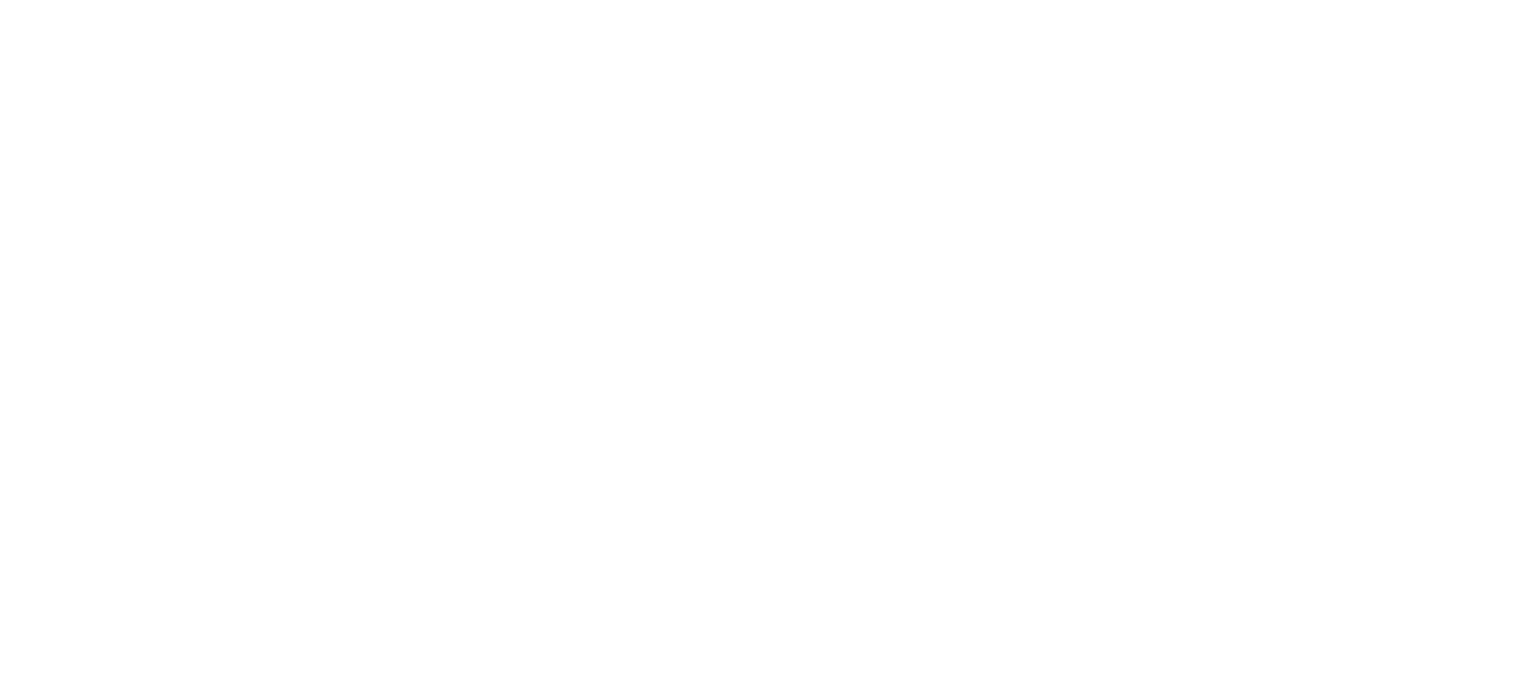 scroll, scrollTop: 0, scrollLeft: 0, axis: both 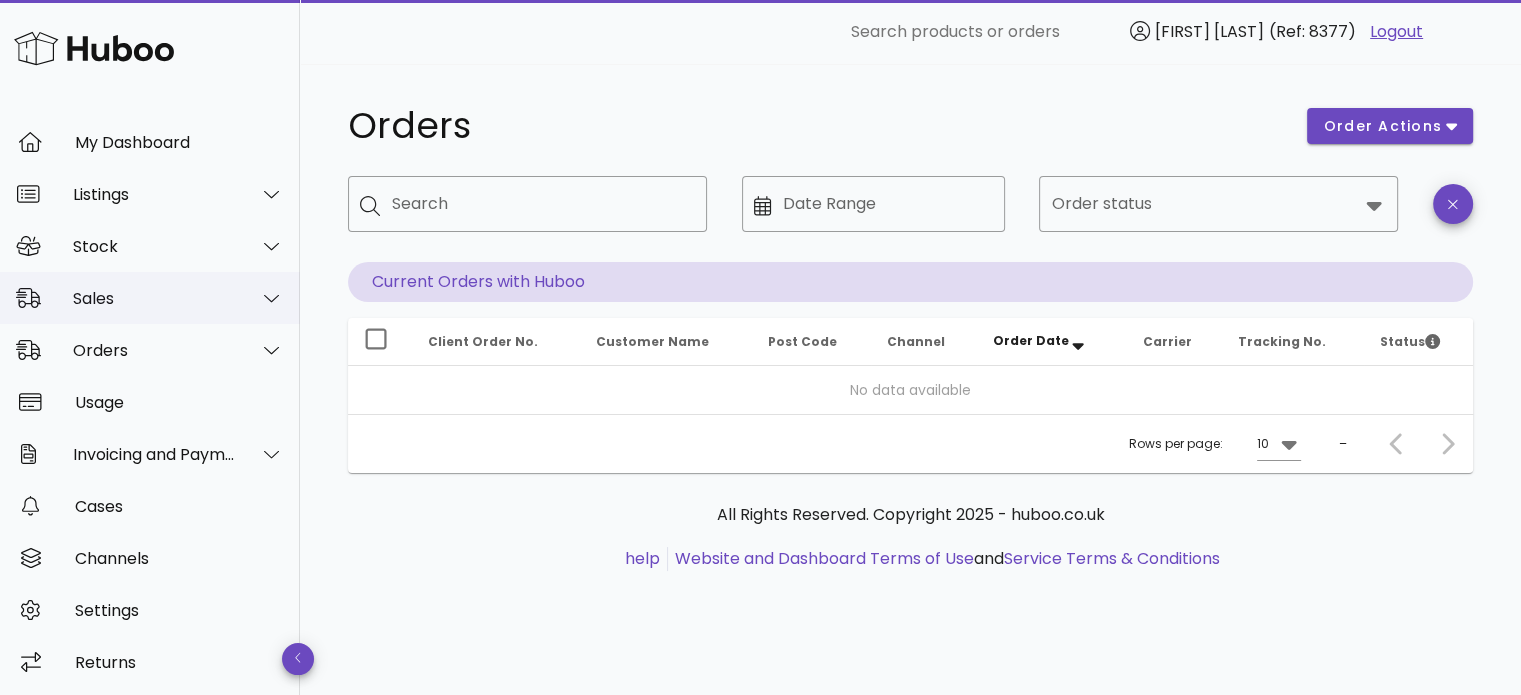 click on "Sales" at bounding box center (154, 298) 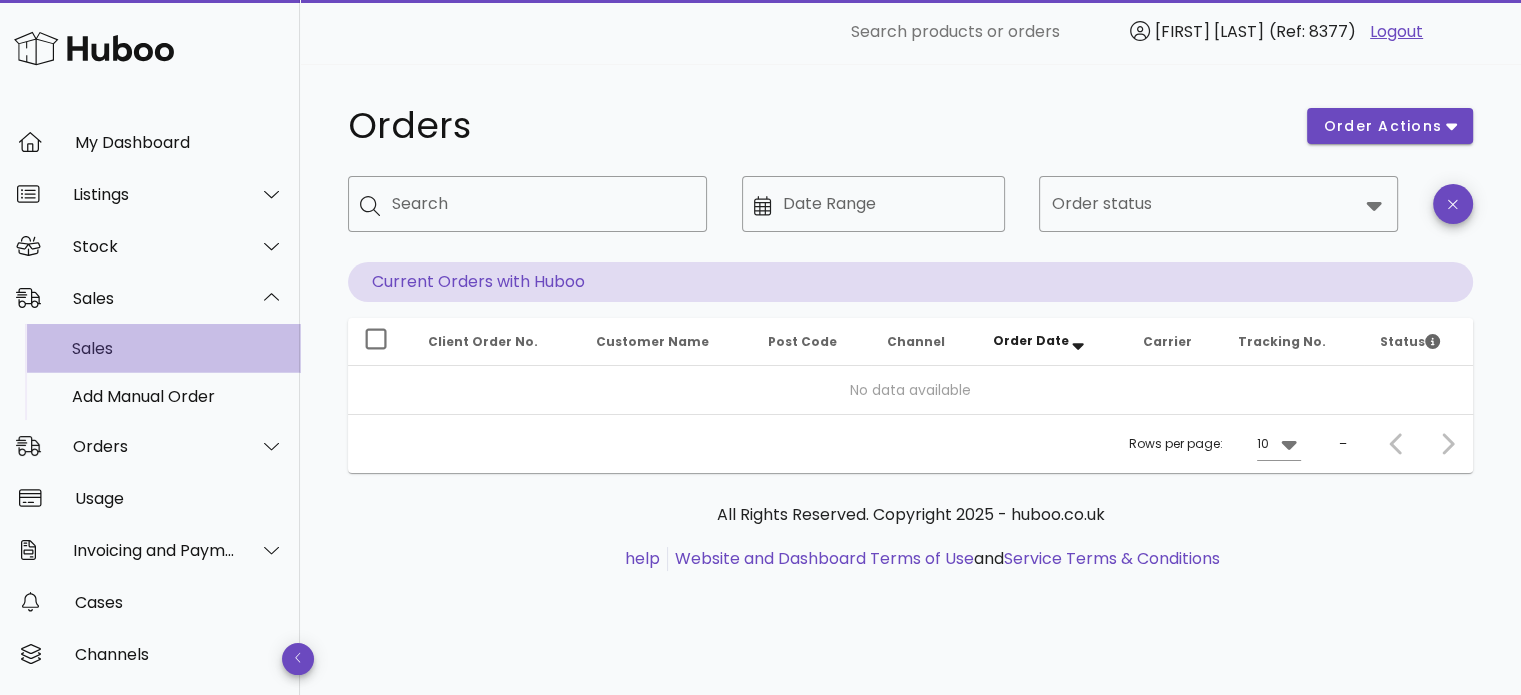 click on "Sales" at bounding box center [178, 348] 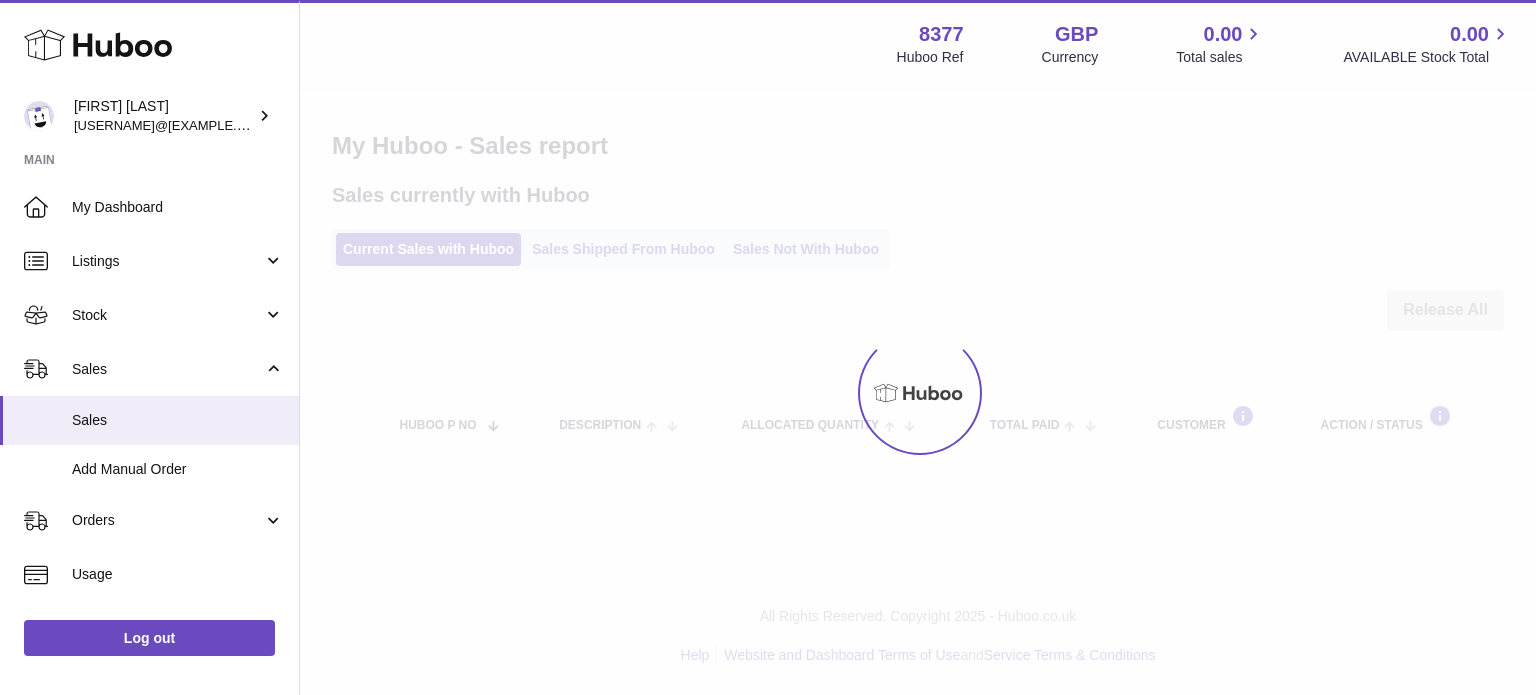 scroll, scrollTop: 0, scrollLeft: 0, axis: both 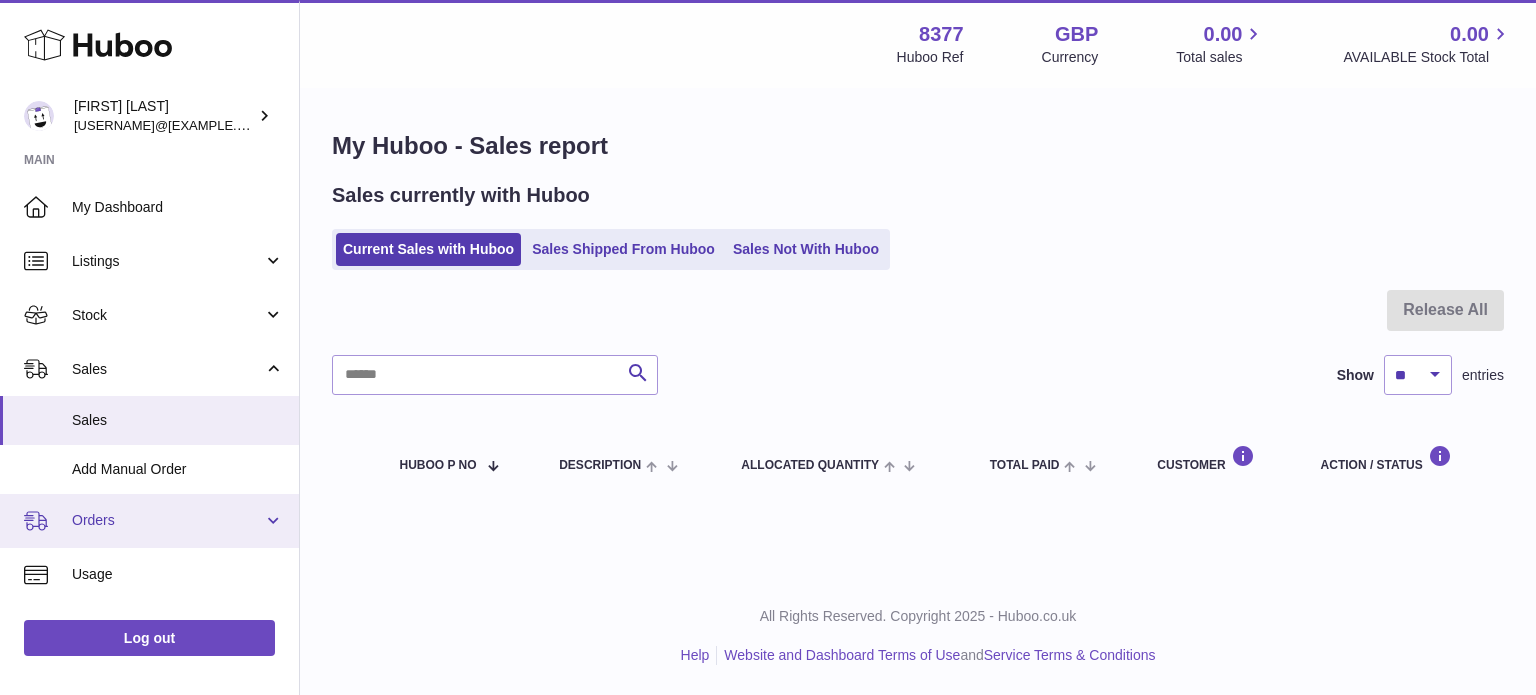 click on "Orders" at bounding box center (167, 520) 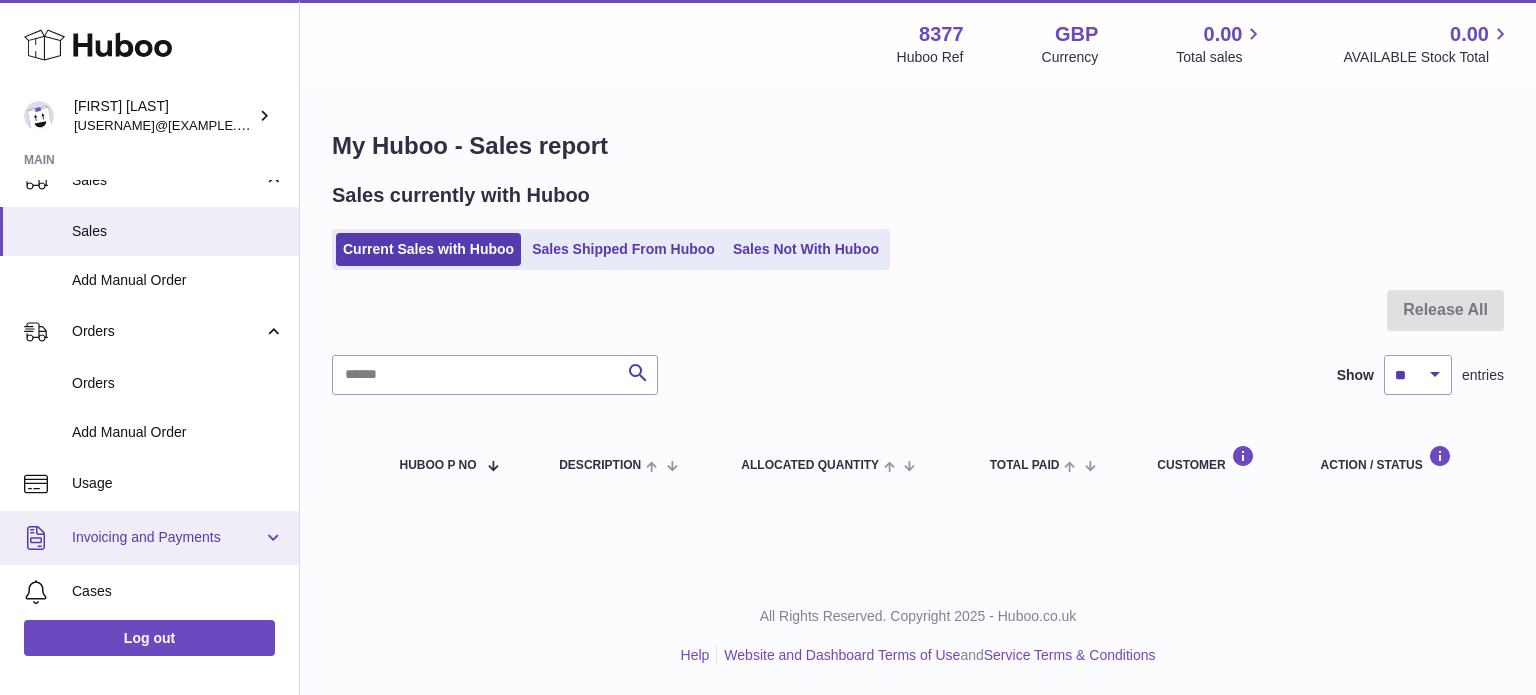 scroll, scrollTop: 200, scrollLeft: 0, axis: vertical 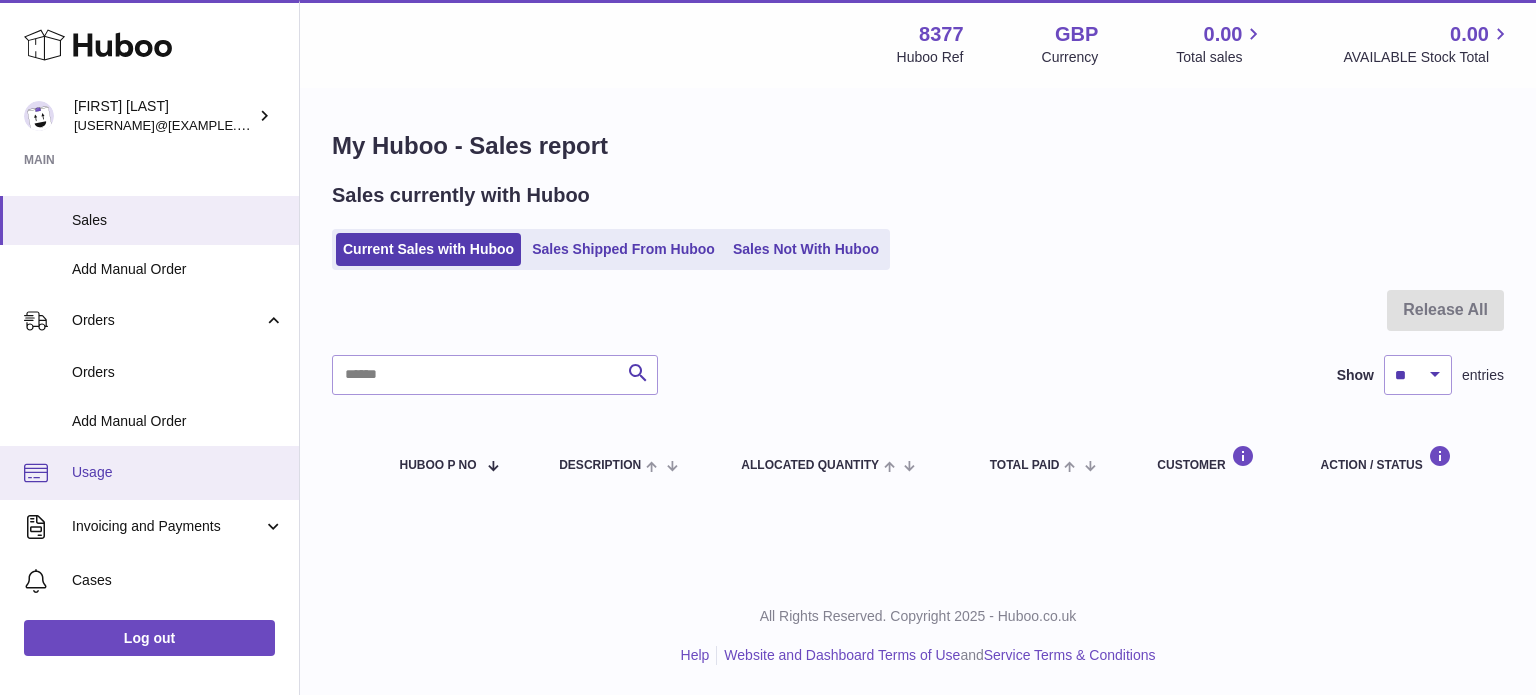 click on "Usage" at bounding box center (149, 473) 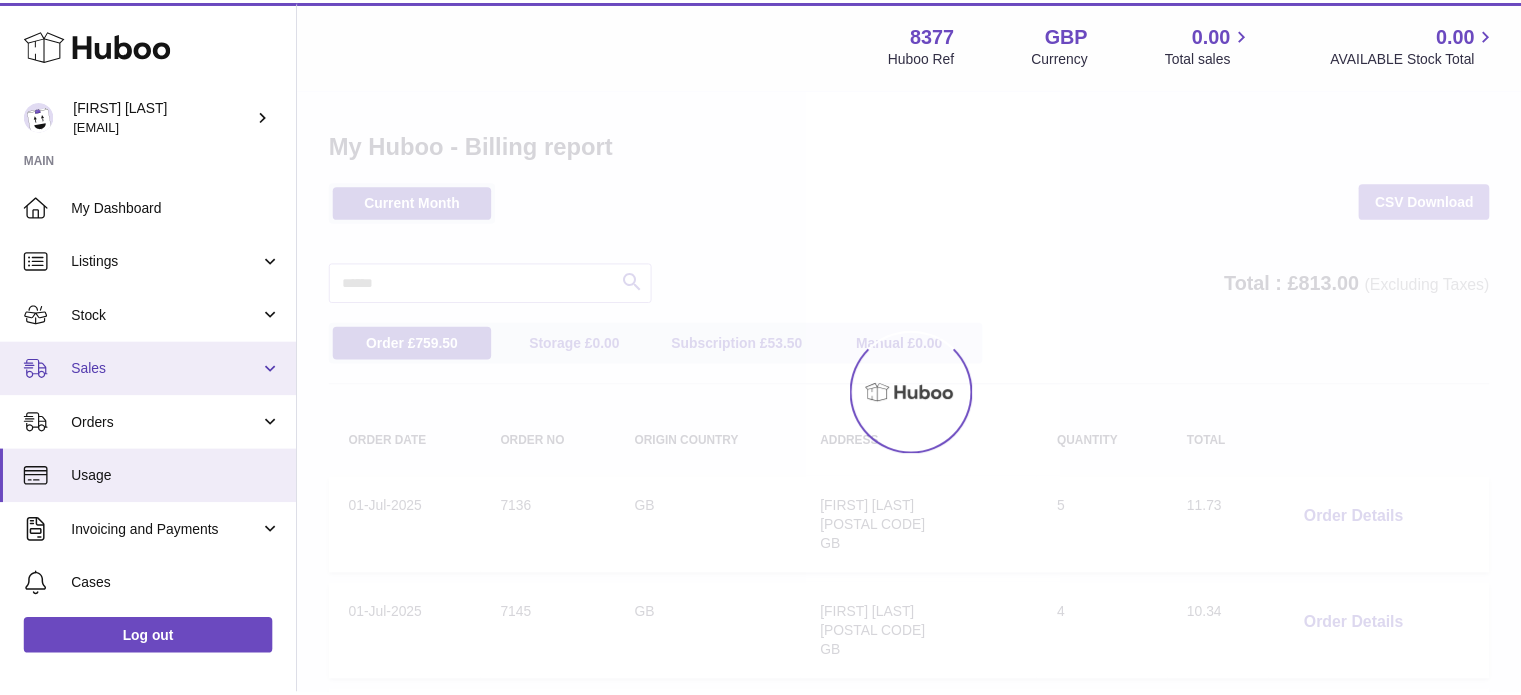 scroll, scrollTop: 0, scrollLeft: 0, axis: both 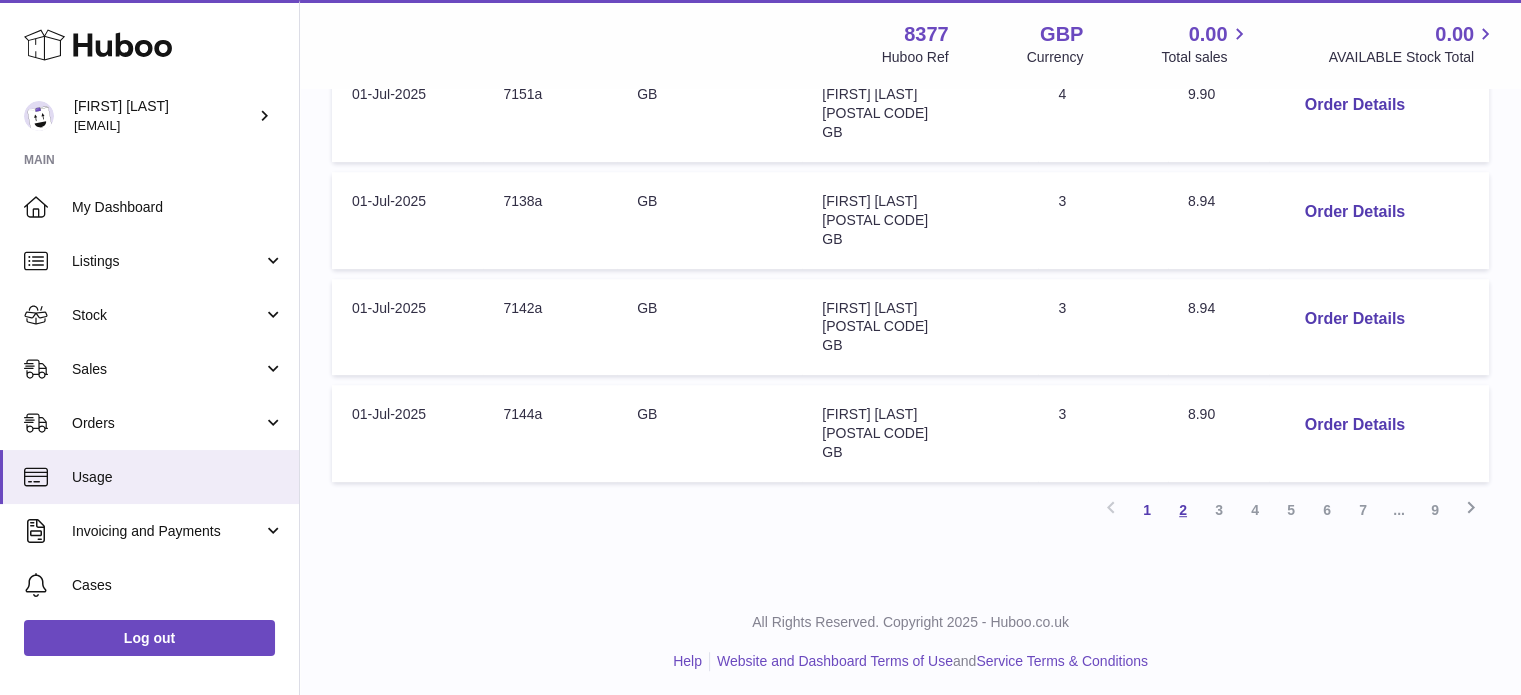 click on "2" at bounding box center [1183, 510] 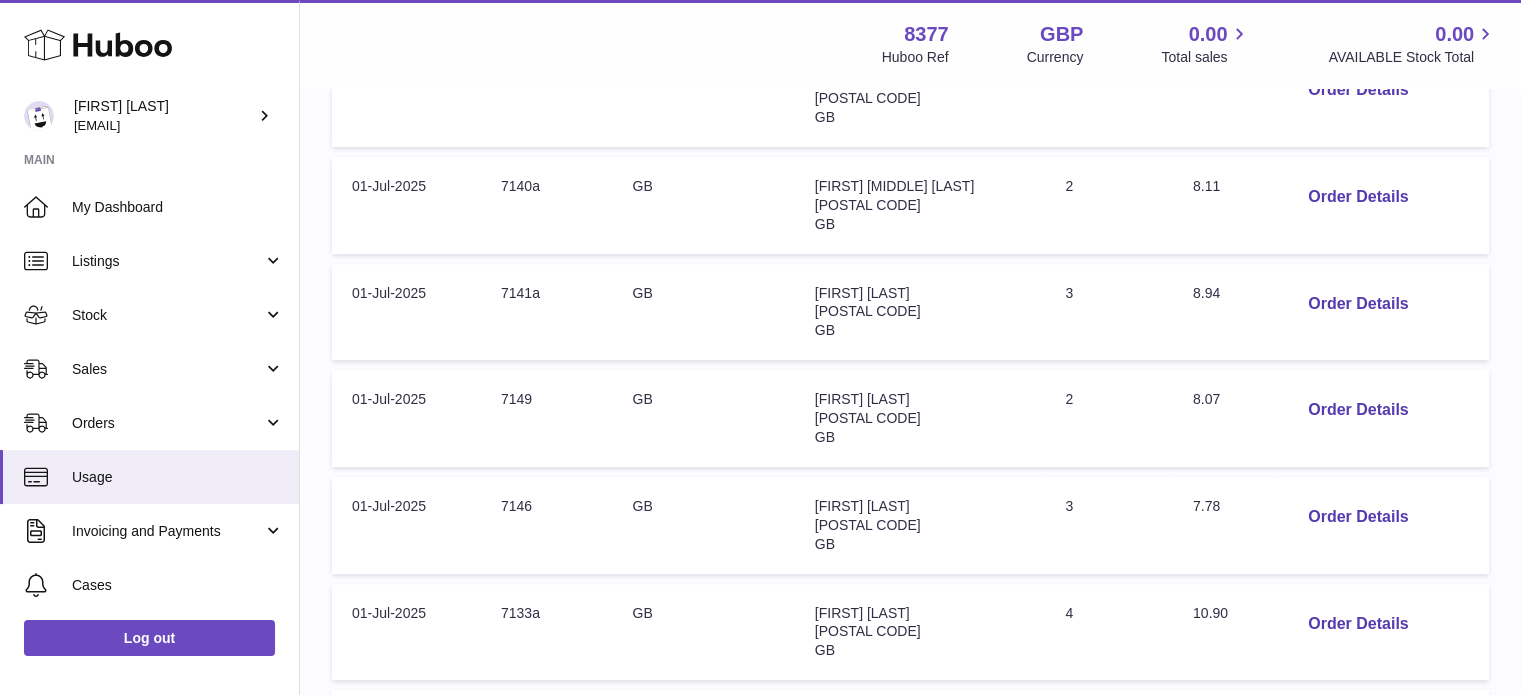 scroll, scrollTop: 990, scrollLeft: 0, axis: vertical 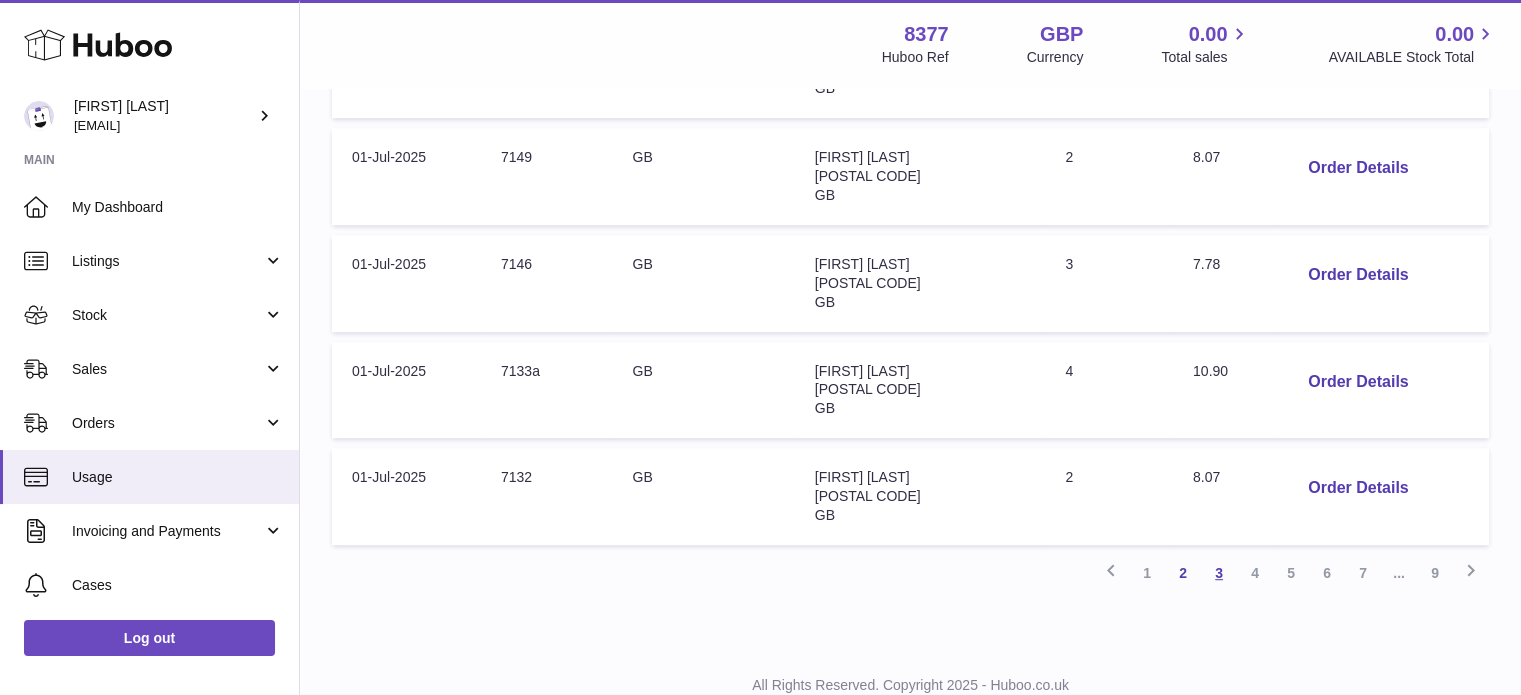 click on "3" at bounding box center [1219, 573] 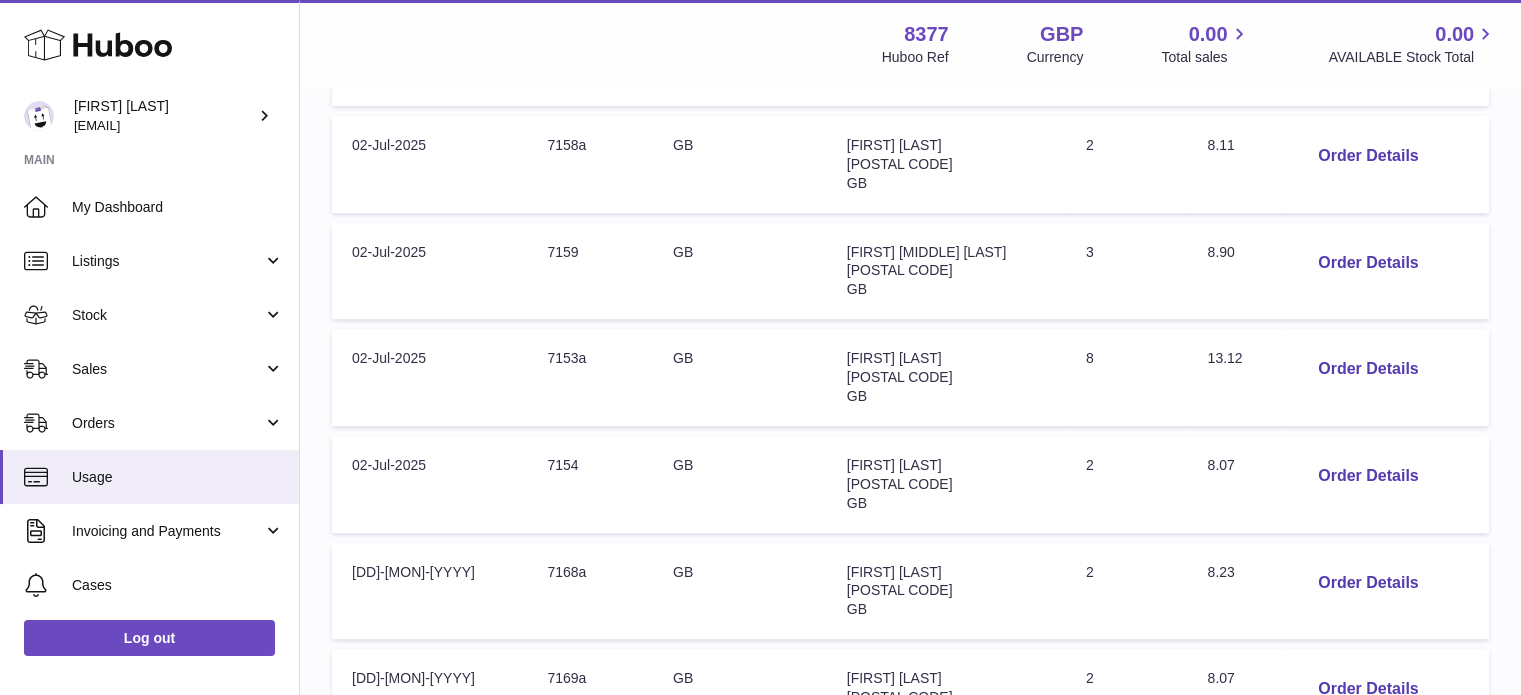 scroll, scrollTop: 790, scrollLeft: 0, axis: vertical 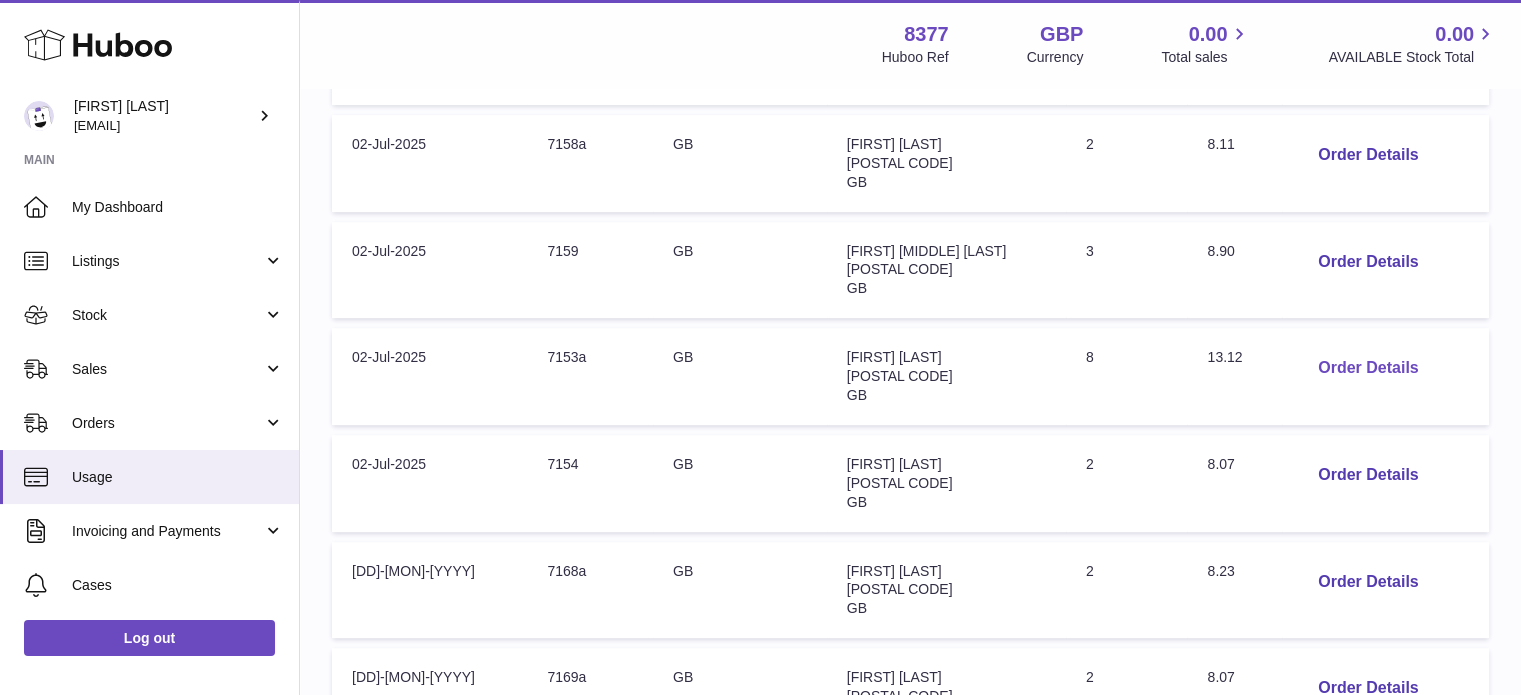 click on "Order Details" at bounding box center (1368, 368) 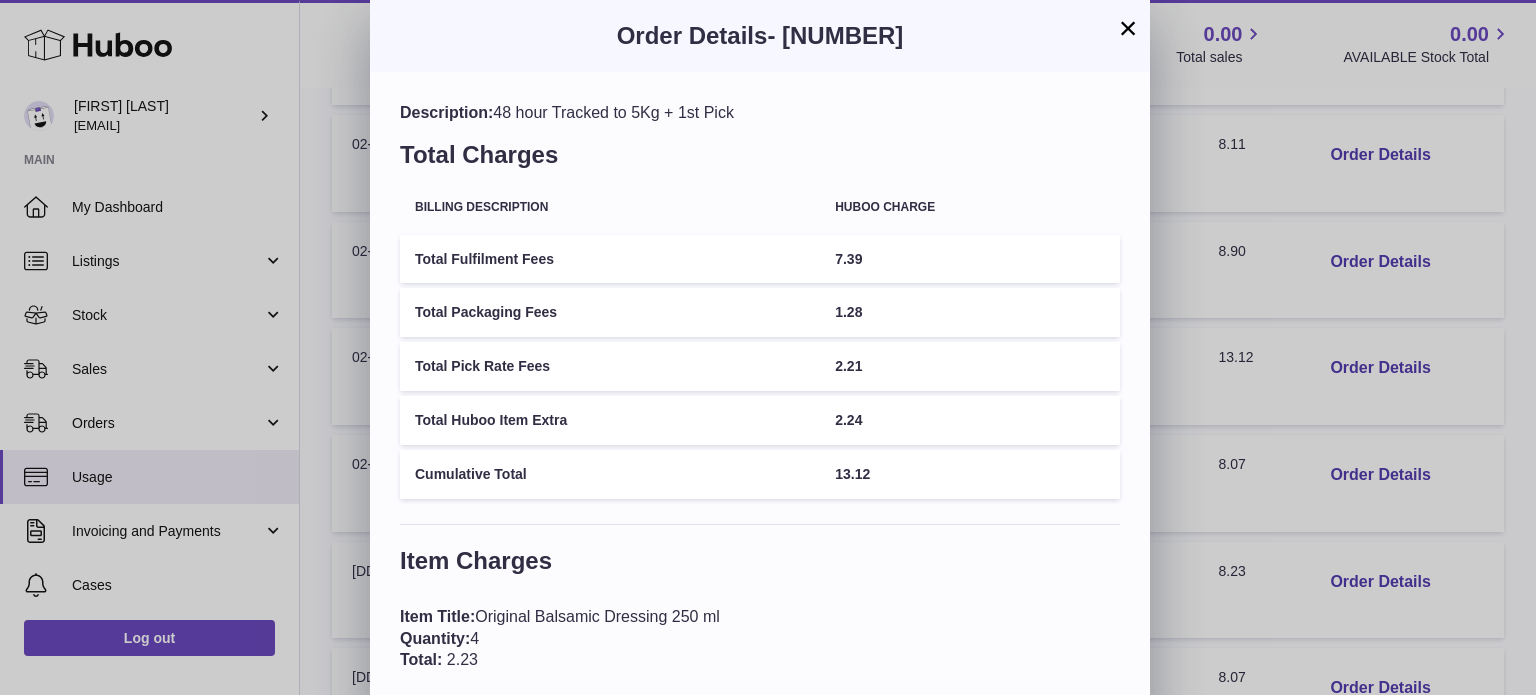 click on "×" at bounding box center [1128, 28] 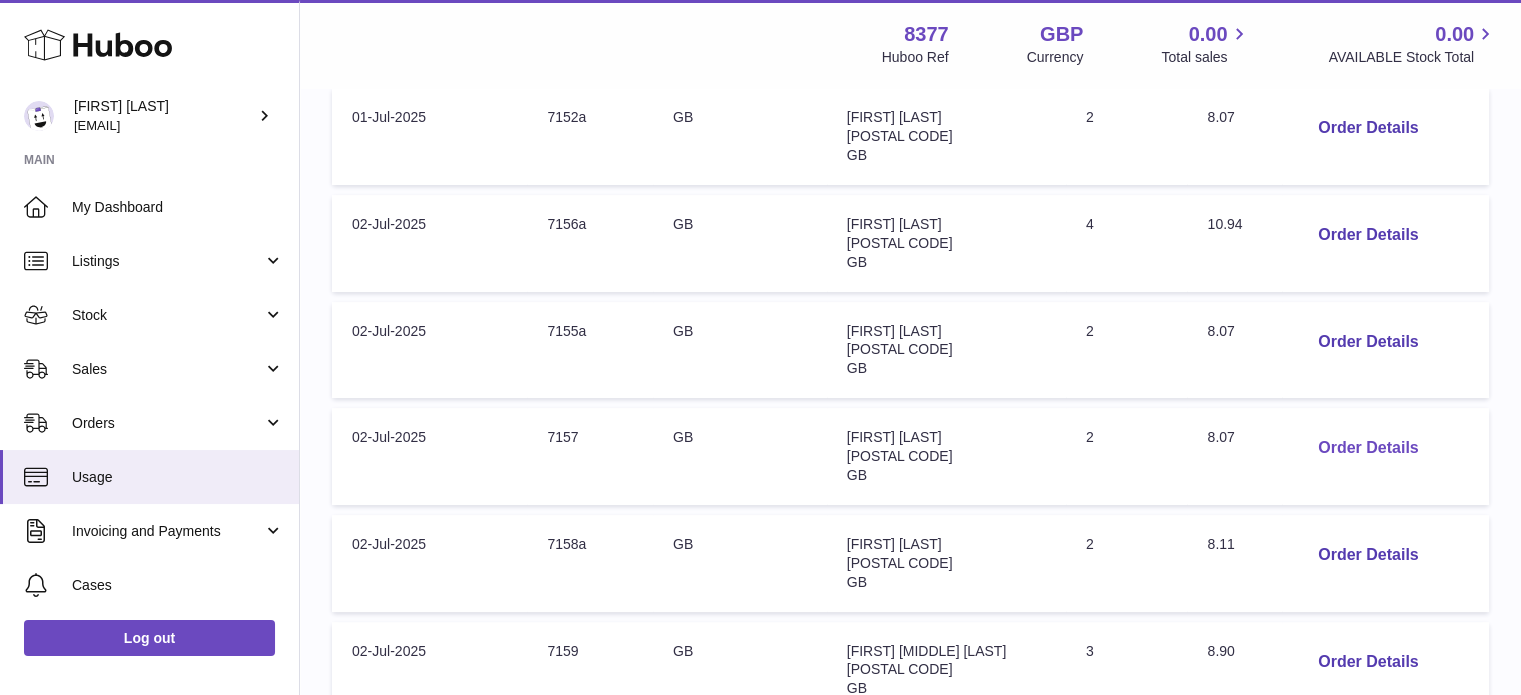 scroll, scrollTop: 0, scrollLeft: 0, axis: both 